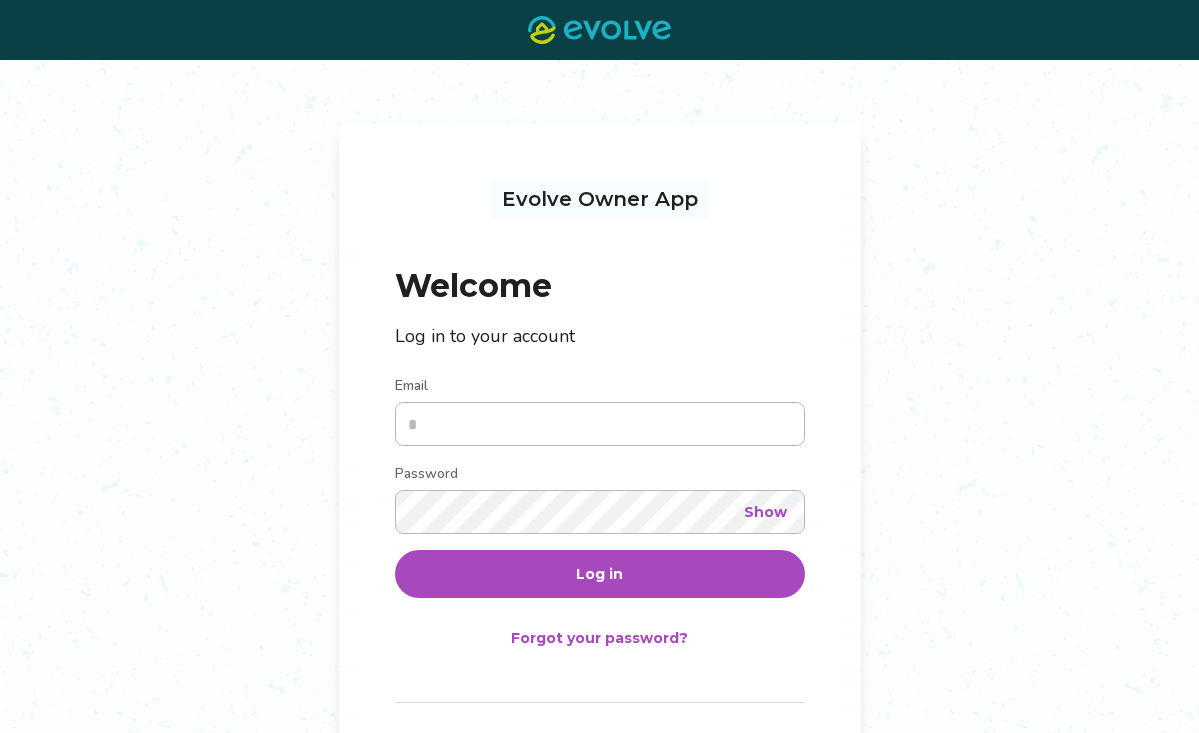 scroll, scrollTop: 0, scrollLeft: 0, axis: both 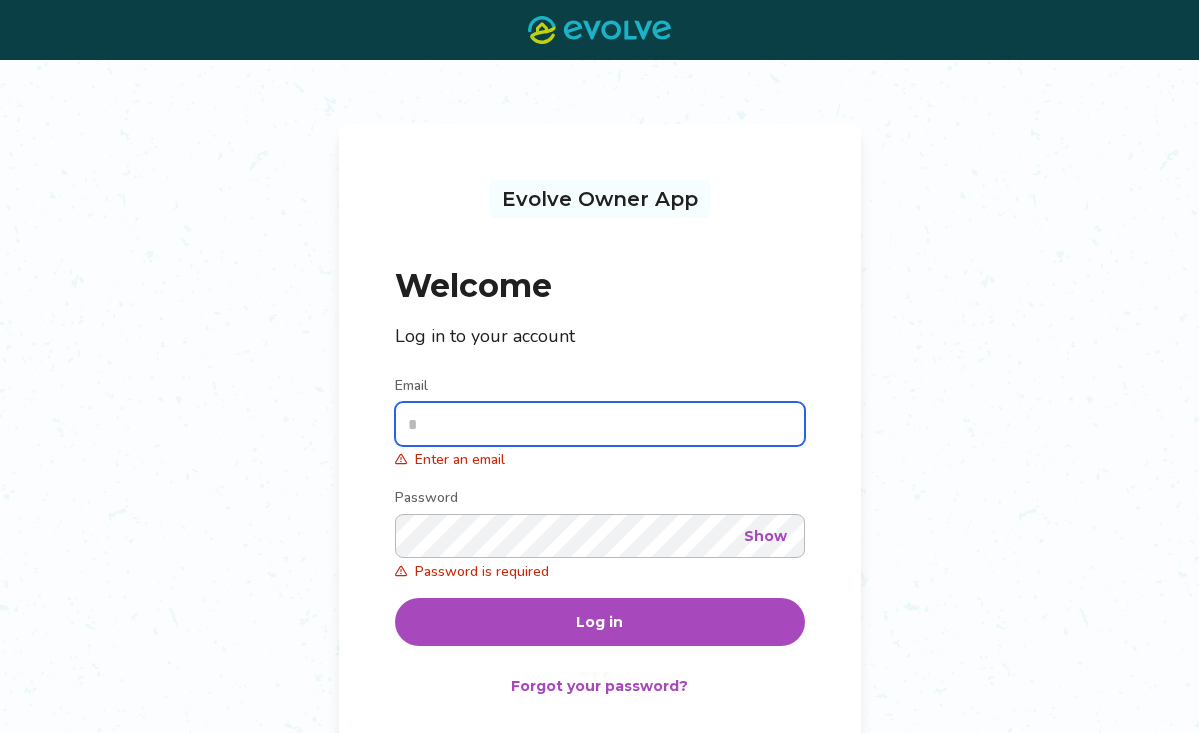 type on "**********" 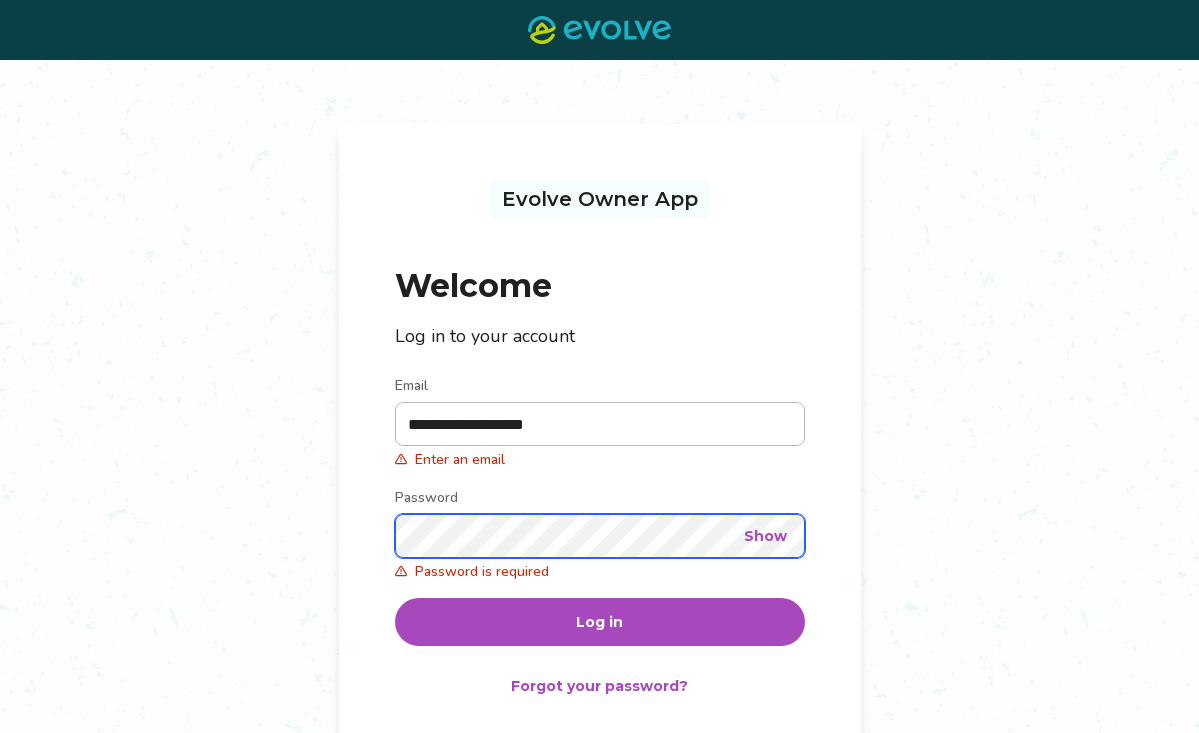 click on "Log in" at bounding box center (600, 622) 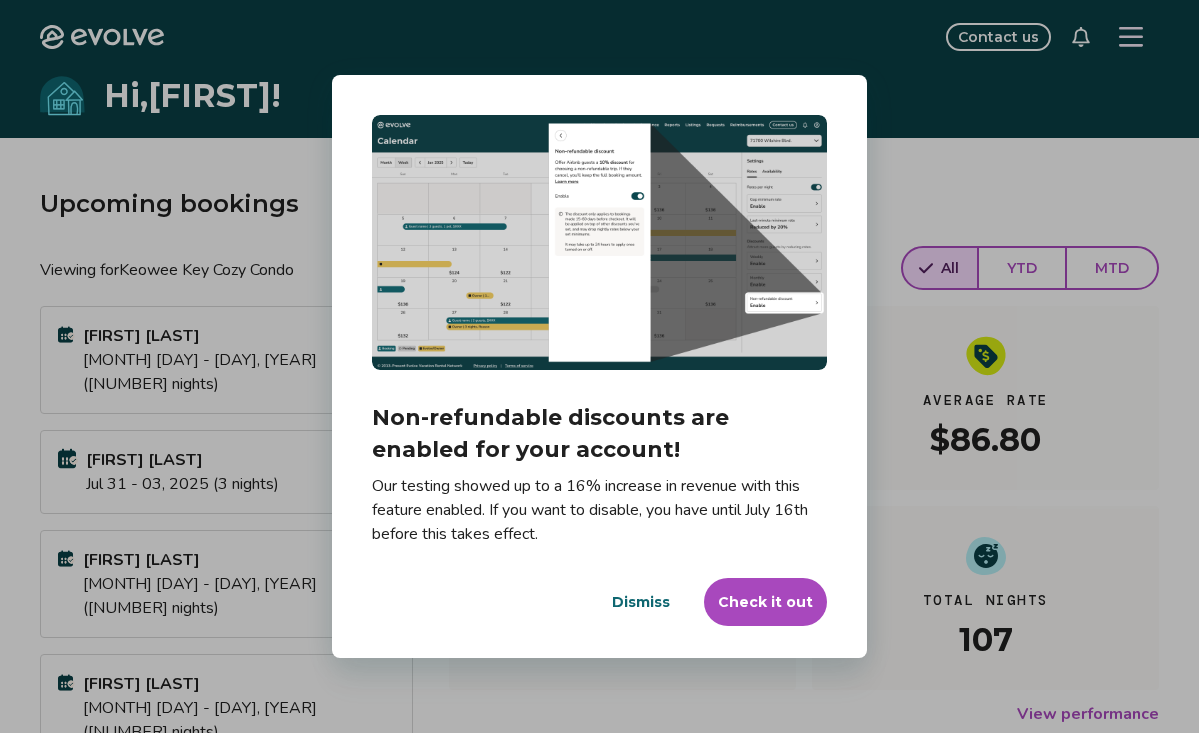 click on "Dismiss" at bounding box center [641, 602] 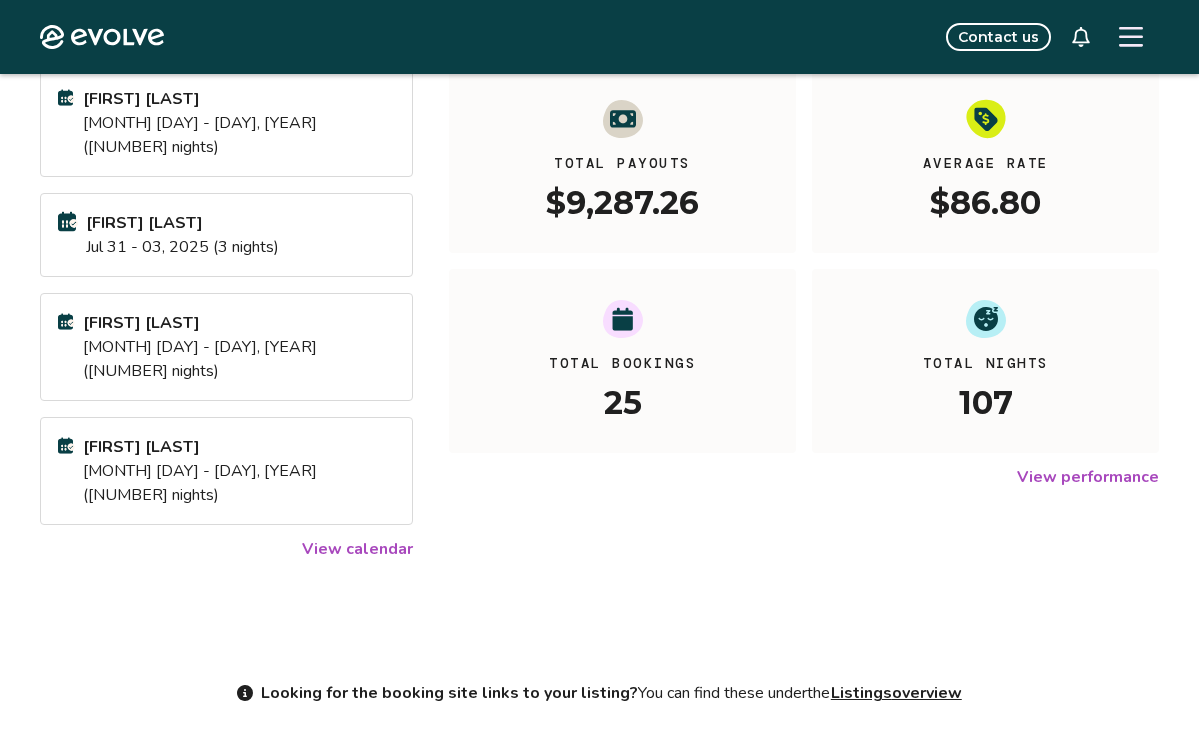 scroll, scrollTop: 230, scrollLeft: 0, axis: vertical 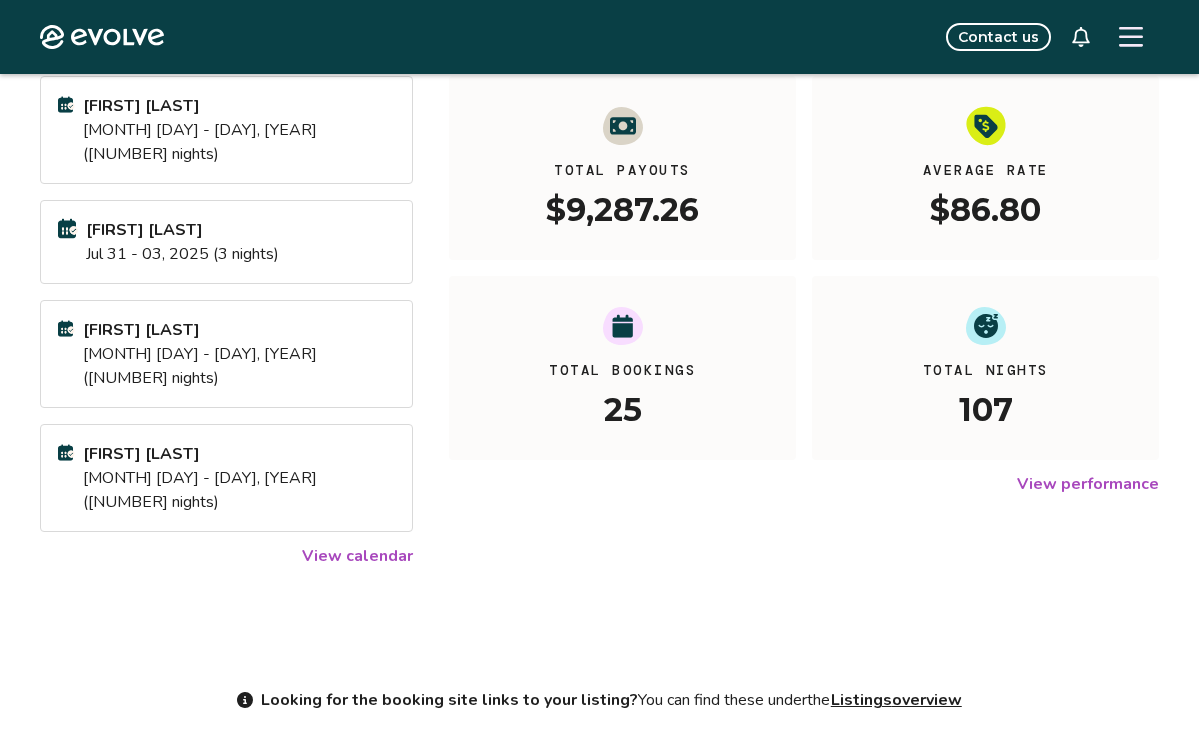 click on "View performance" at bounding box center (1088, 484) 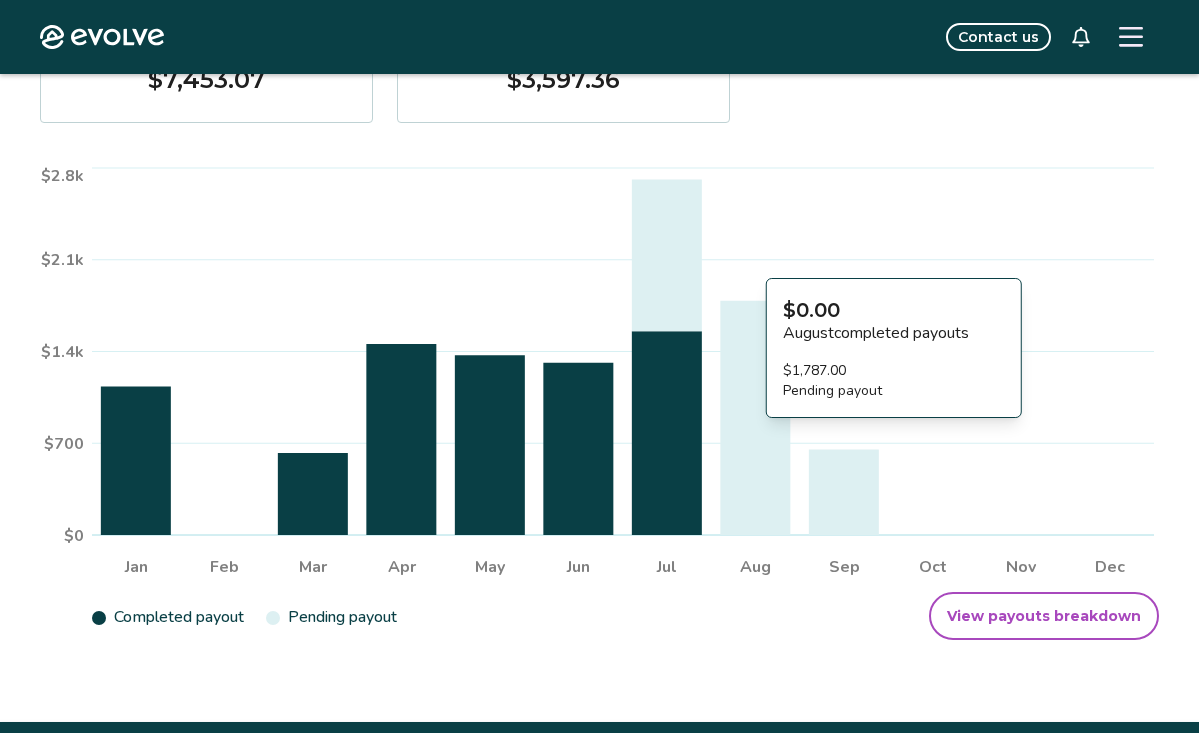 scroll, scrollTop: 350, scrollLeft: 0, axis: vertical 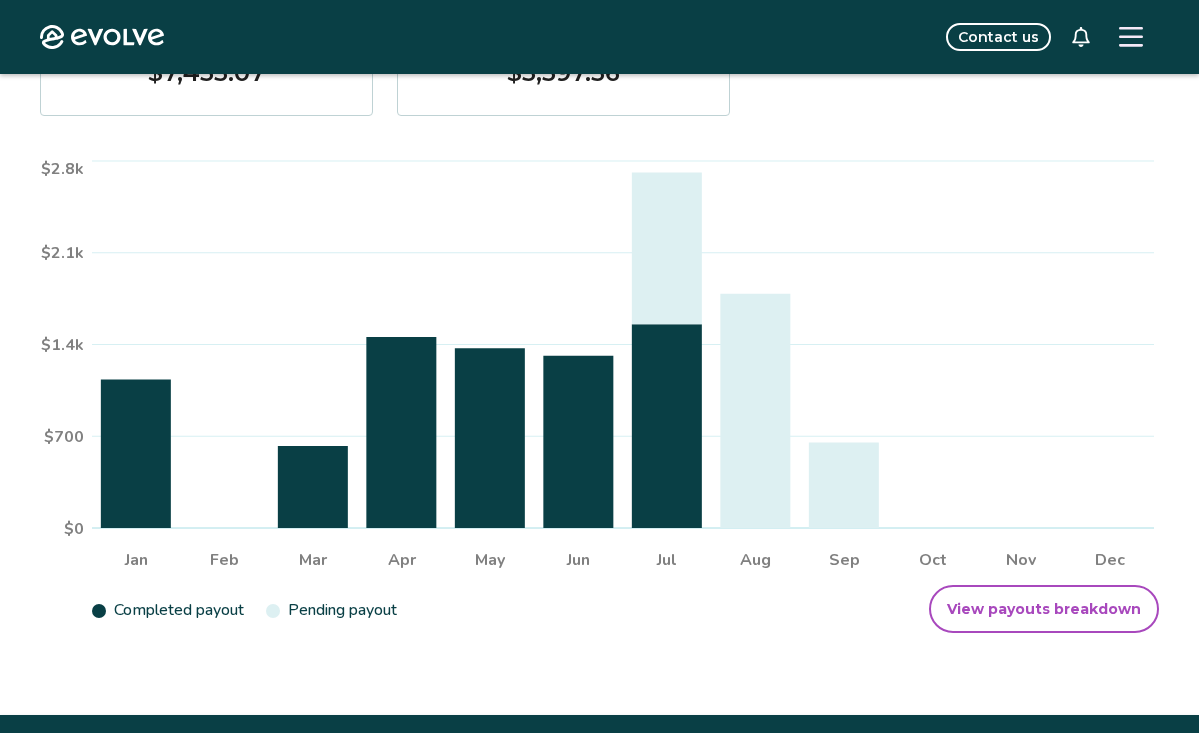 click 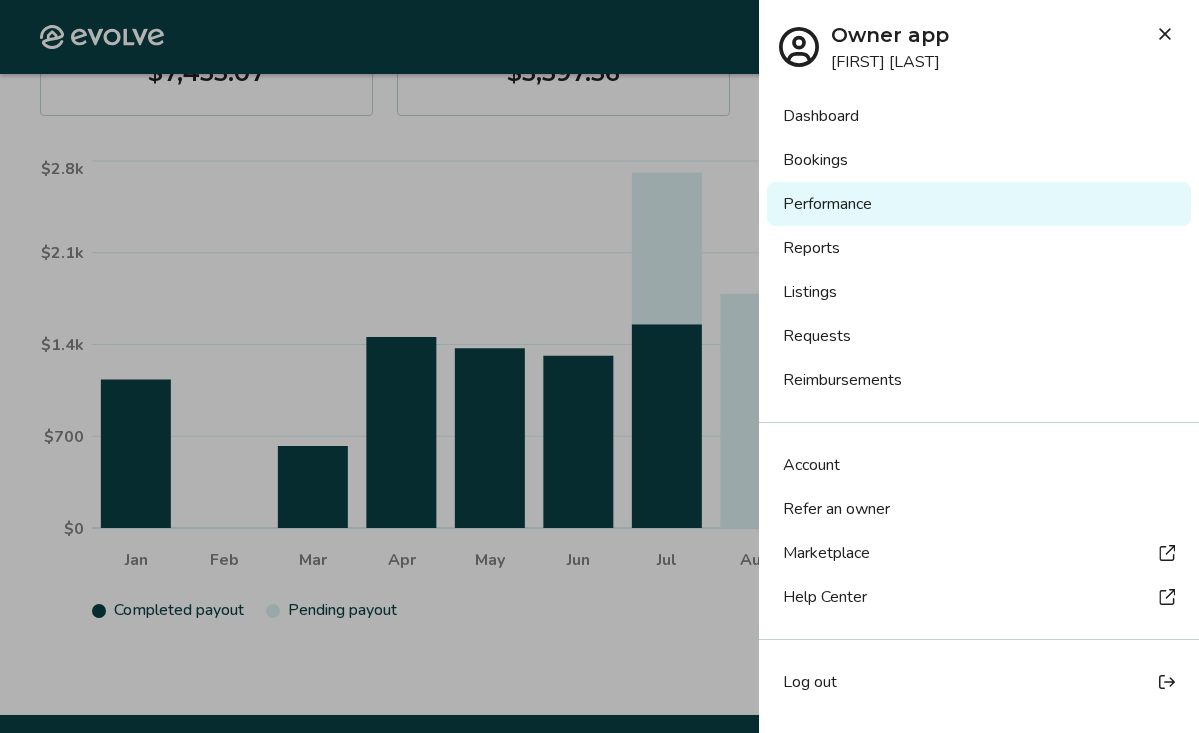 click on "Listings" at bounding box center (979, 292) 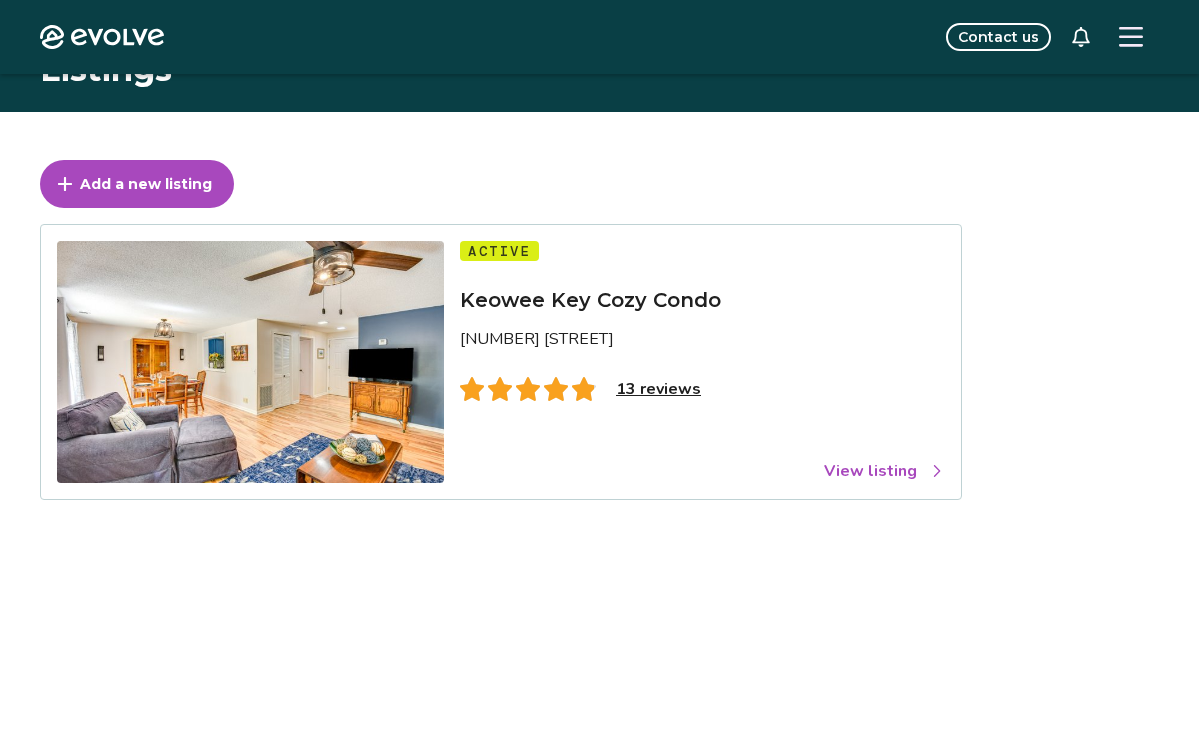 scroll, scrollTop: 0, scrollLeft: 0, axis: both 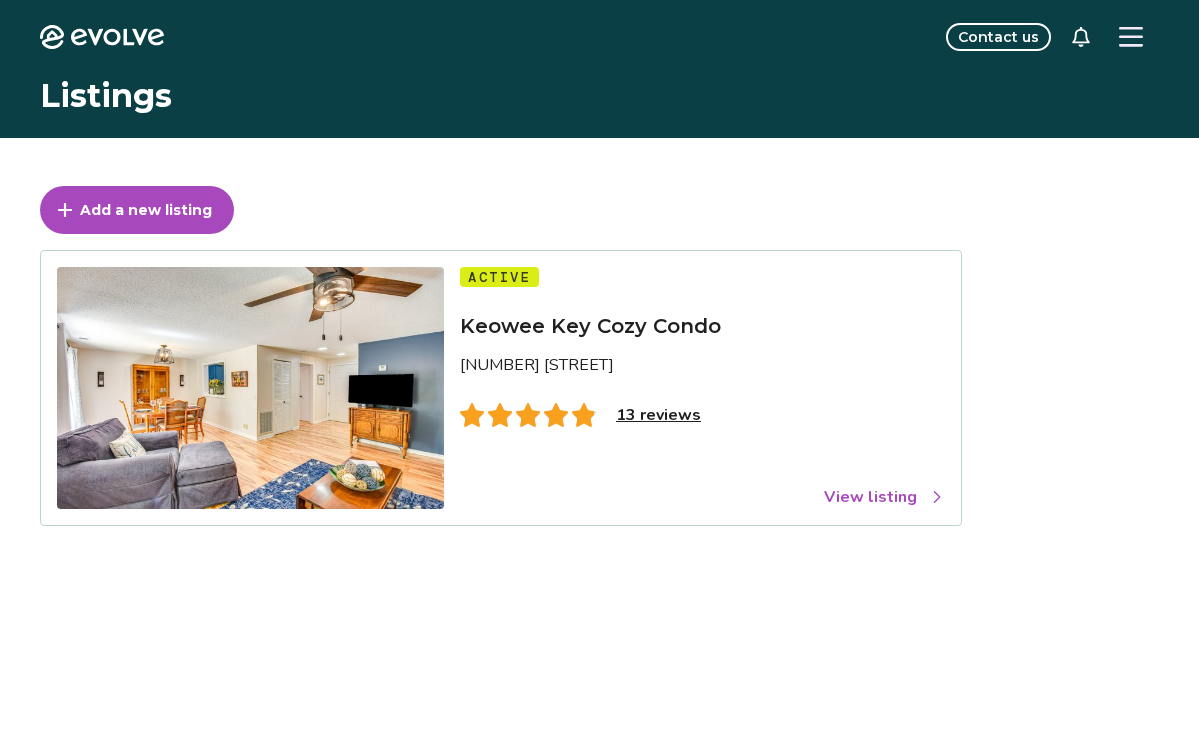 click on "View listing" at bounding box center [884, 497] 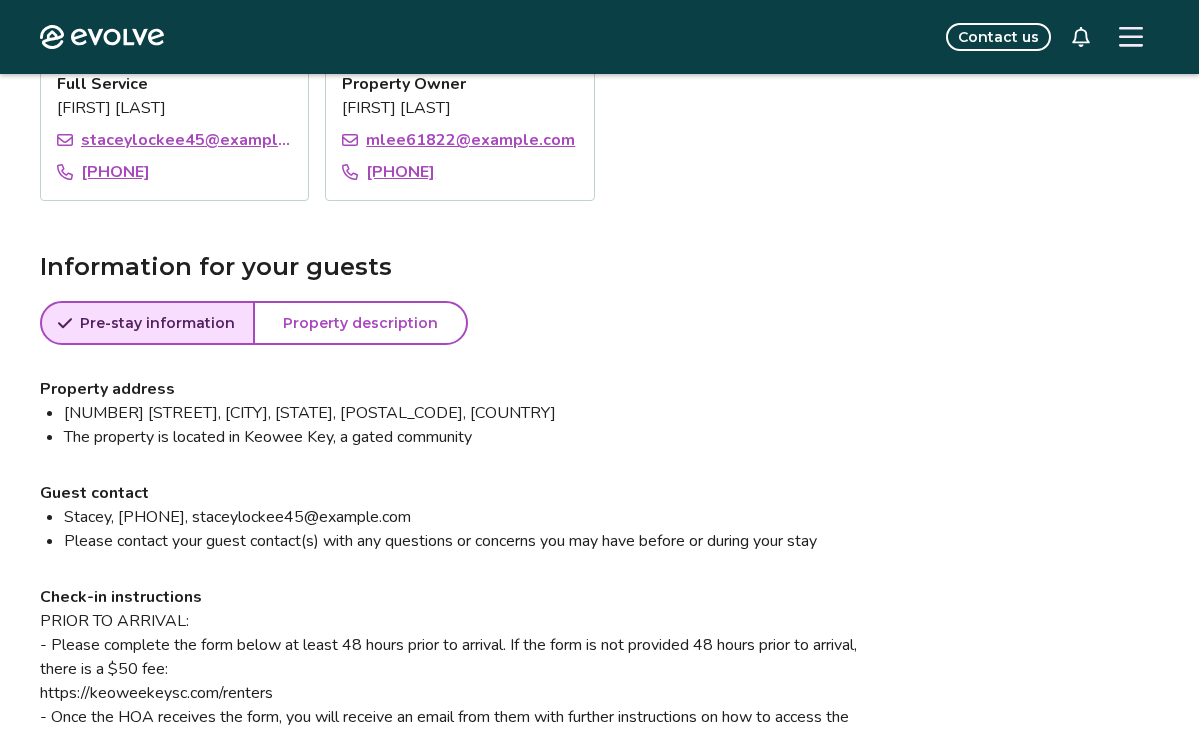 scroll, scrollTop: 1529, scrollLeft: 0, axis: vertical 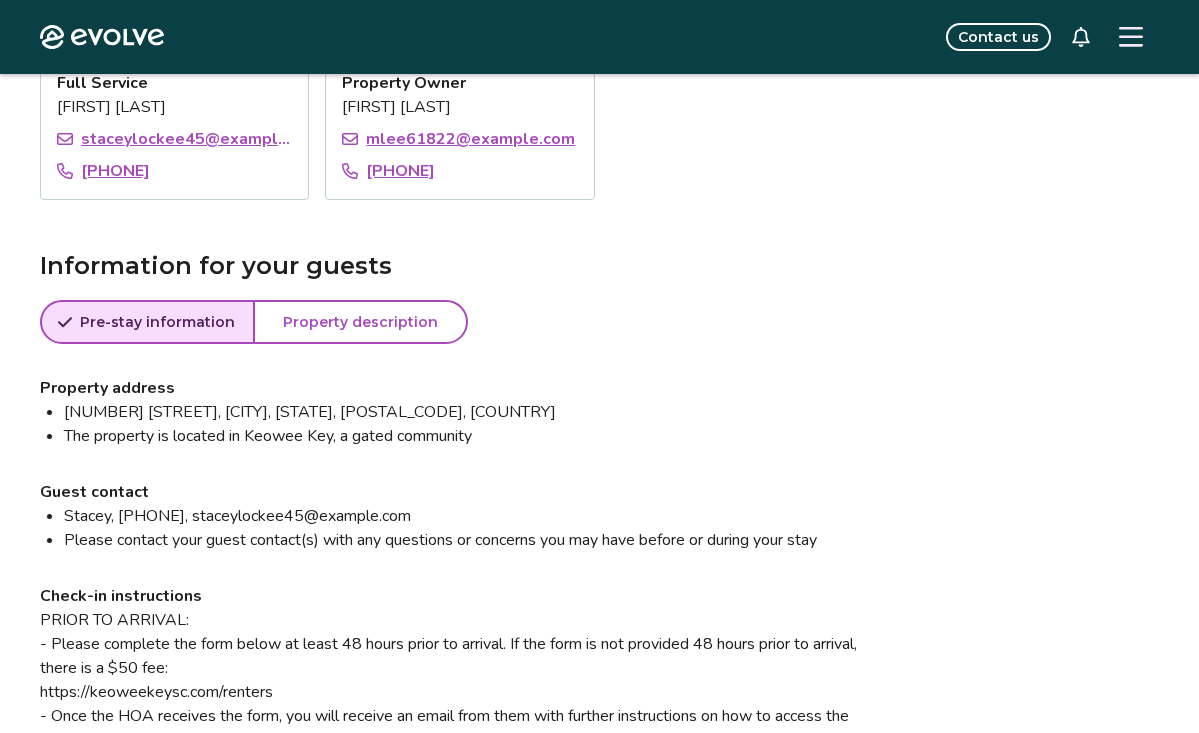 click on "[FIRST], [PHONE], [EMAIL]" at bounding box center [472, 516] 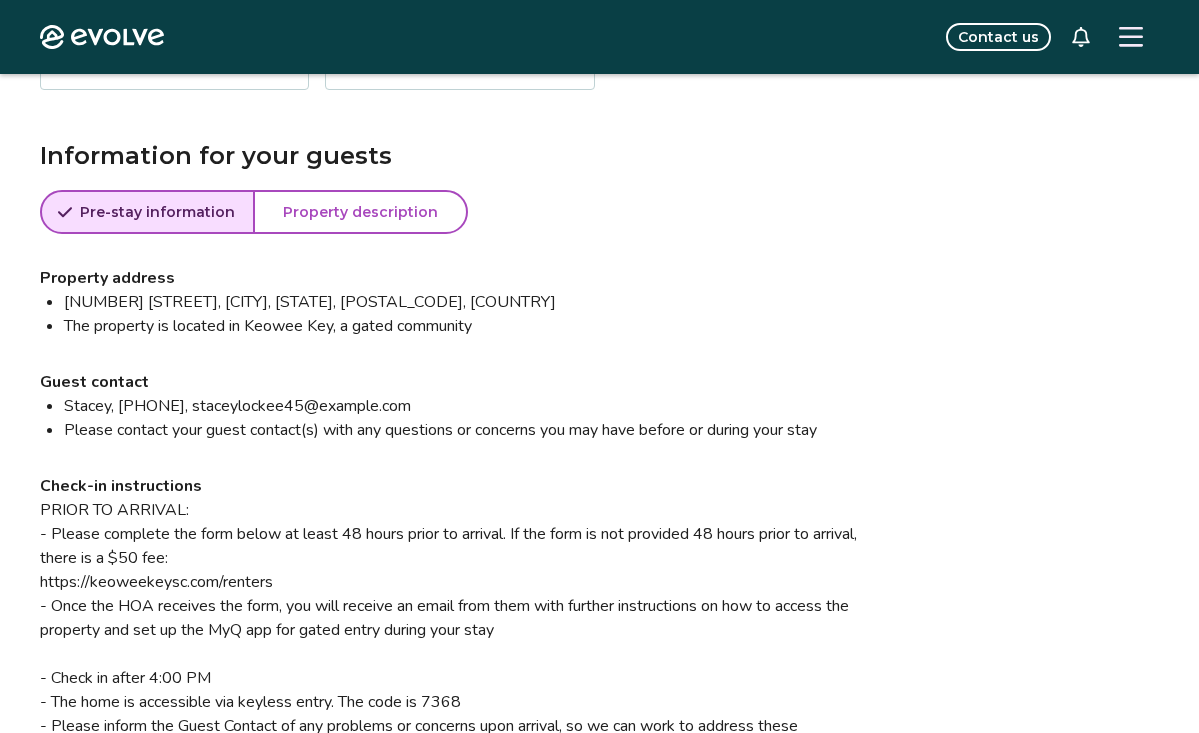 scroll, scrollTop: 1638, scrollLeft: 0, axis: vertical 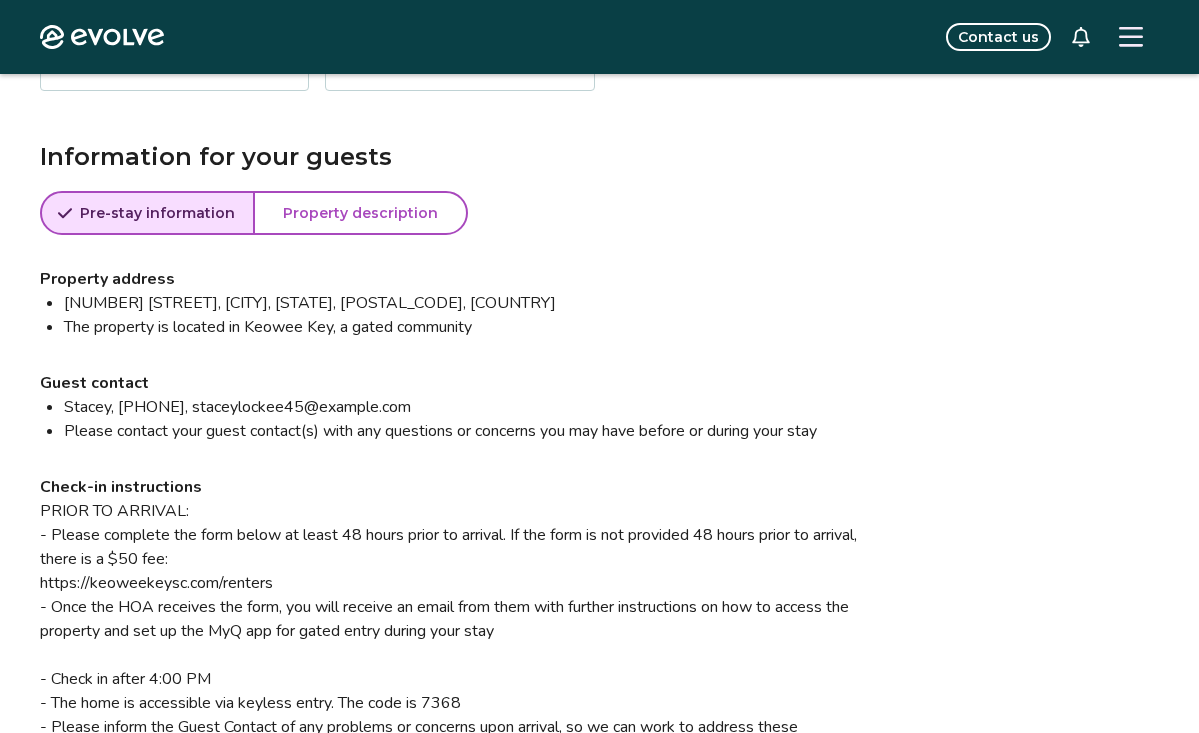 click on "Check-in instructions PRIOR TO ARRIVAL:
- Please complete the form below at least 48 hours prior to arrival. If the form is not provided 48 hours prior to arrival, there is a $50 fee:
https://keoweekeysc.com/renters
- Once the HOA receives the form, you will receive an email from them with further instructions on how to access the property and set up the MyQ app for gated entry during your stay
- Check in after 4:00 PM
- The home is accessible via keyless entry. The code is 7368
- Please inform the Guest Contact of any problems or concerns upon arrival, so we can work to address these immediately" at bounding box center (460, 619) 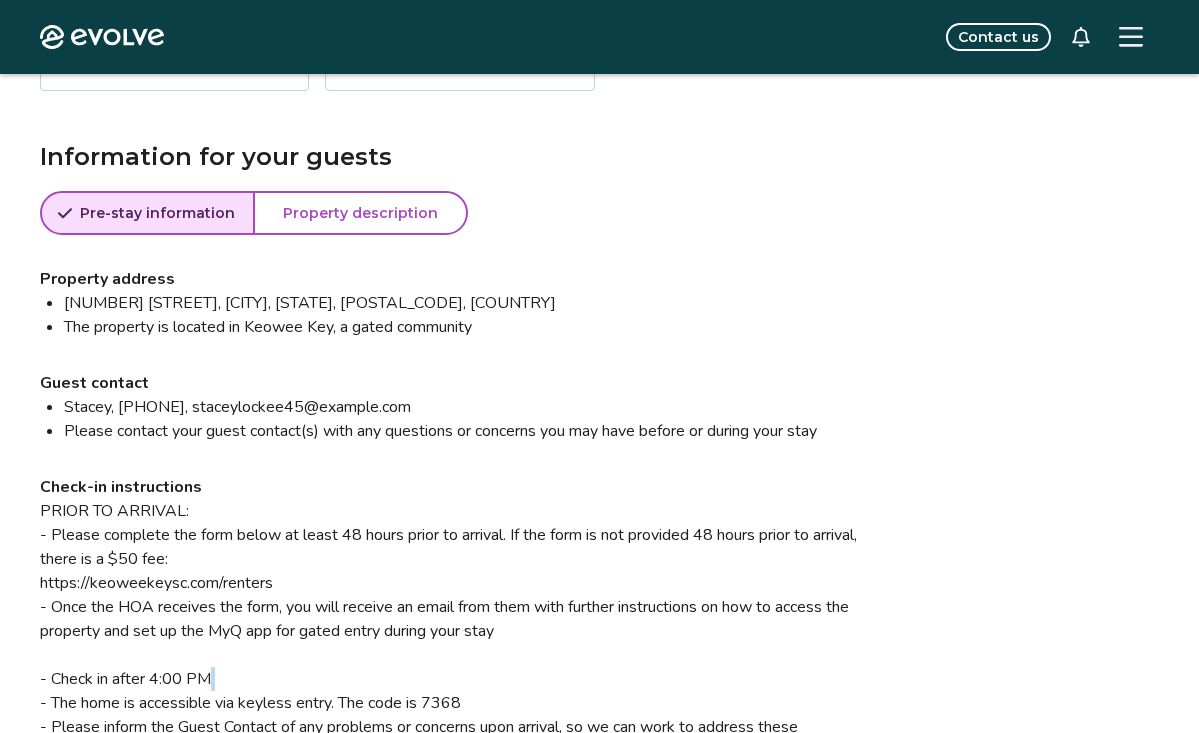 click on "Check-in instructions PRIOR TO ARRIVAL:
- Please complete the form below at least 48 hours prior to arrival. If the form is not provided 48 hours prior to arrival, there is a $50 fee:
https://keoweekeysc.com/renters
- Once the HOA receives the form, you will receive an email from them with further instructions on how to access the property and set up the MyQ app for gated entry during your stay
- Check in after 4:00 PM
- The home is accessible via keyless entry. The code is 7368
- Please inform the Guest Contact of any problems or concerns upon arrival, so we can work to address these immediately" at bounding box center (460, 619) 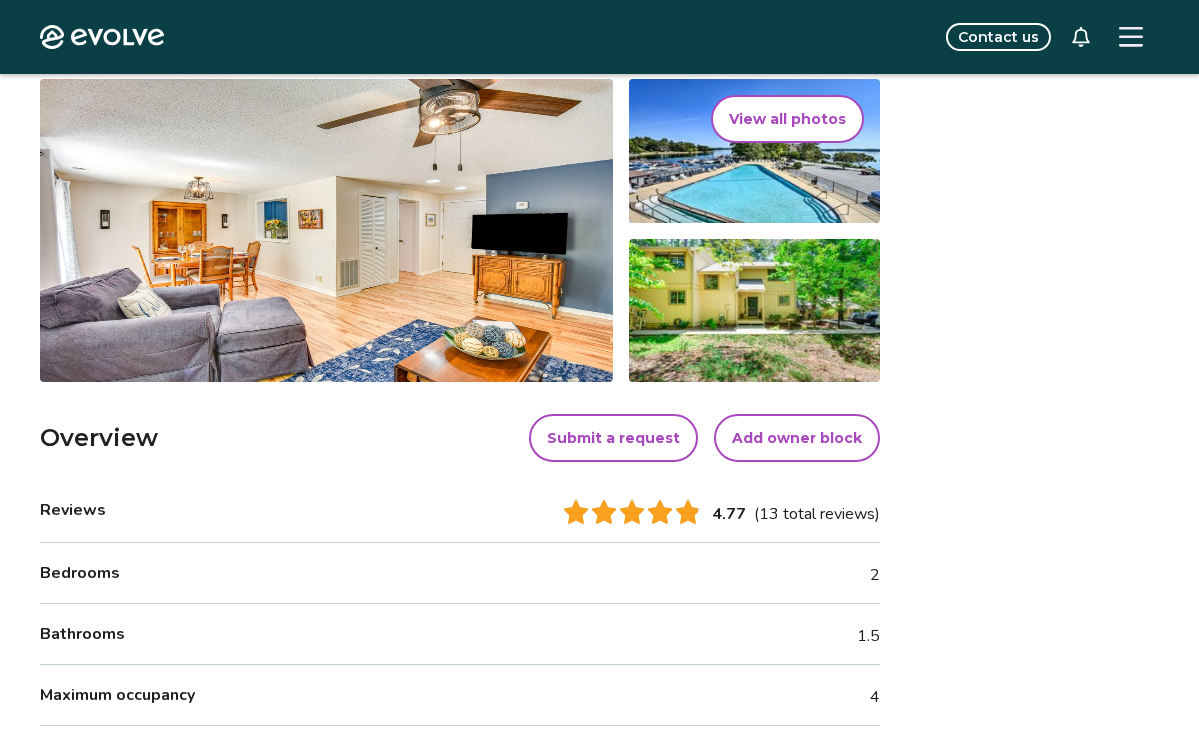 scroll, scrollTop: 0, scrollLeft: 0, axis: both 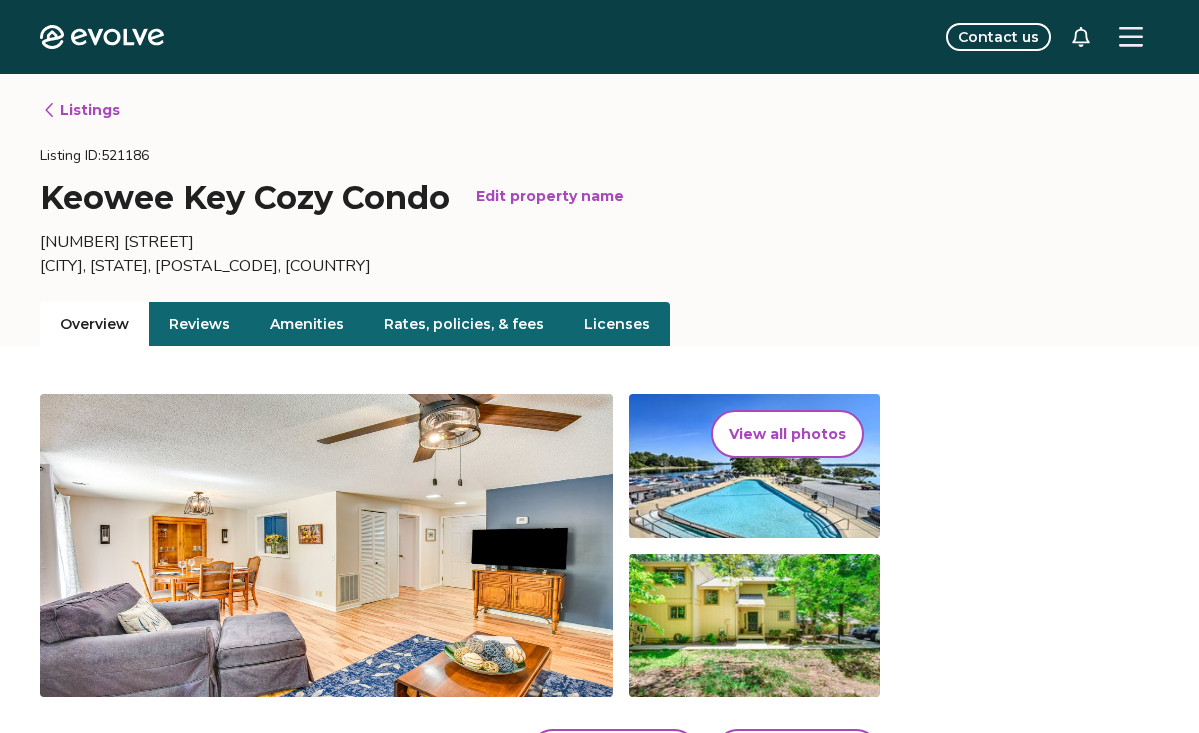 click 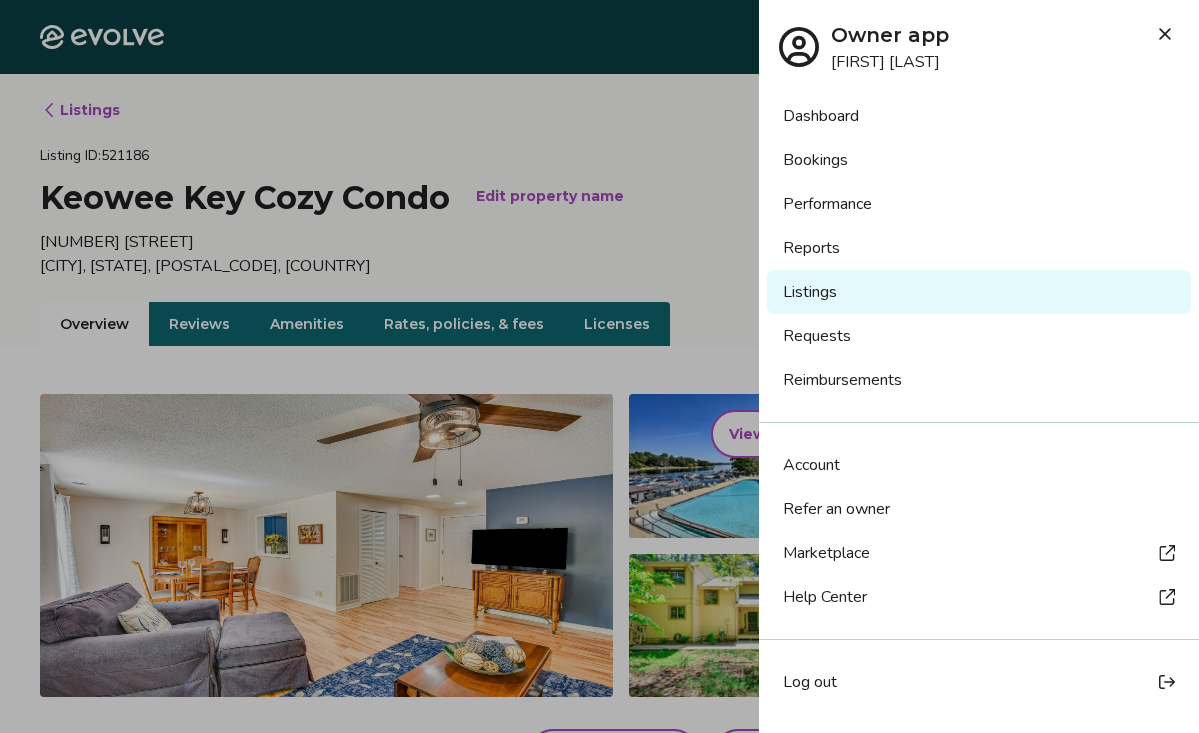 click on "Help Center" at bounding box center (825, 597) 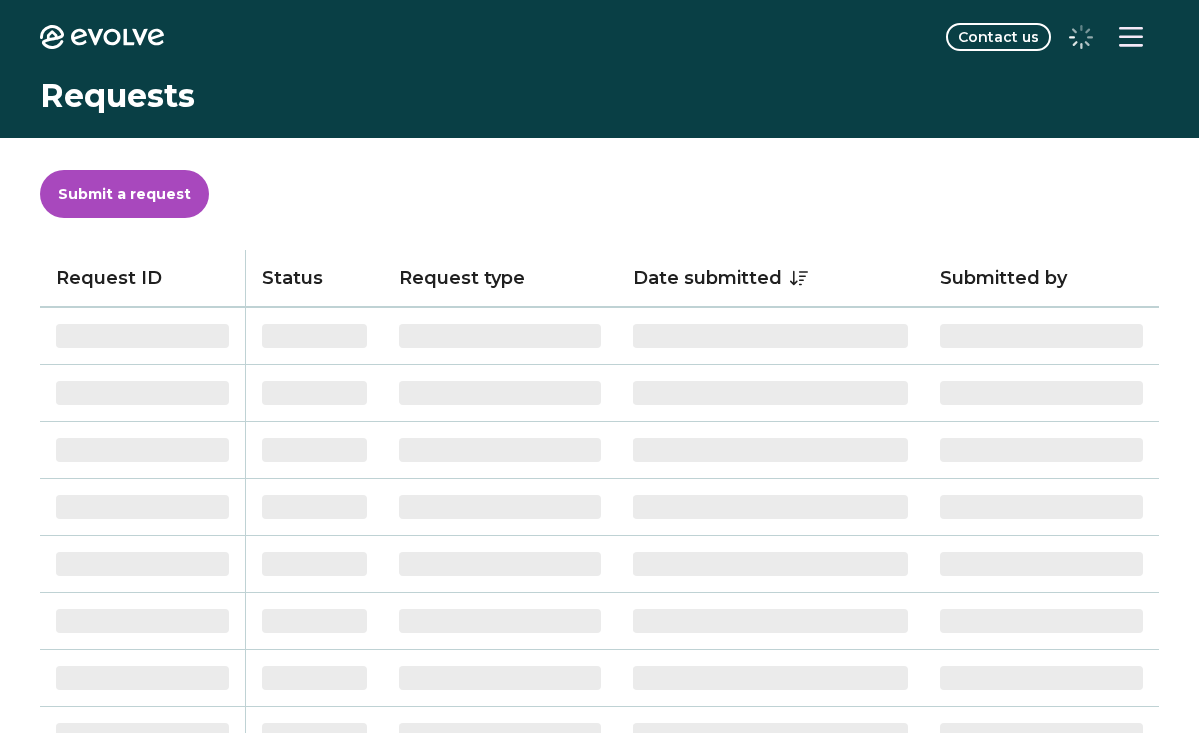 scroll, scrollTop: 0, scrollLeft: 0, axis: both 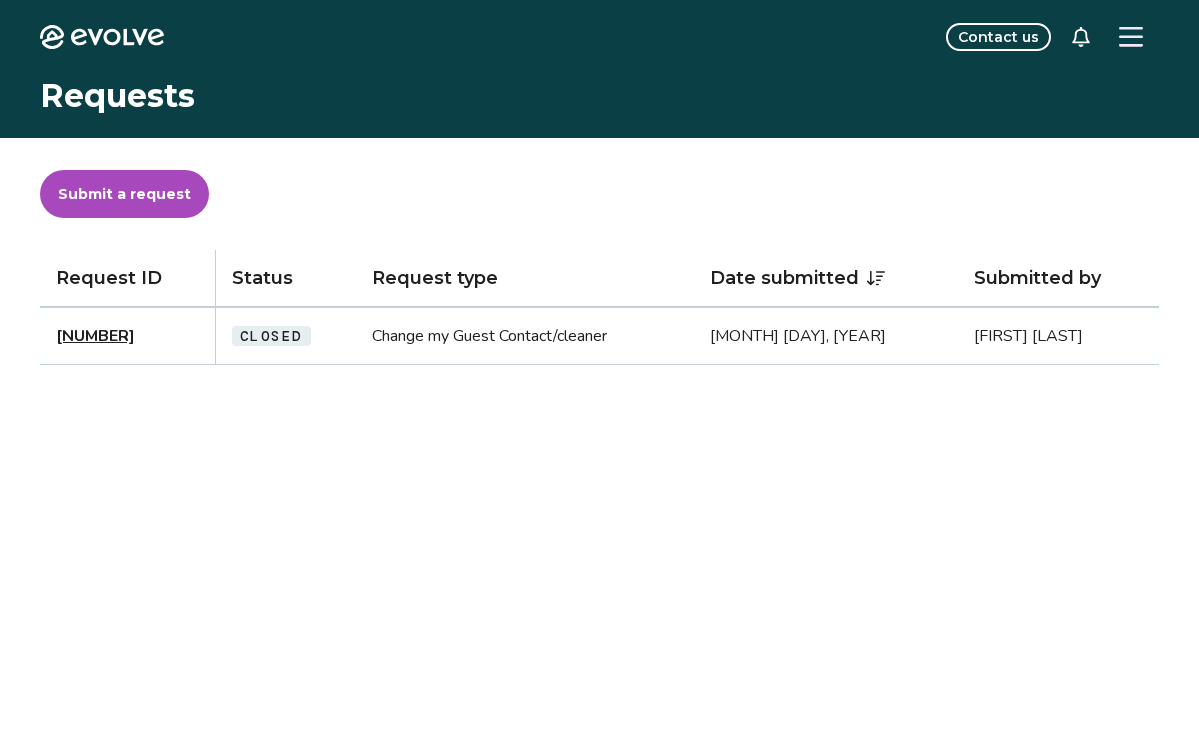 click on "Change my Guest Contact/cleaner" at bounding box center [525, 336] 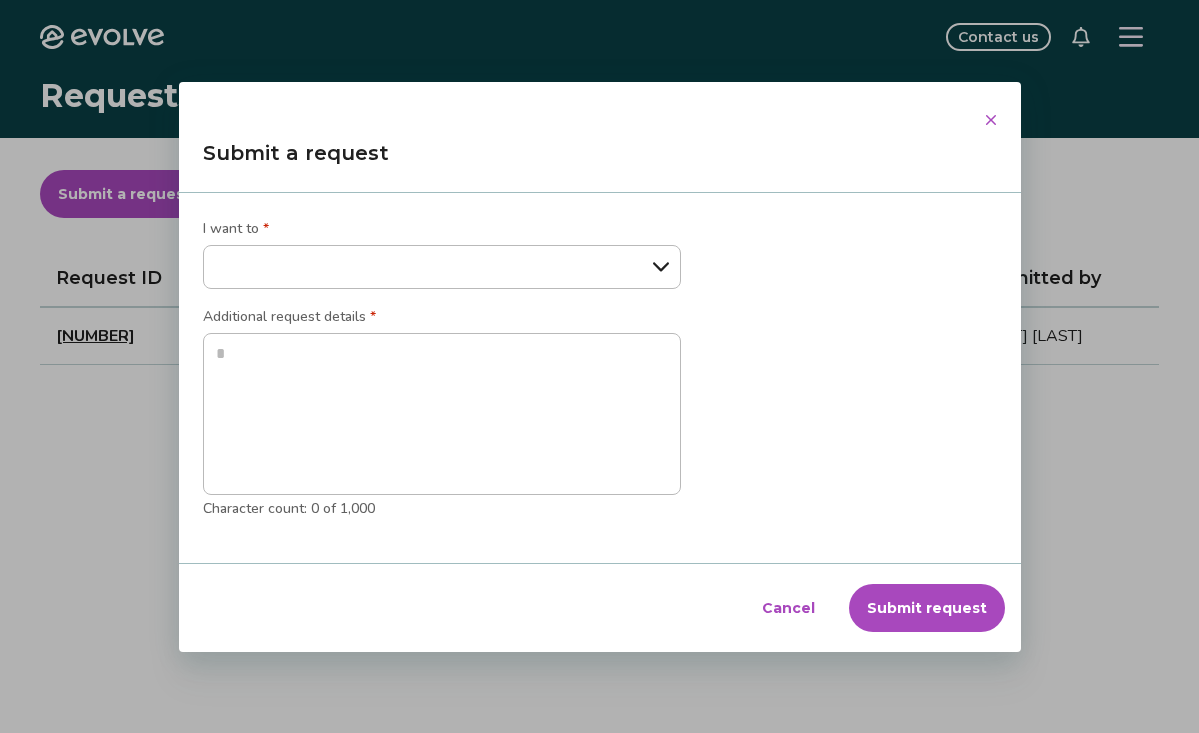 select on "**********" 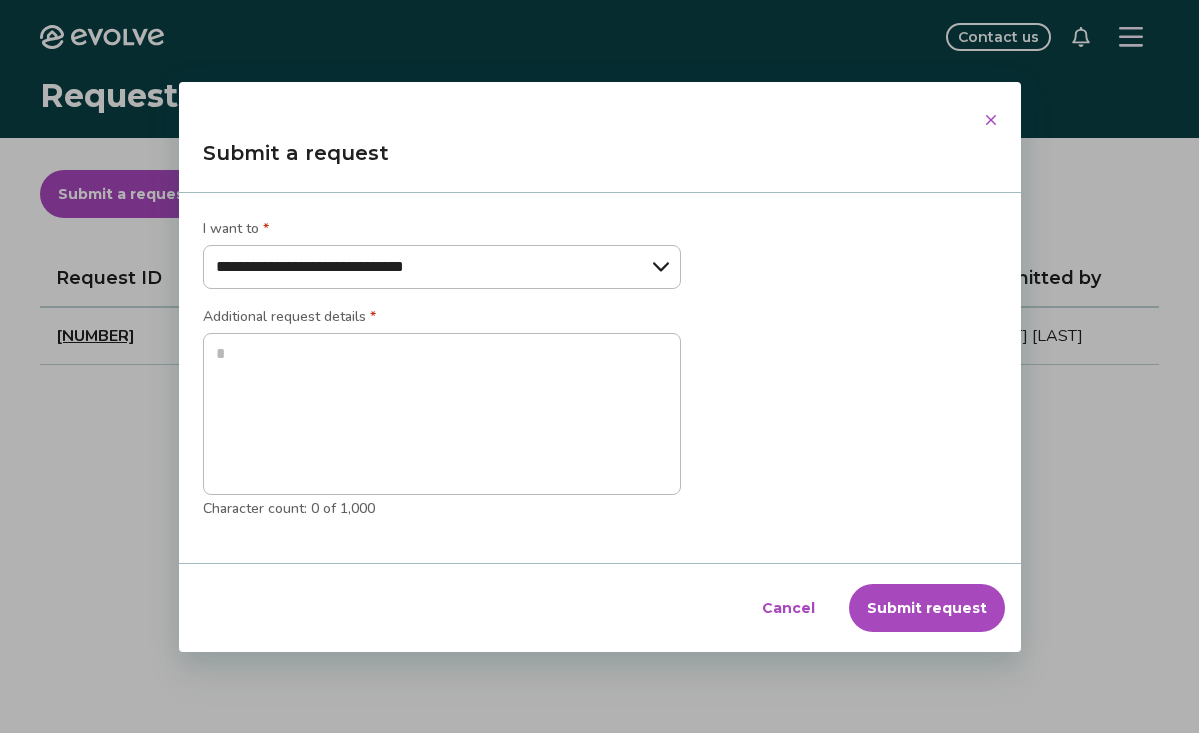 type on "*" 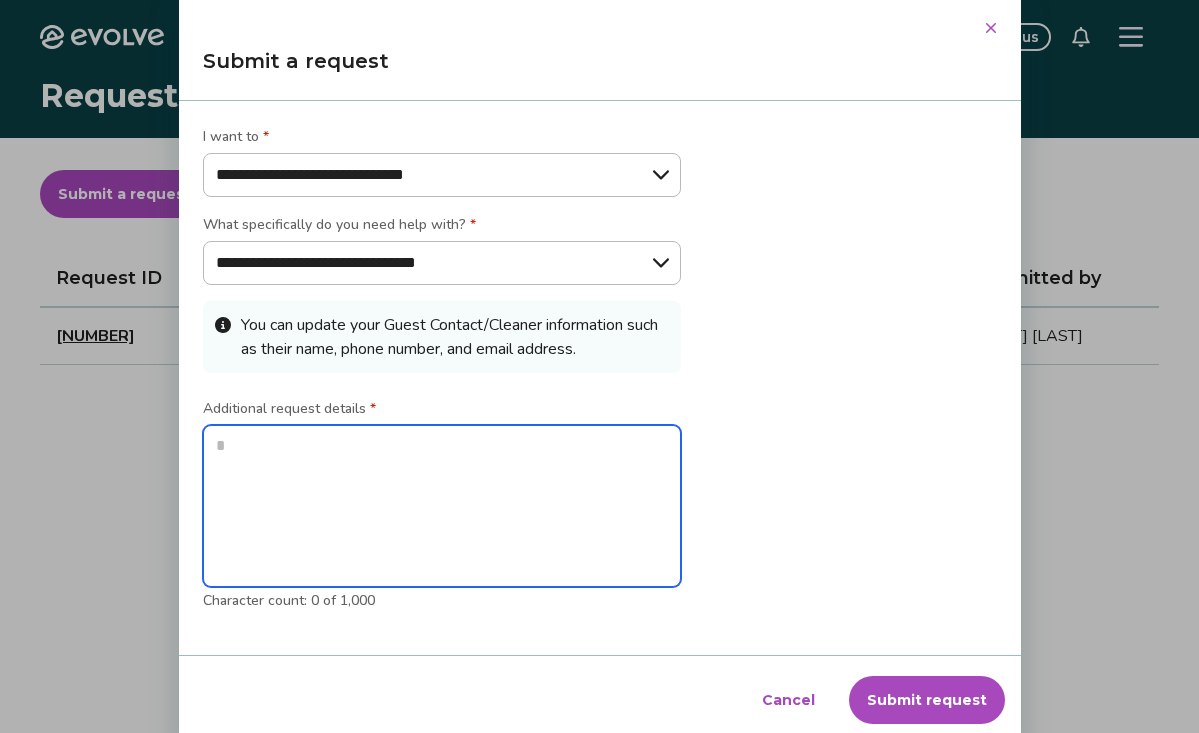 click at bounding box center (442, 506) 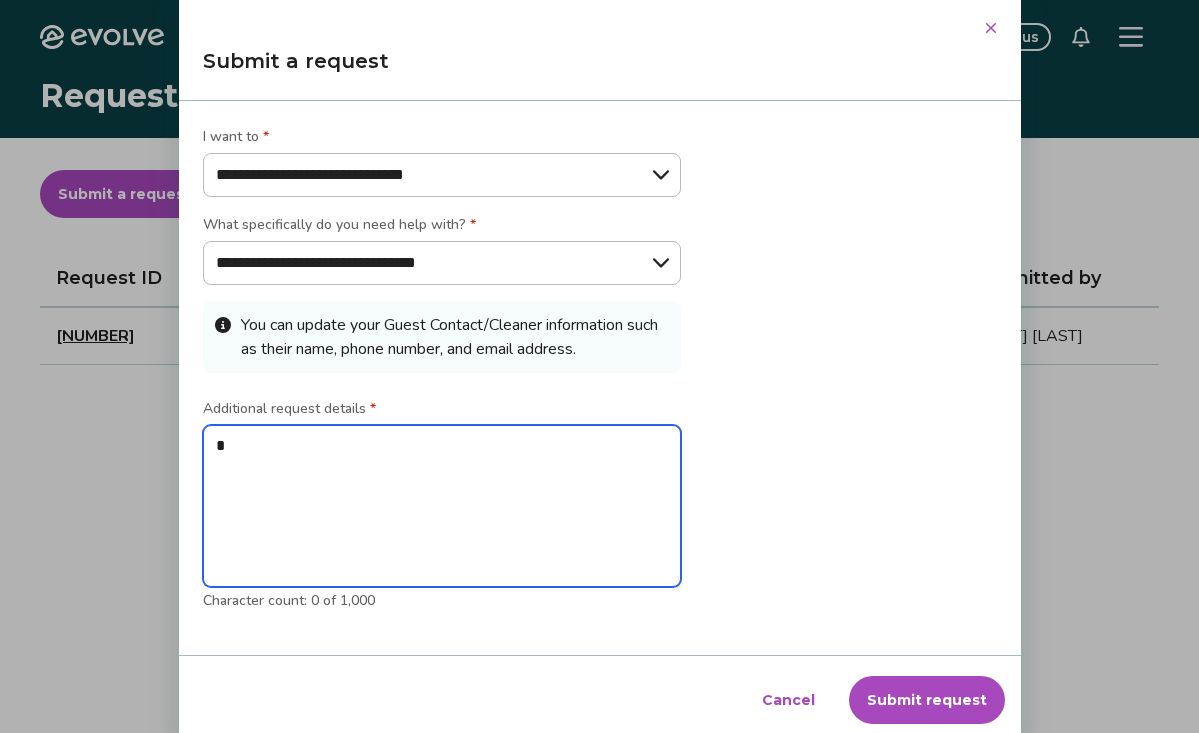 type on "**" 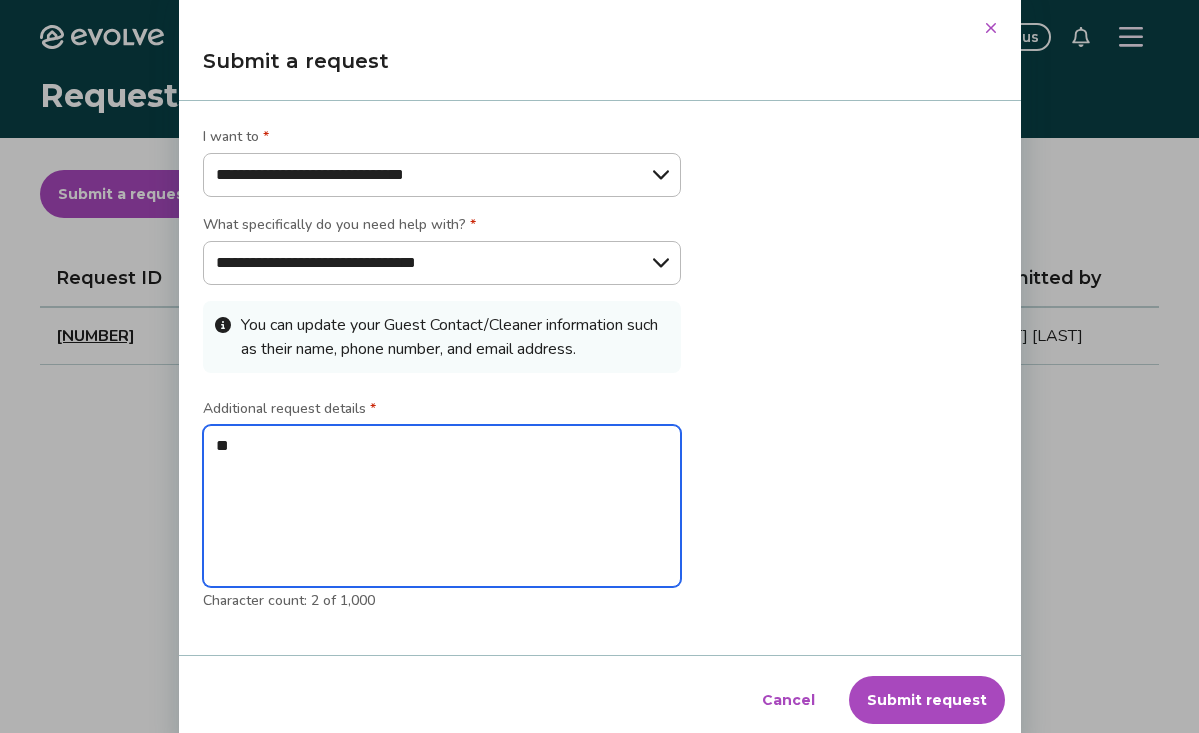 type on "***" 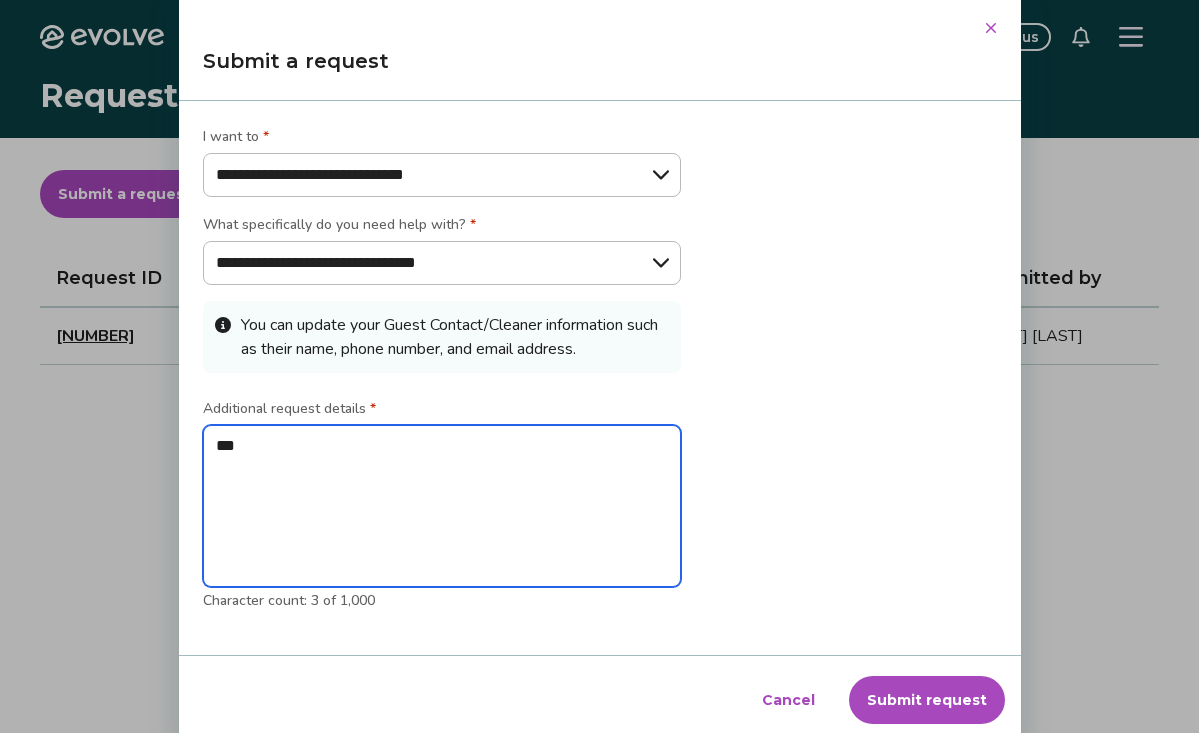 type on "****" 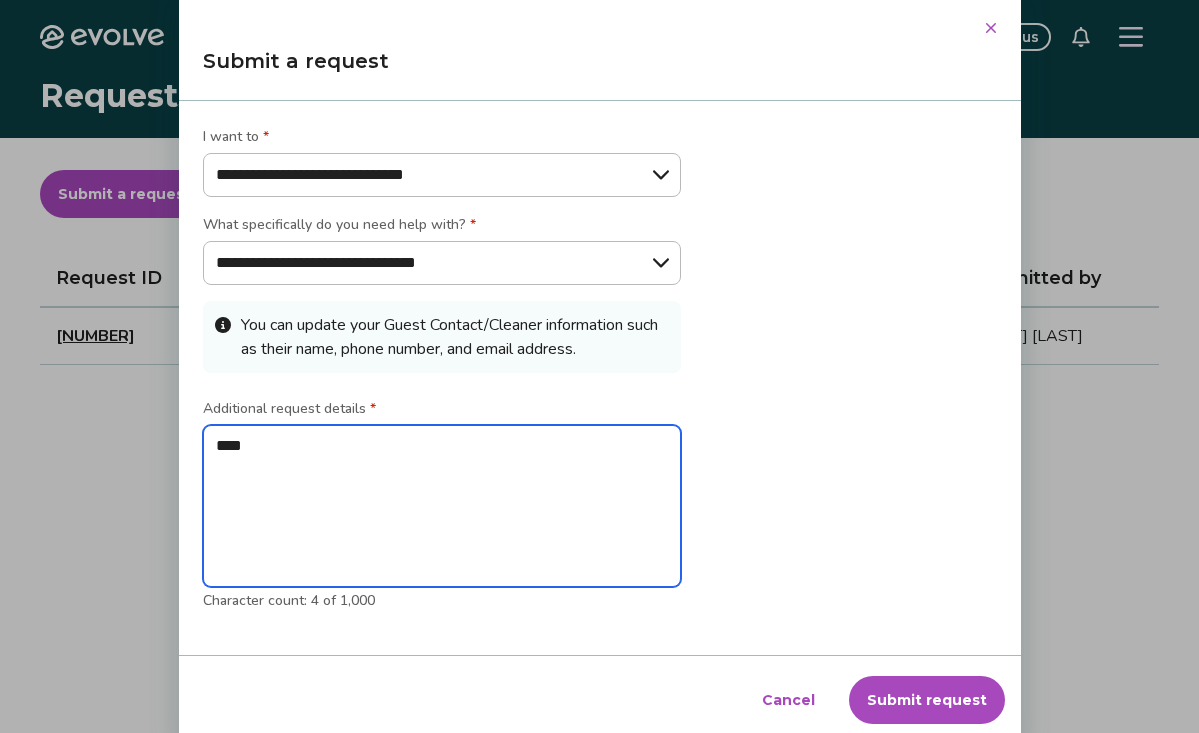 type on "*****" 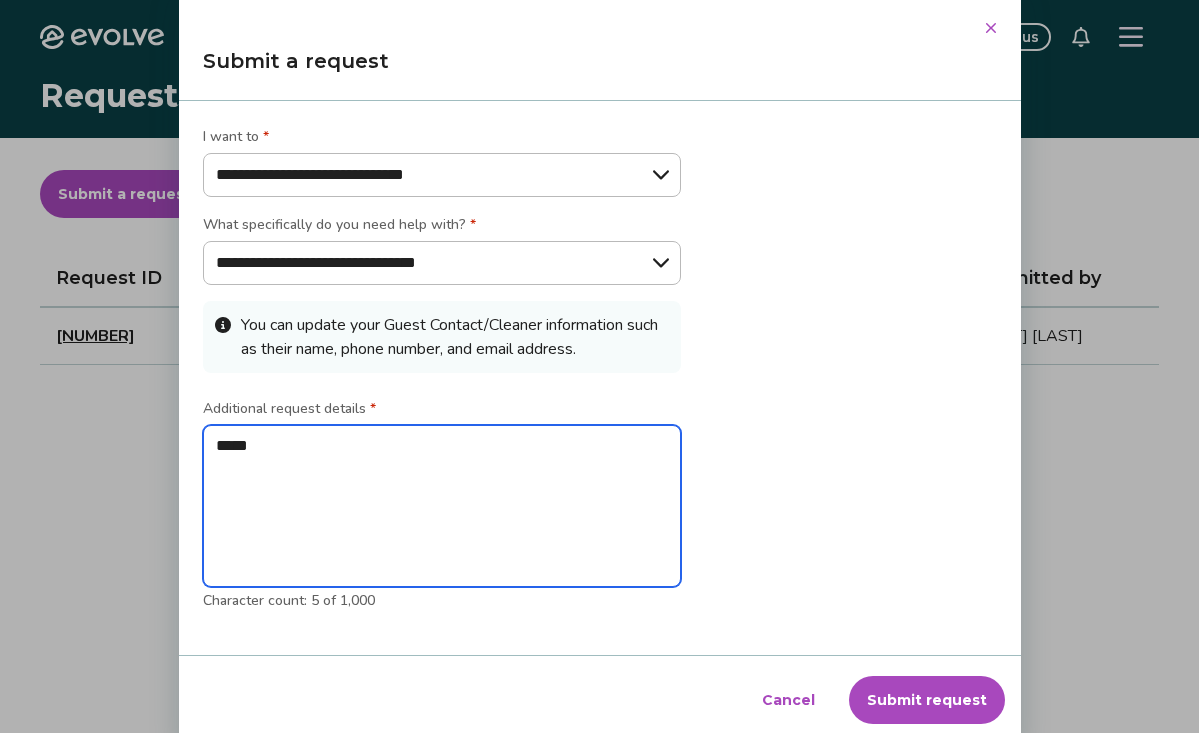 type on "******" 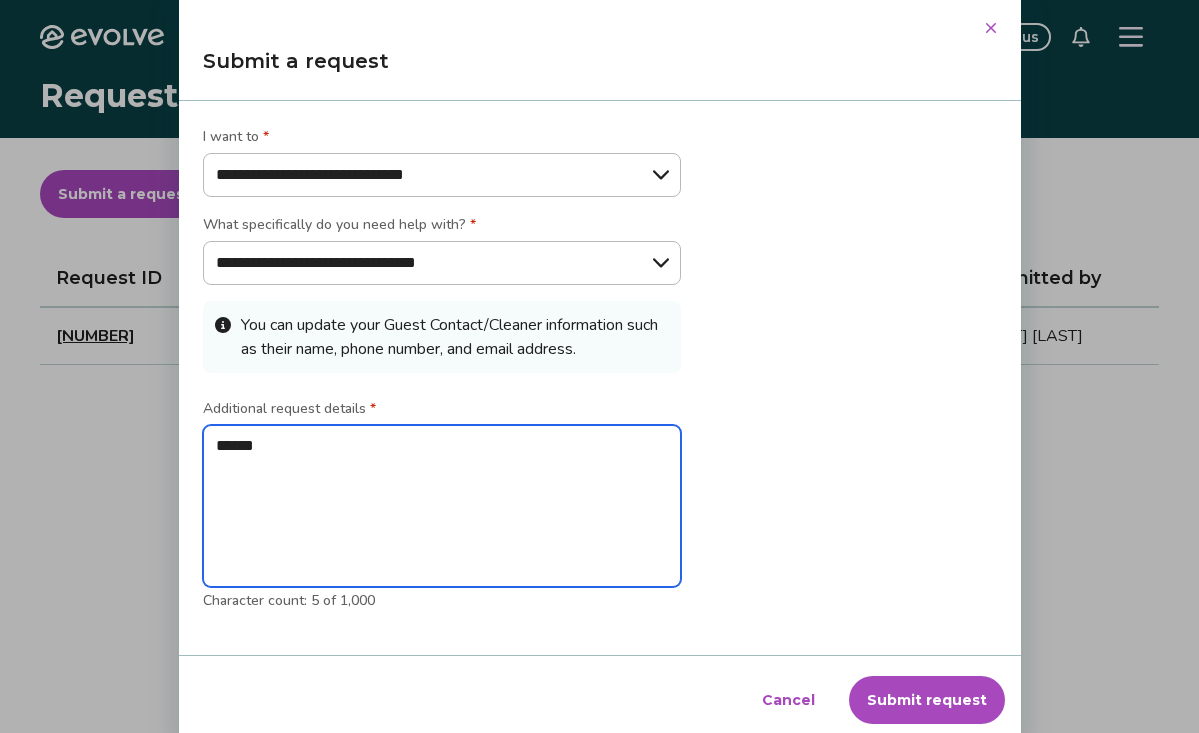 type on "******" 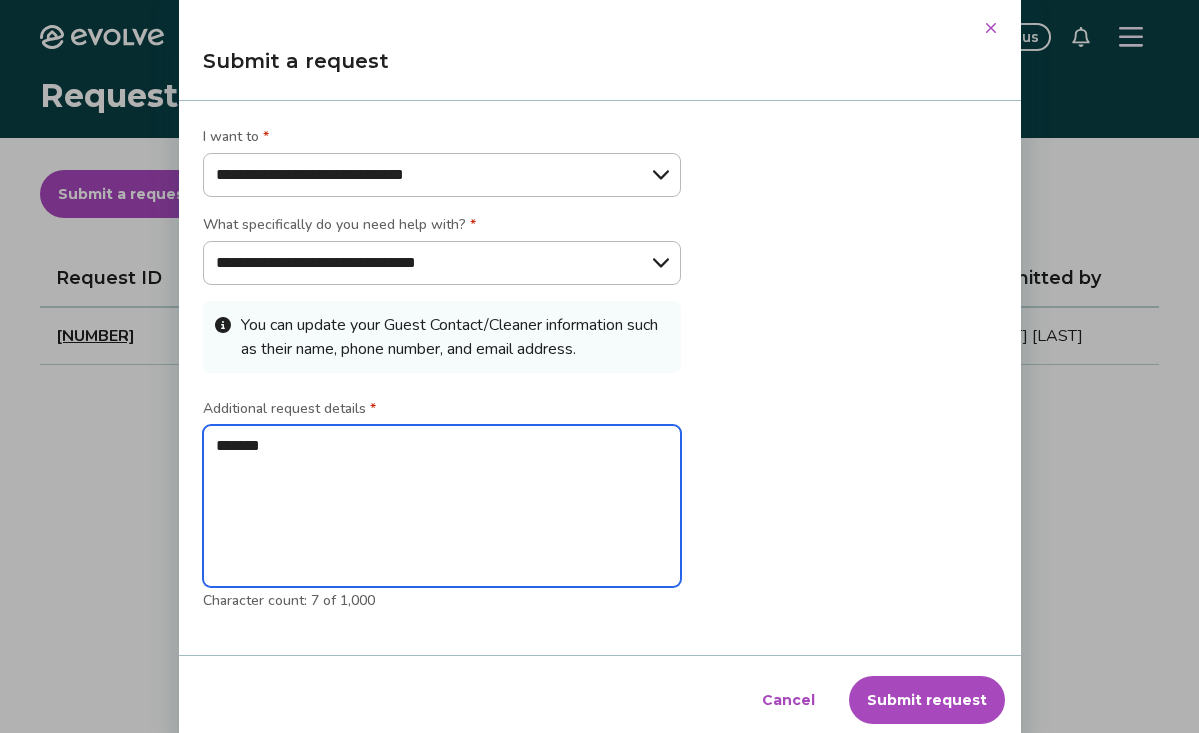 type on "********" 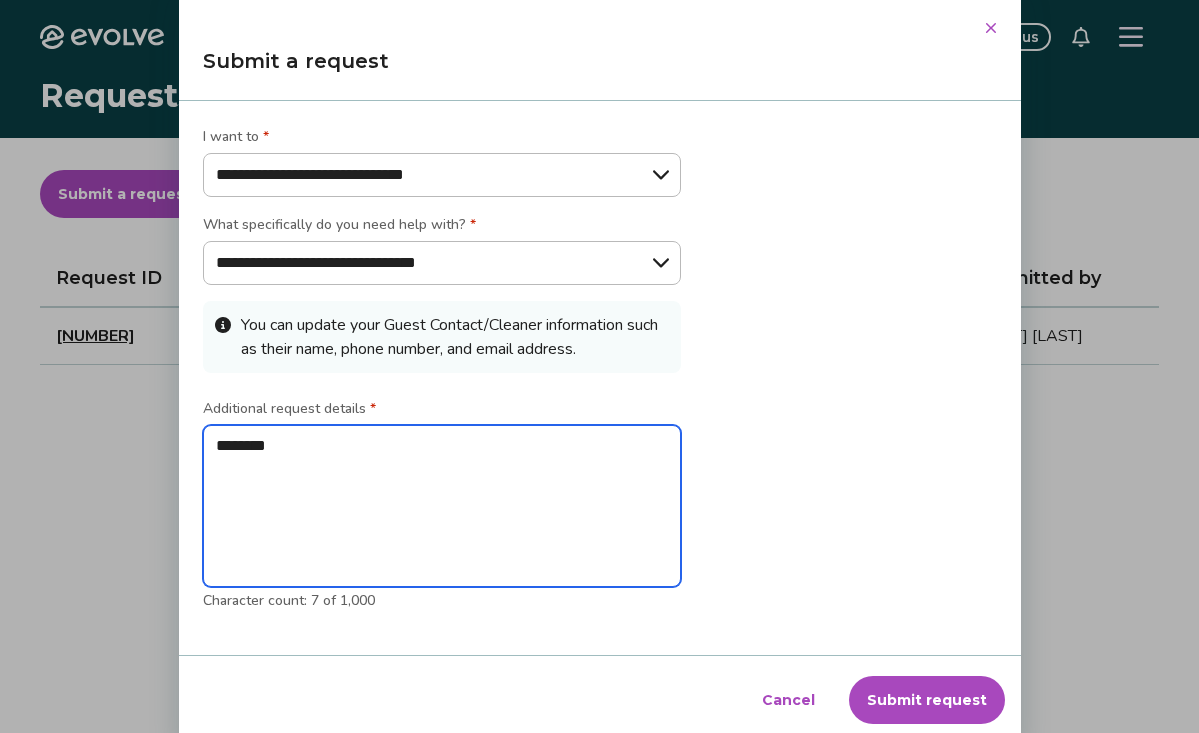 type on "*********" 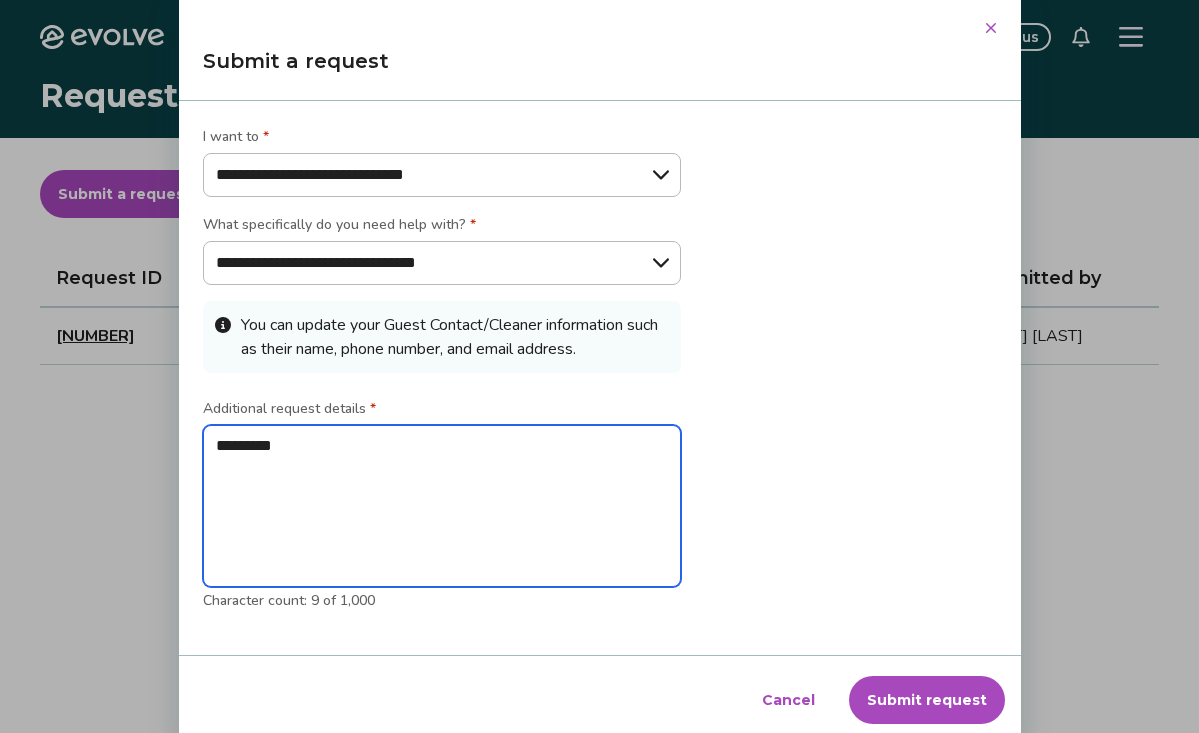 type on "**********" 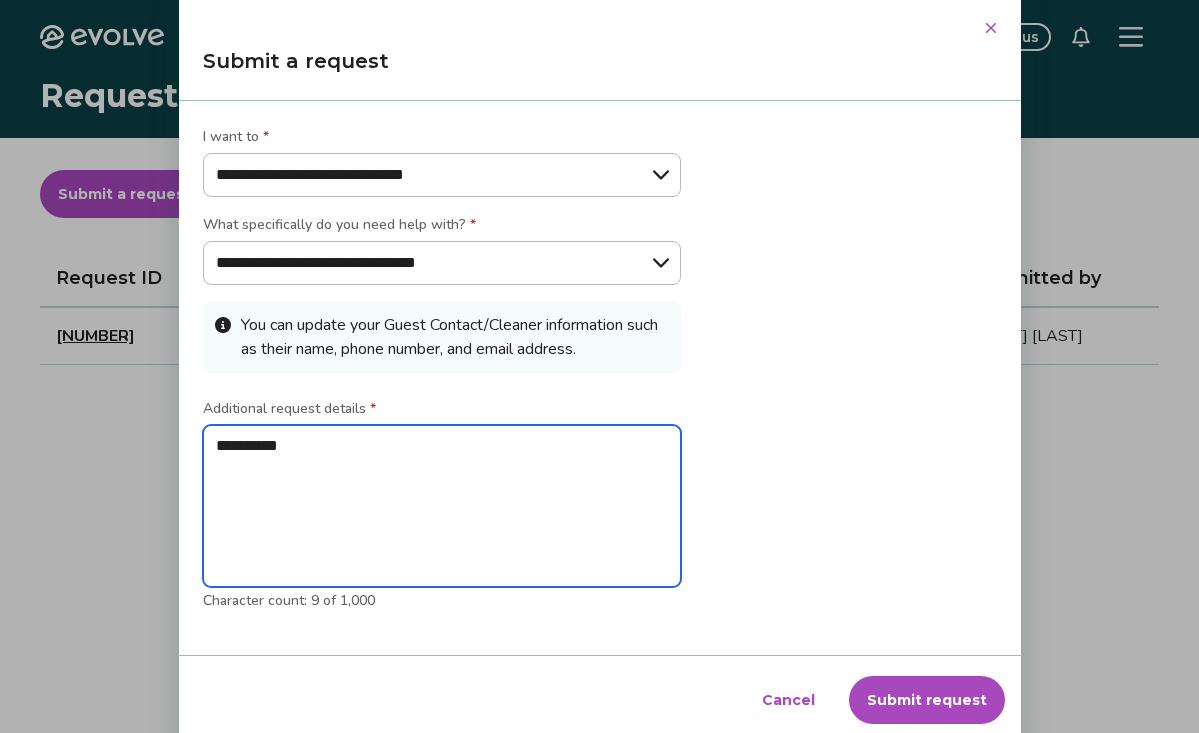 type on "**********" 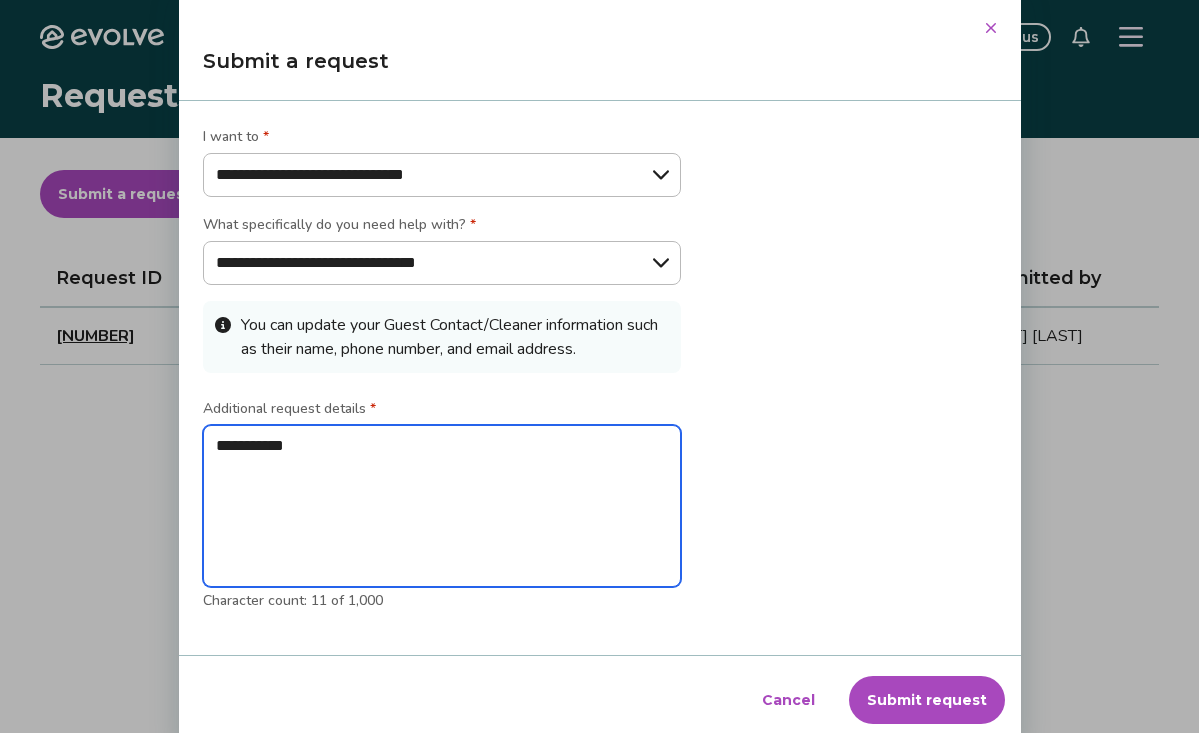 type on "**********" 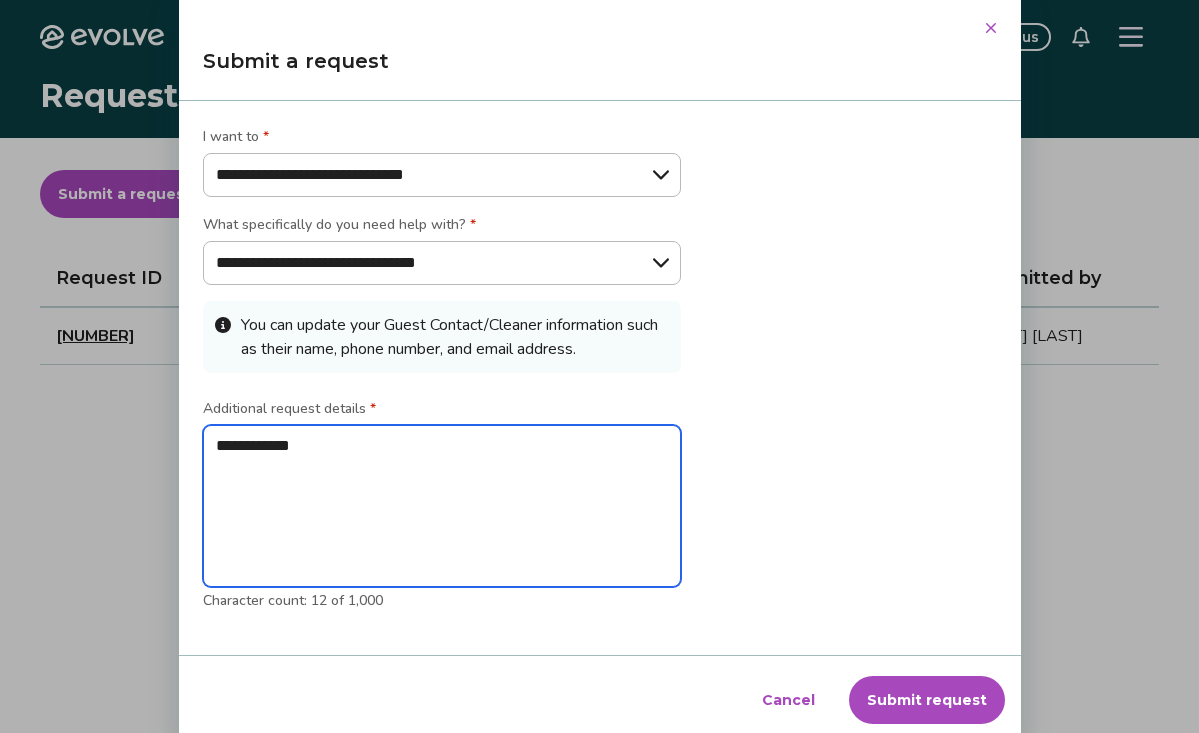 type on "**********" 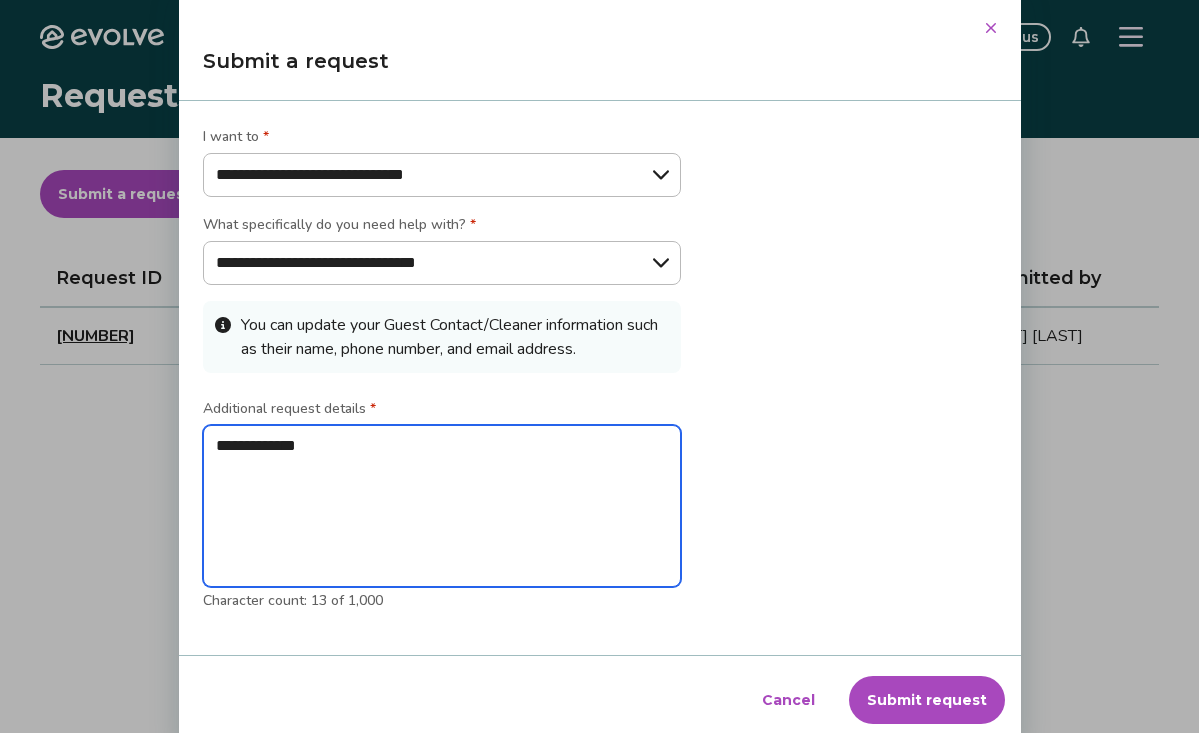 type on "**********" 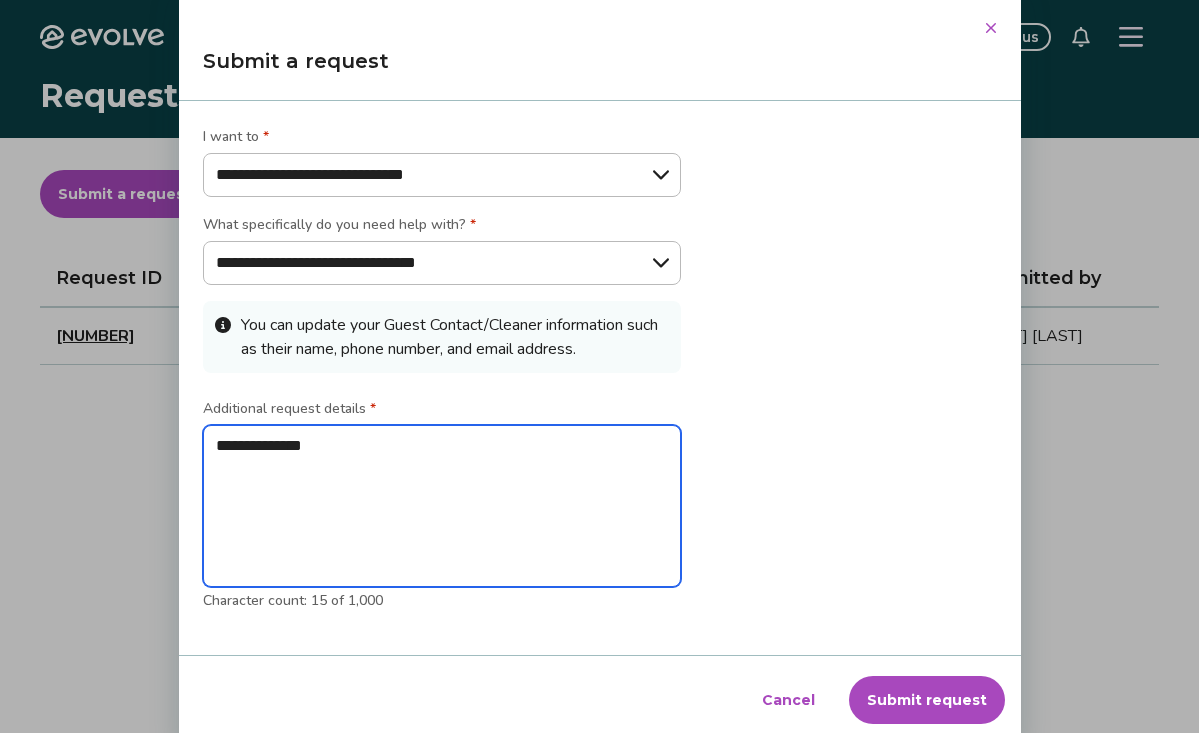 type on "**********" 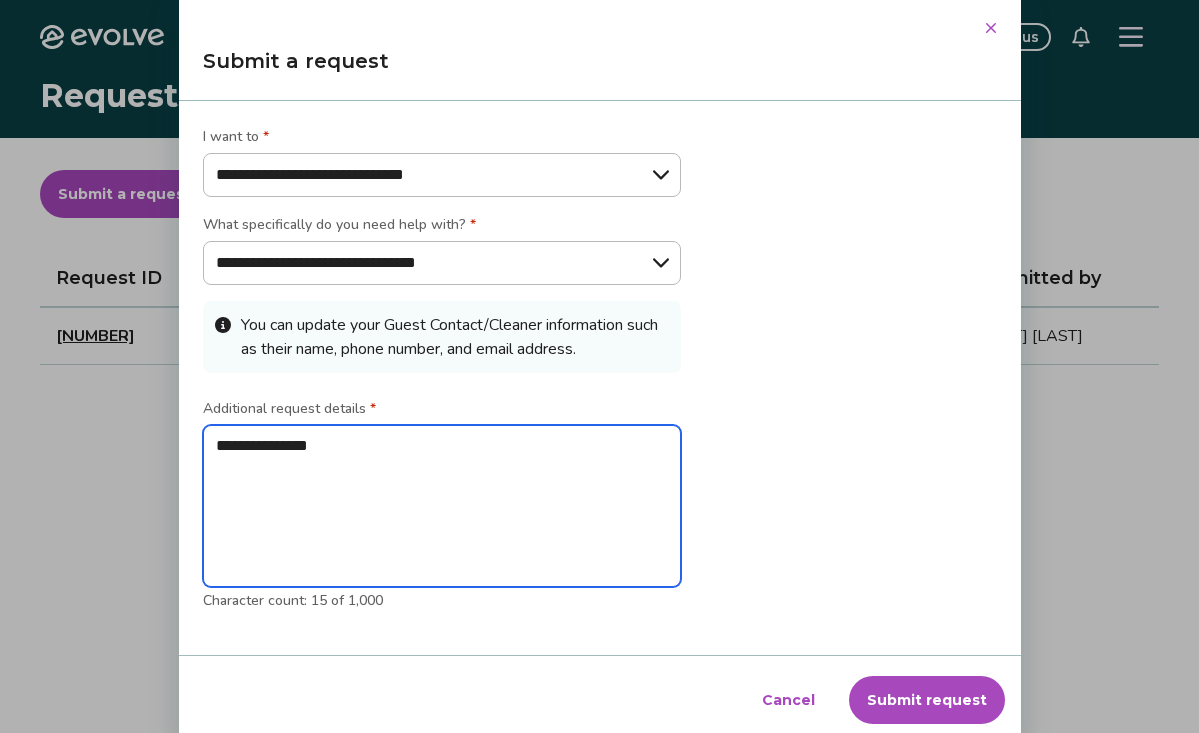 type on "**********" 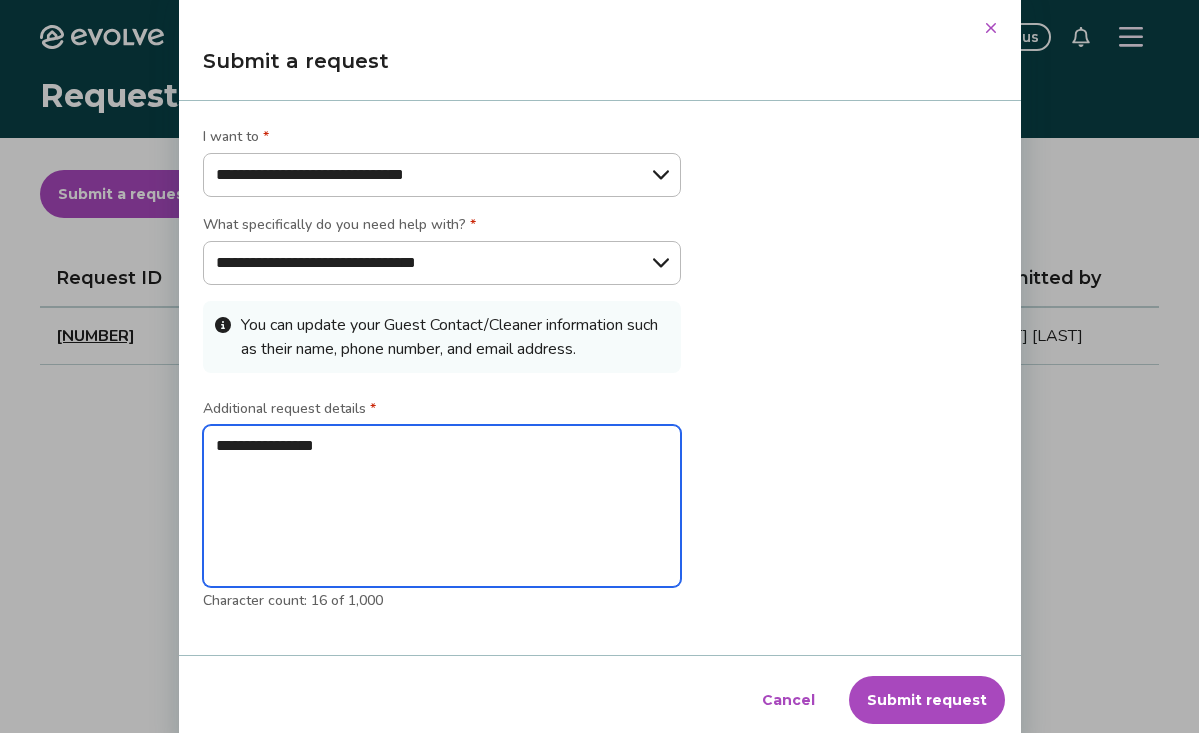 type on "**********" 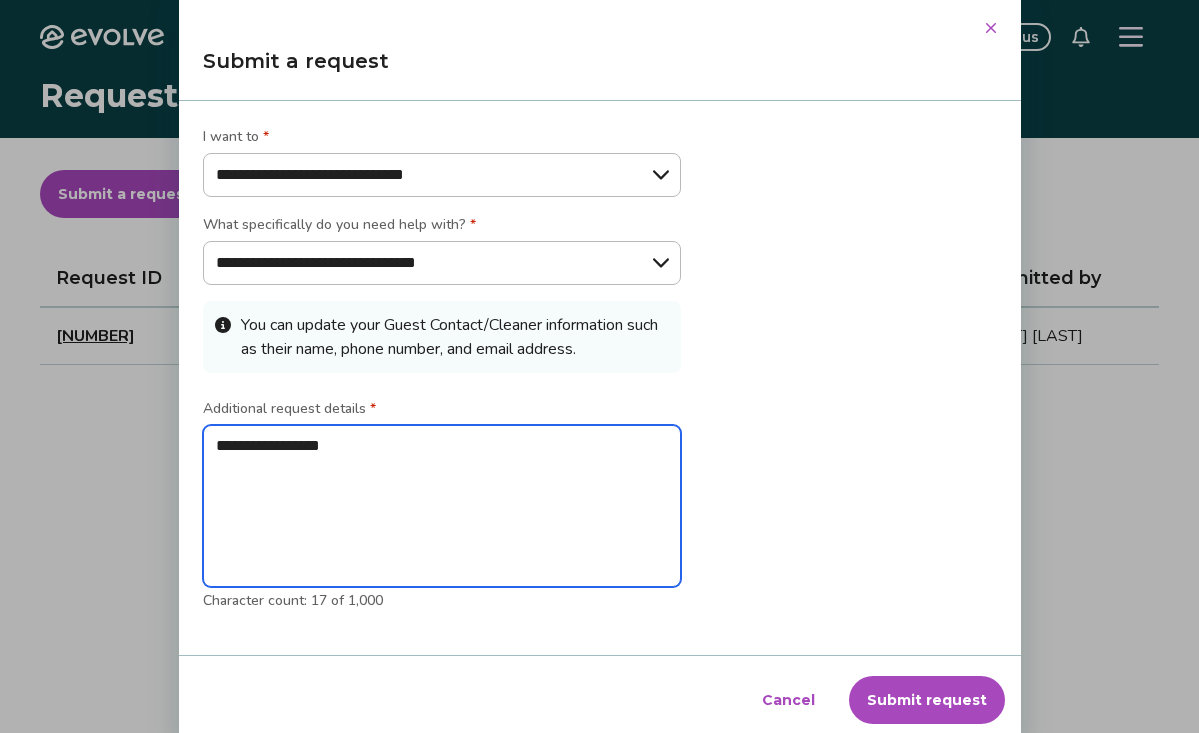type on "**********" 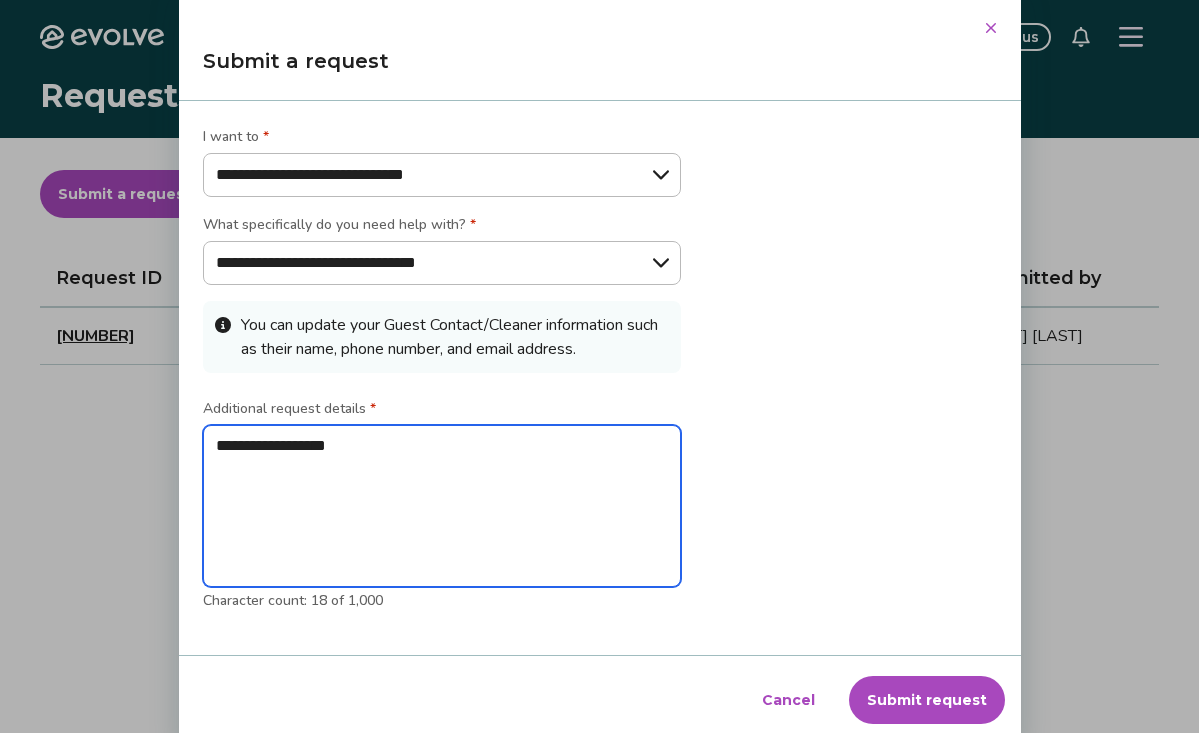 type on "**********" 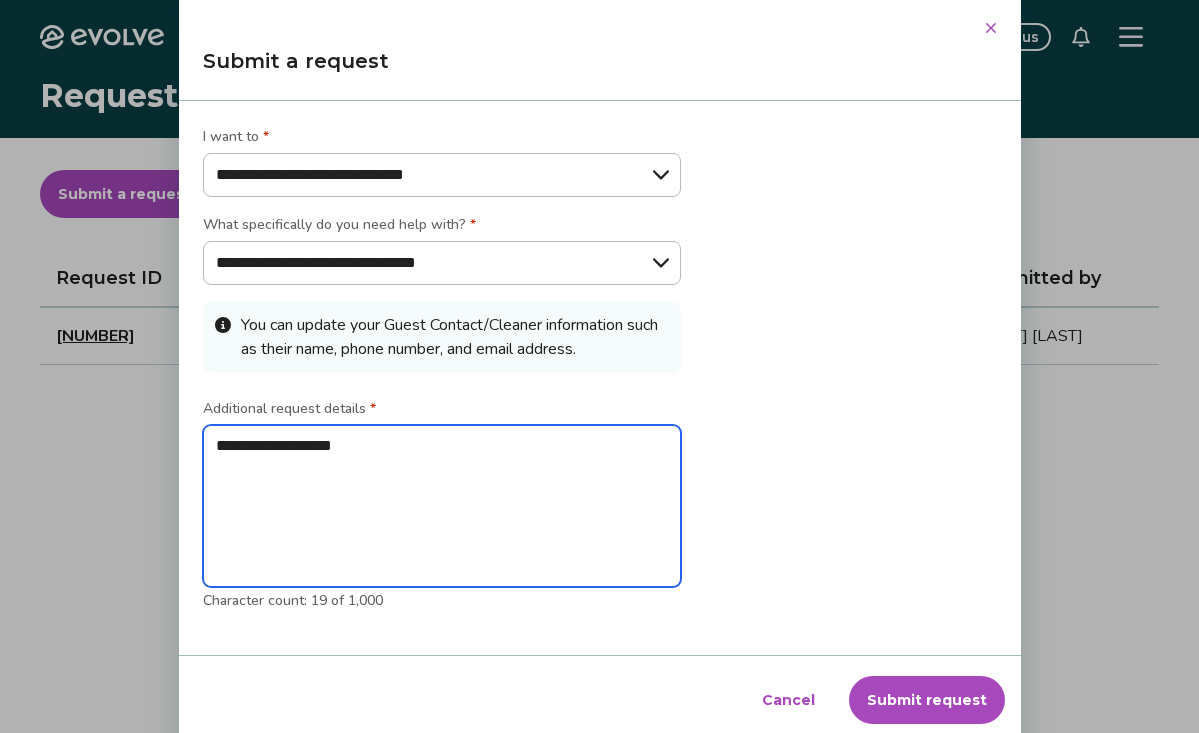 type on "**********" 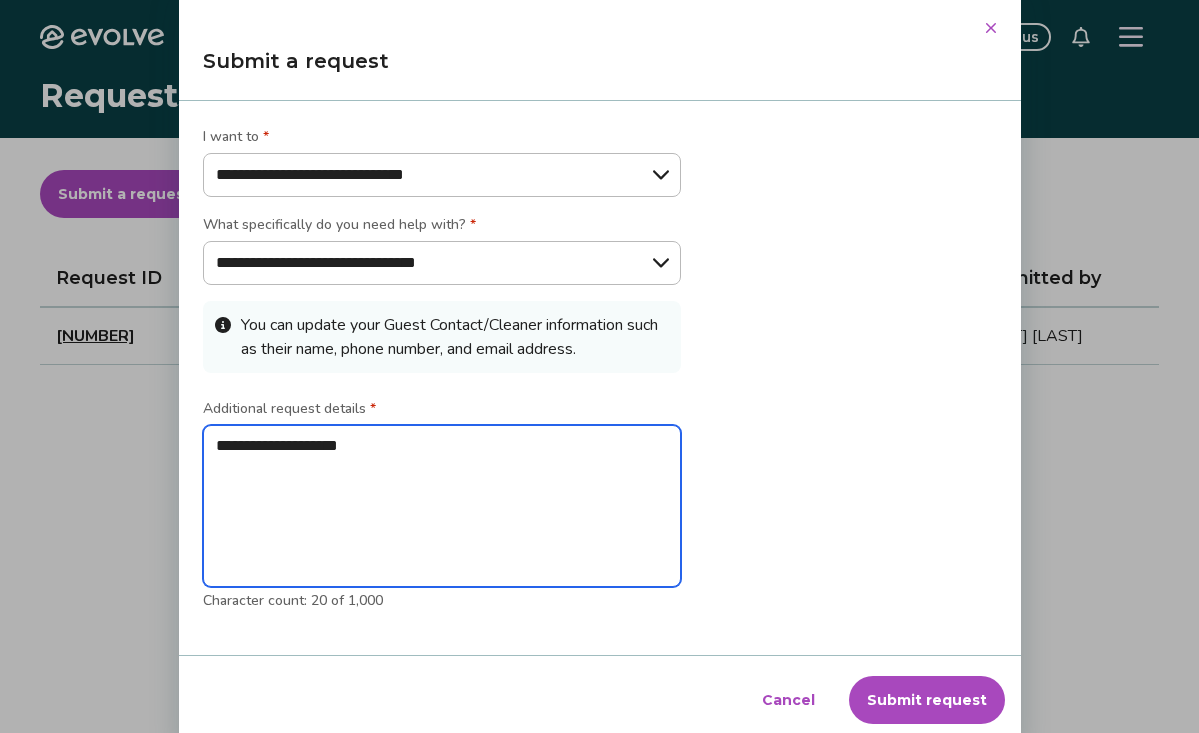 type on "**********" 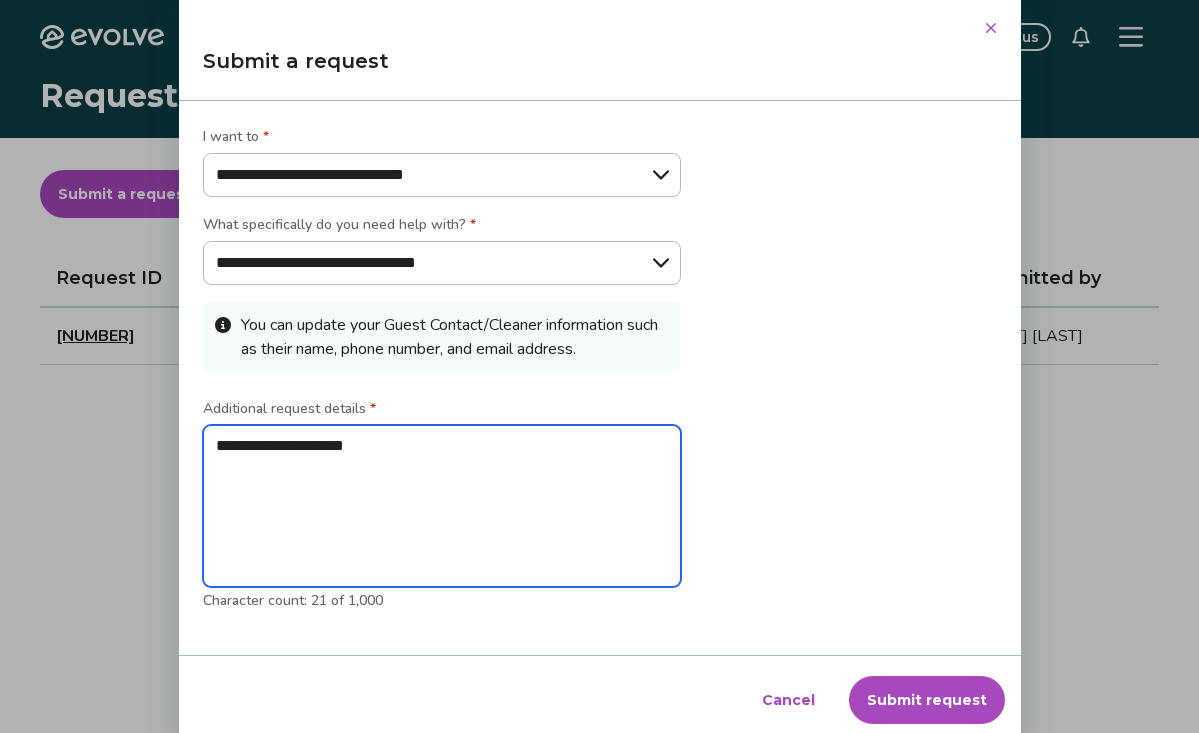type on "**********" 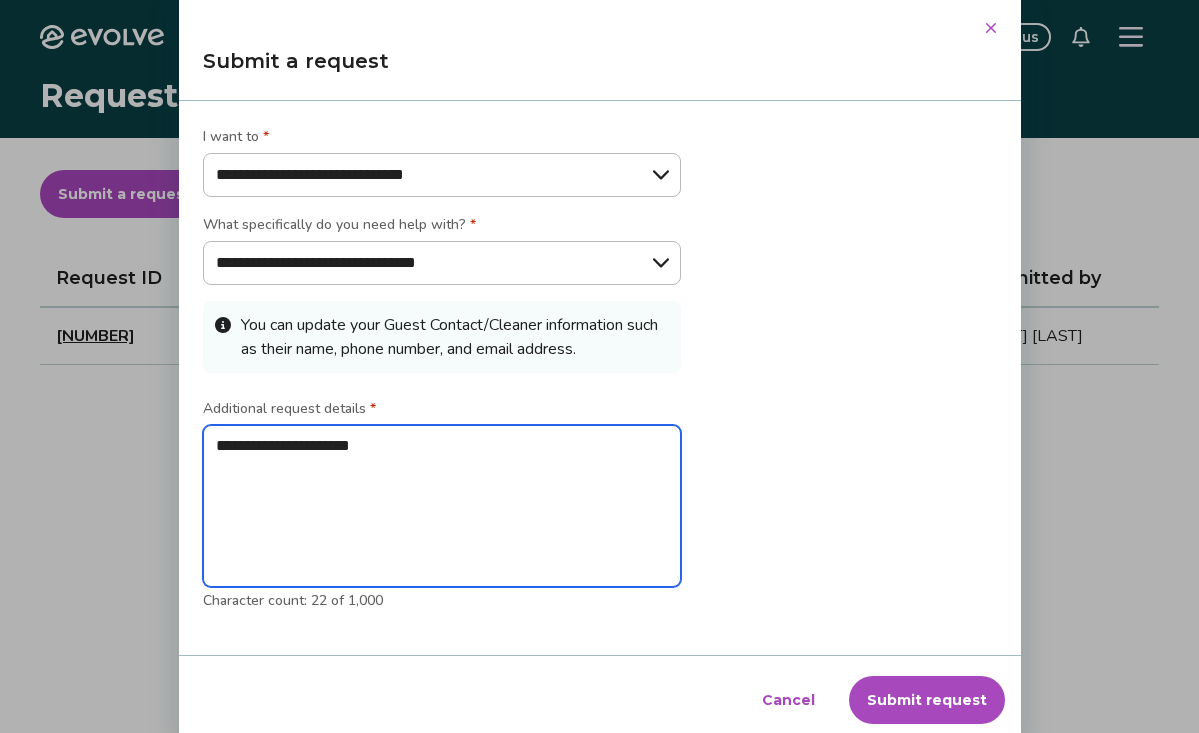 type on "**********" 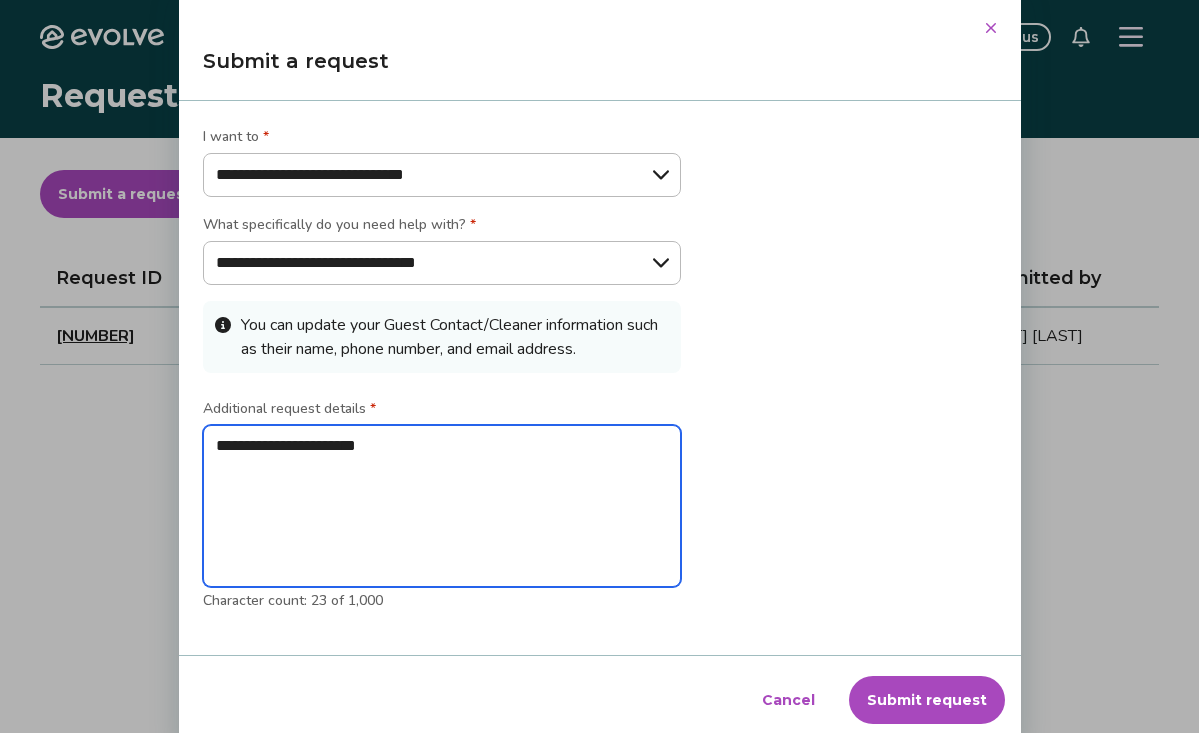 type on "**********" 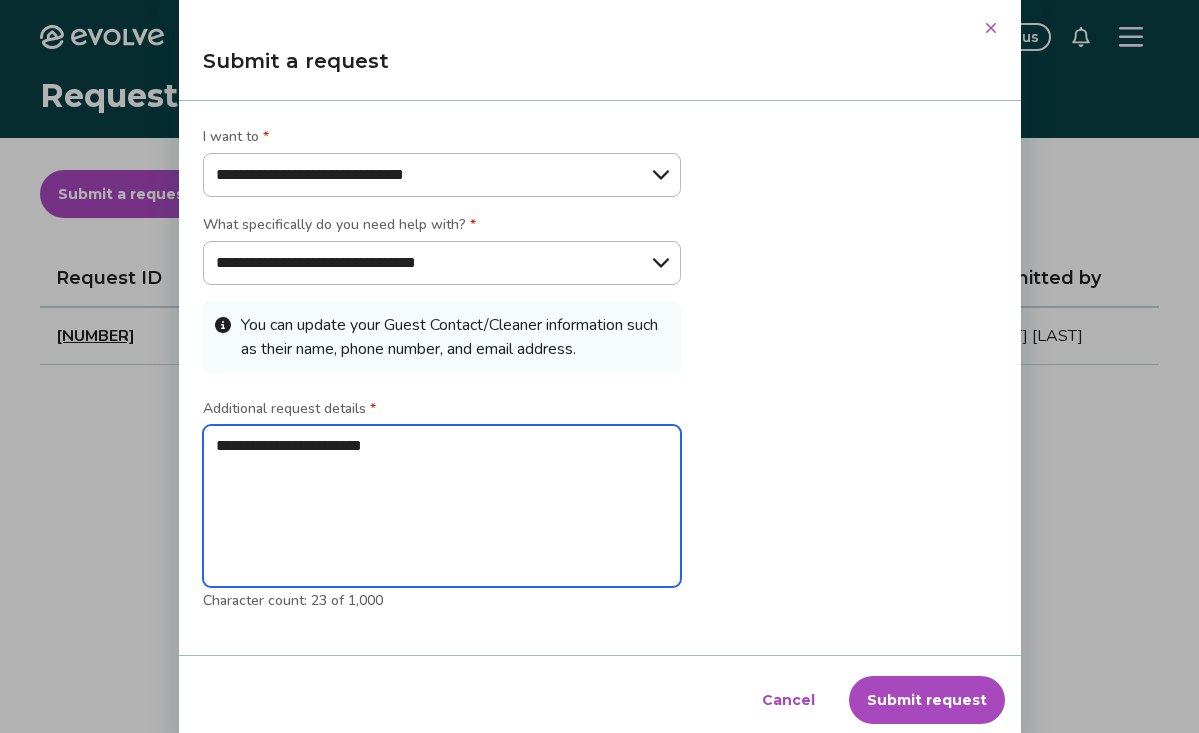 type on "**********" 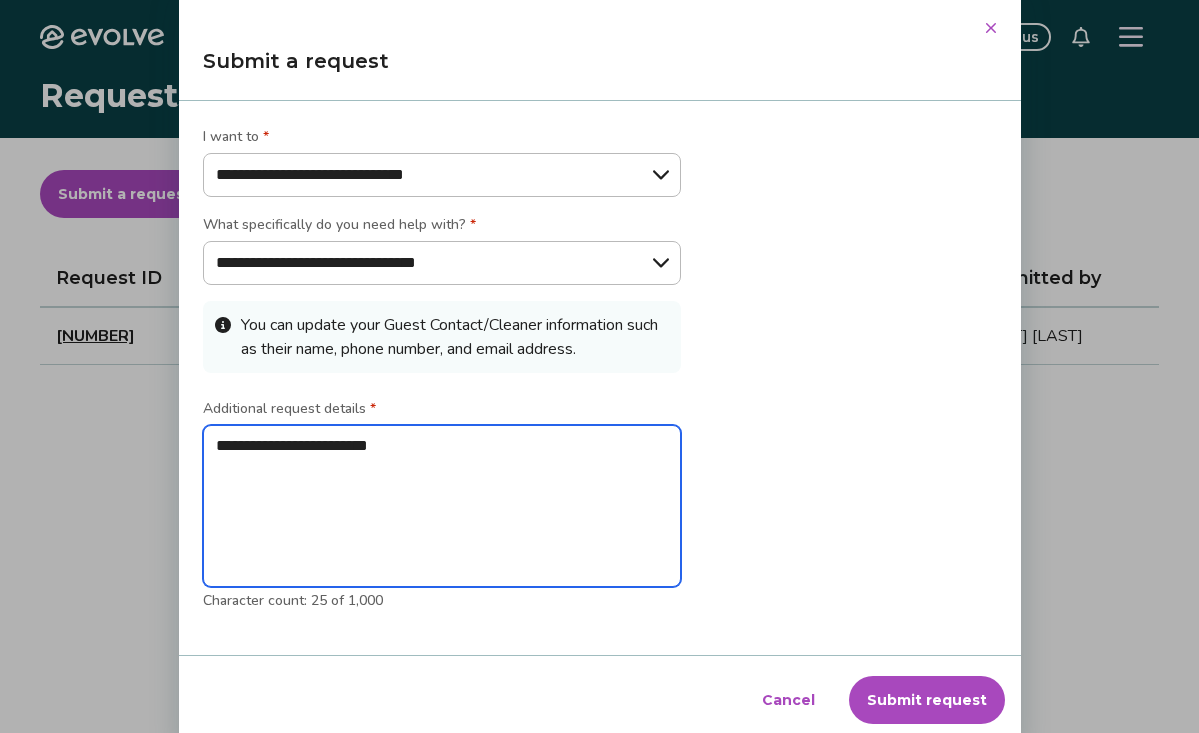 type on "**********" 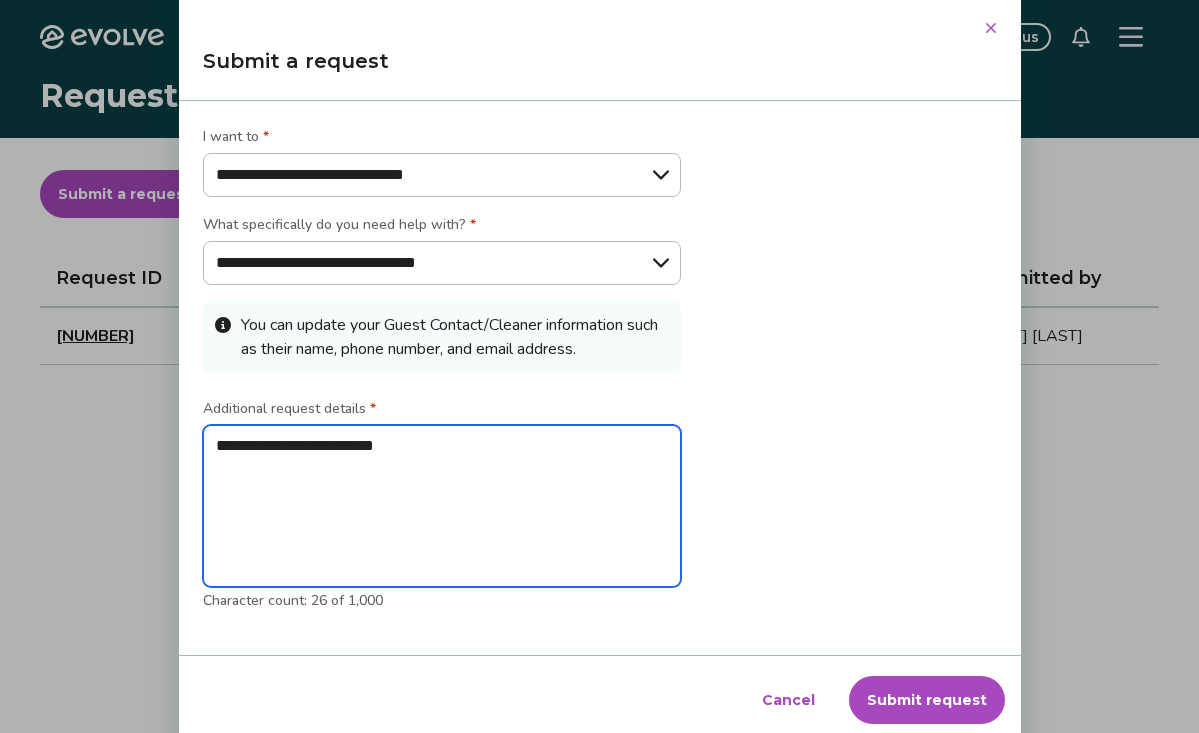 type on "**********" 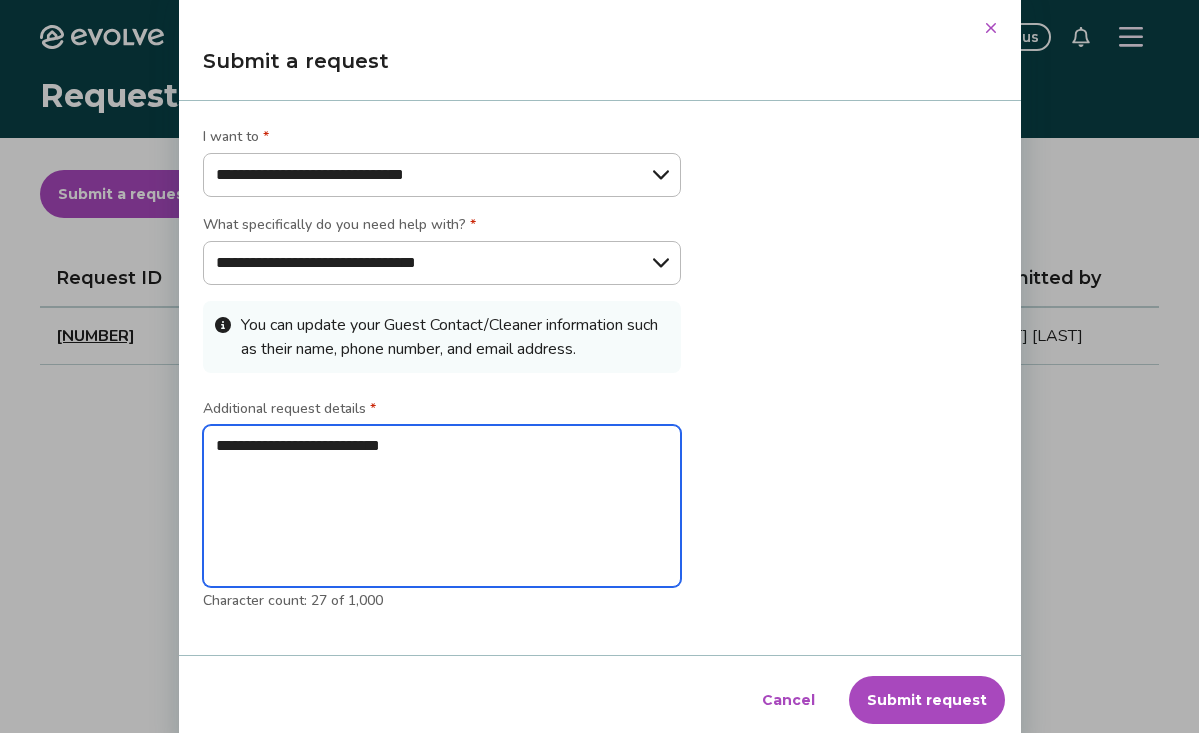 type on "**********" 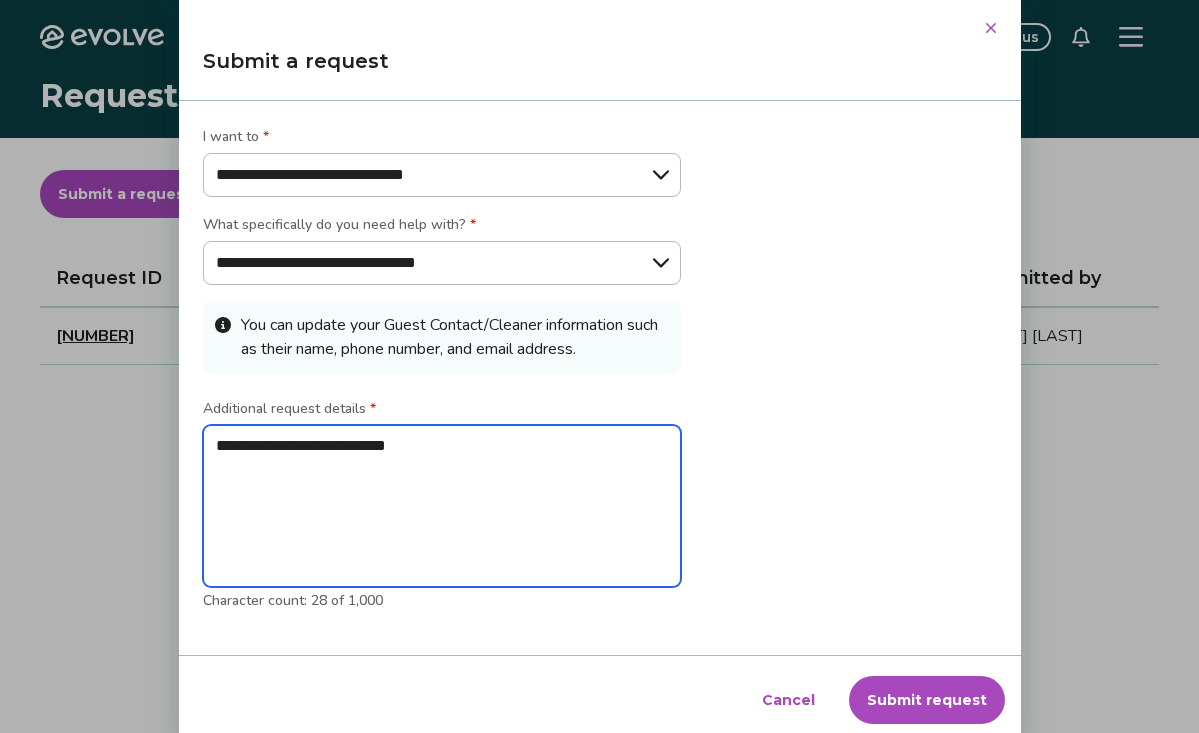 type on "**********" 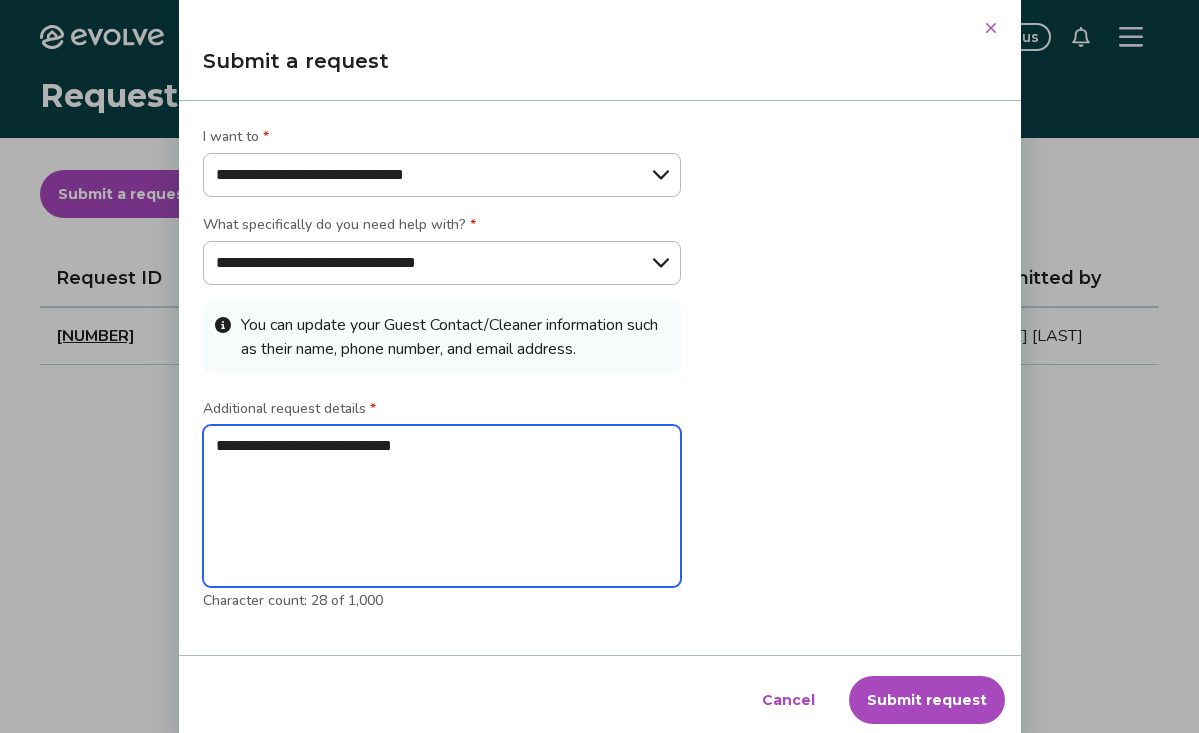 type on "**********" 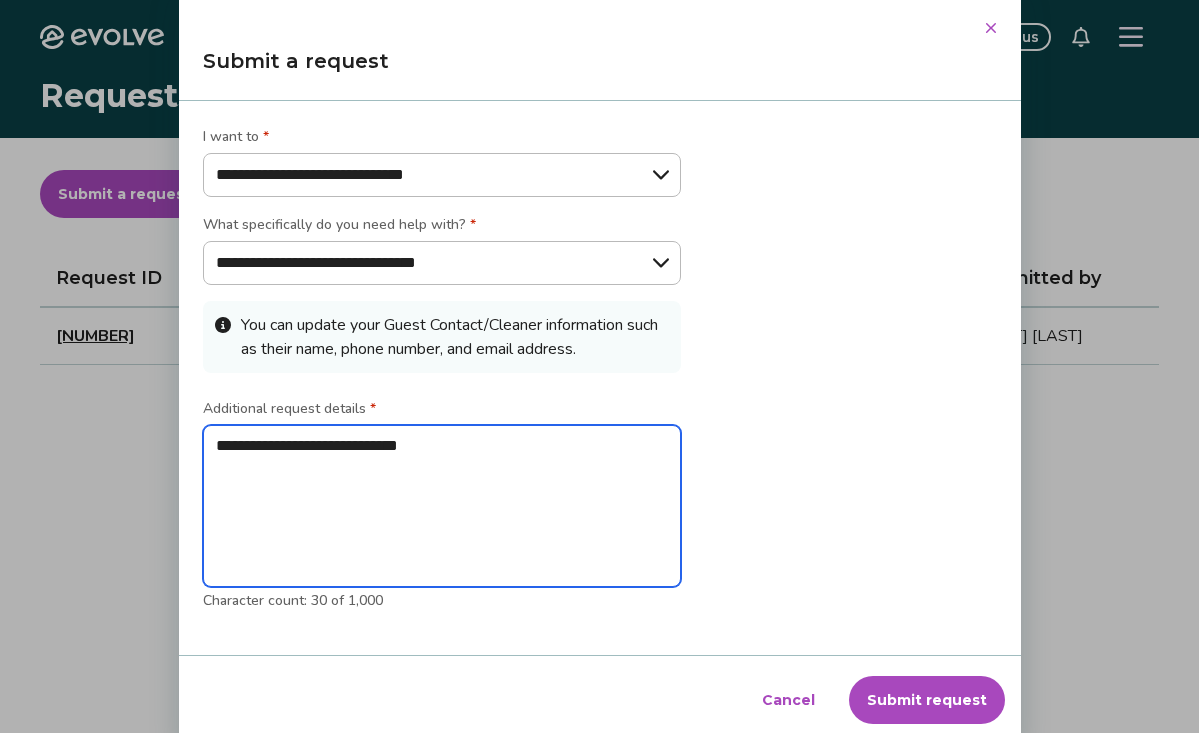 type on "**********" 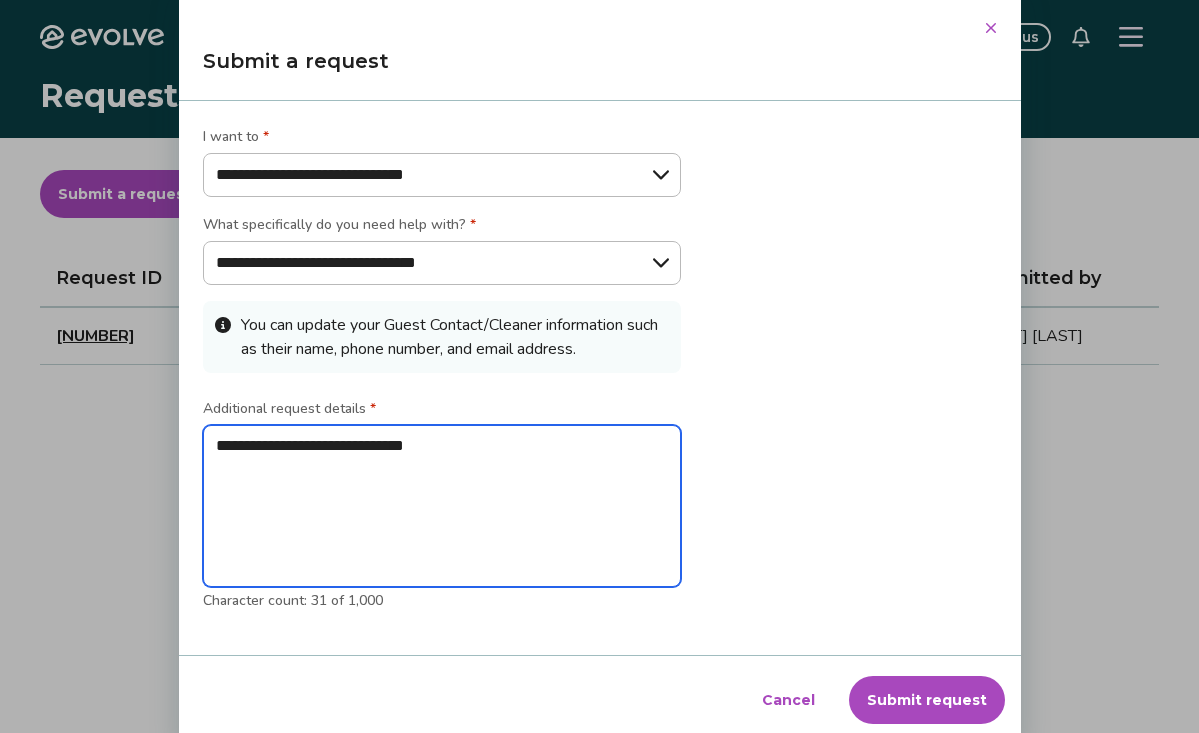type on "**********" 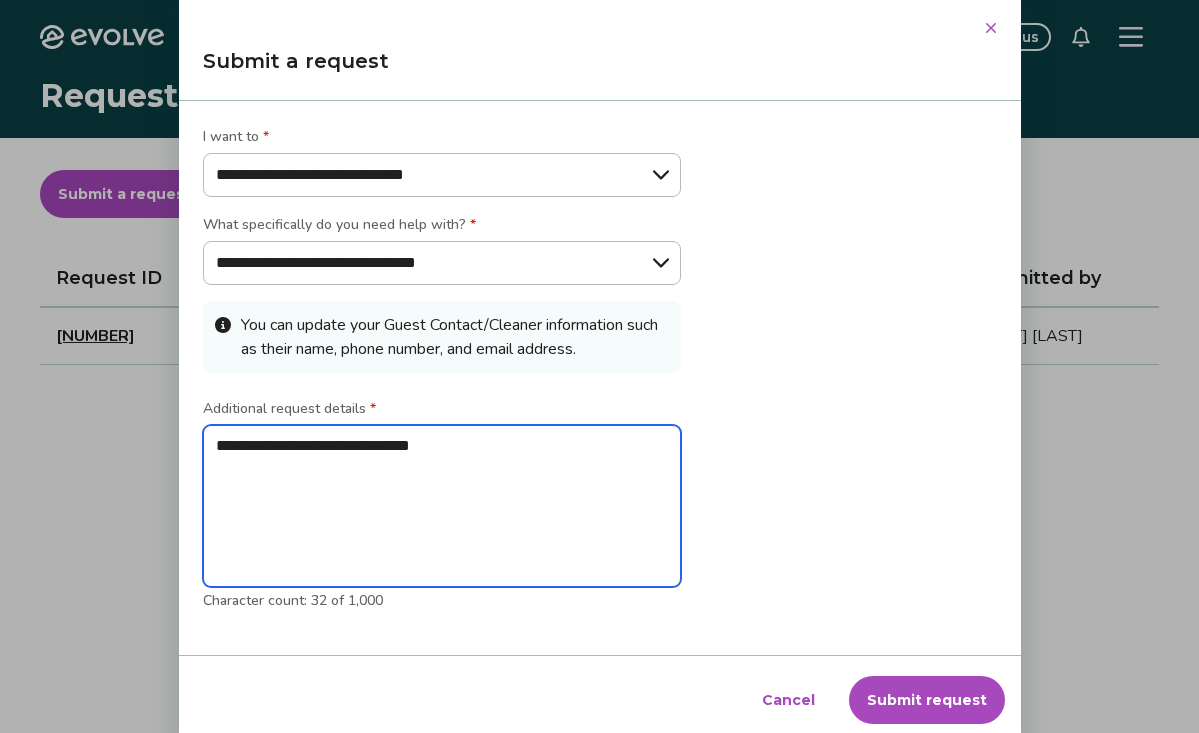 type on "**********" 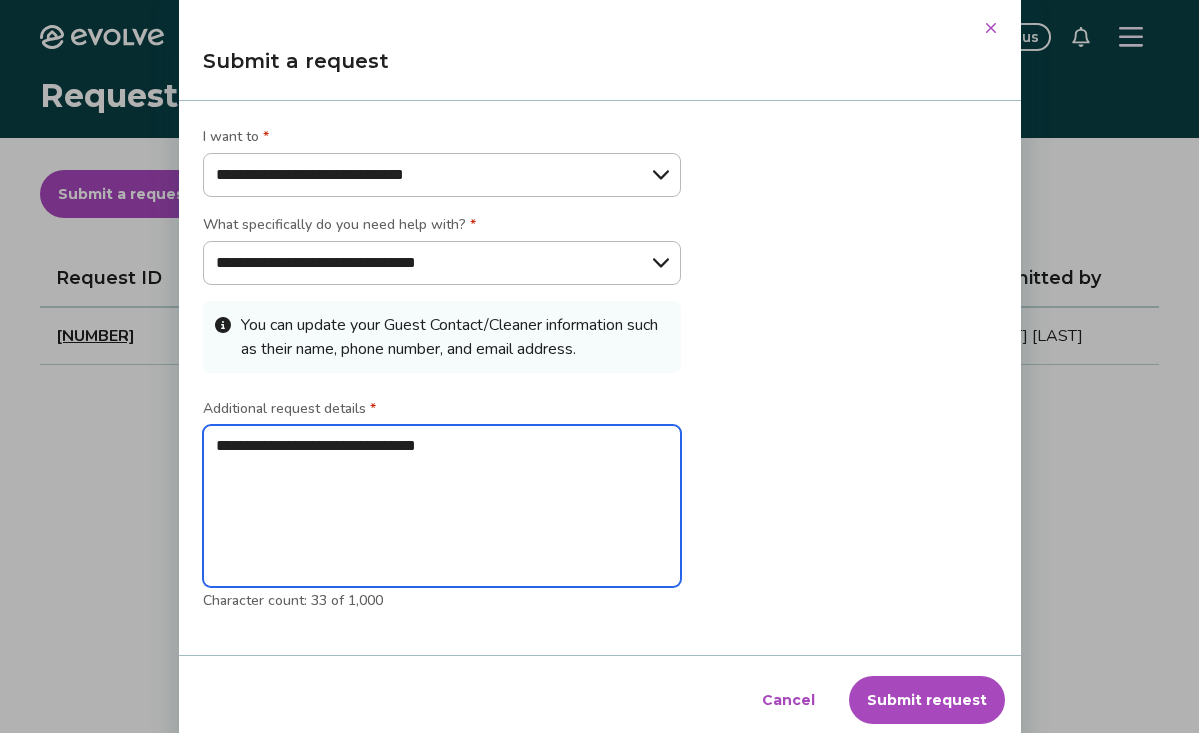 type on "**********" 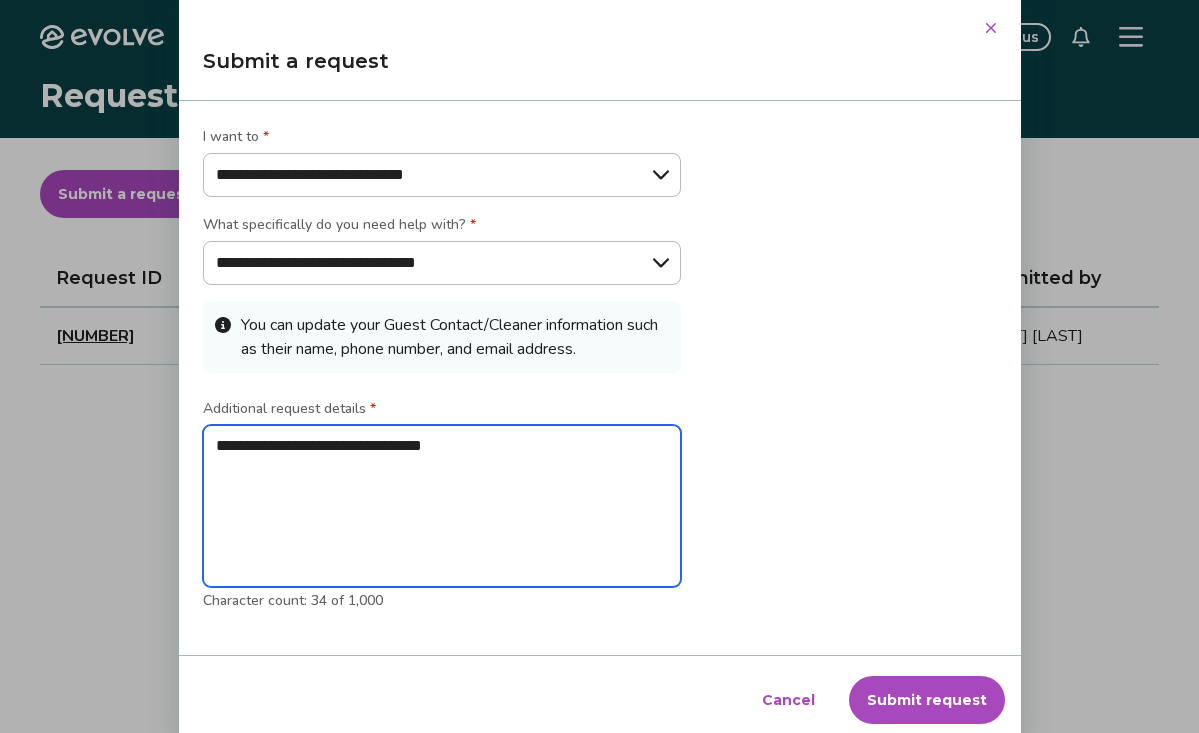 type on "**********" 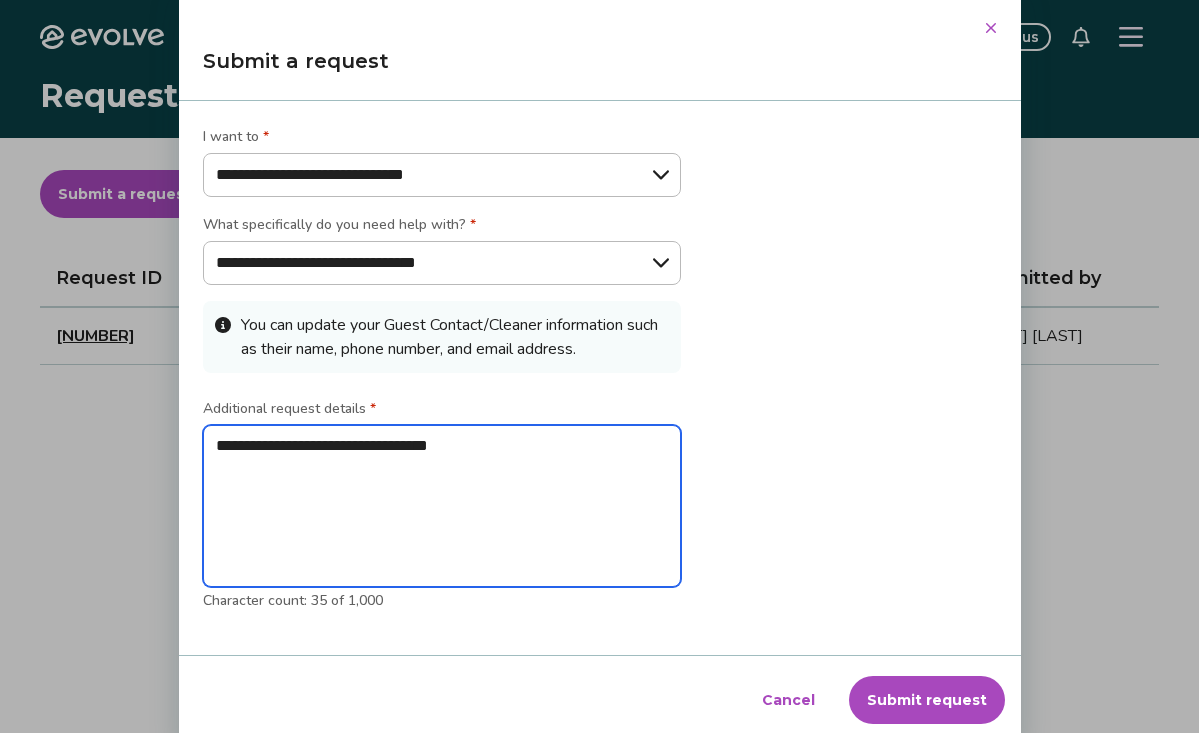 type on "**********" 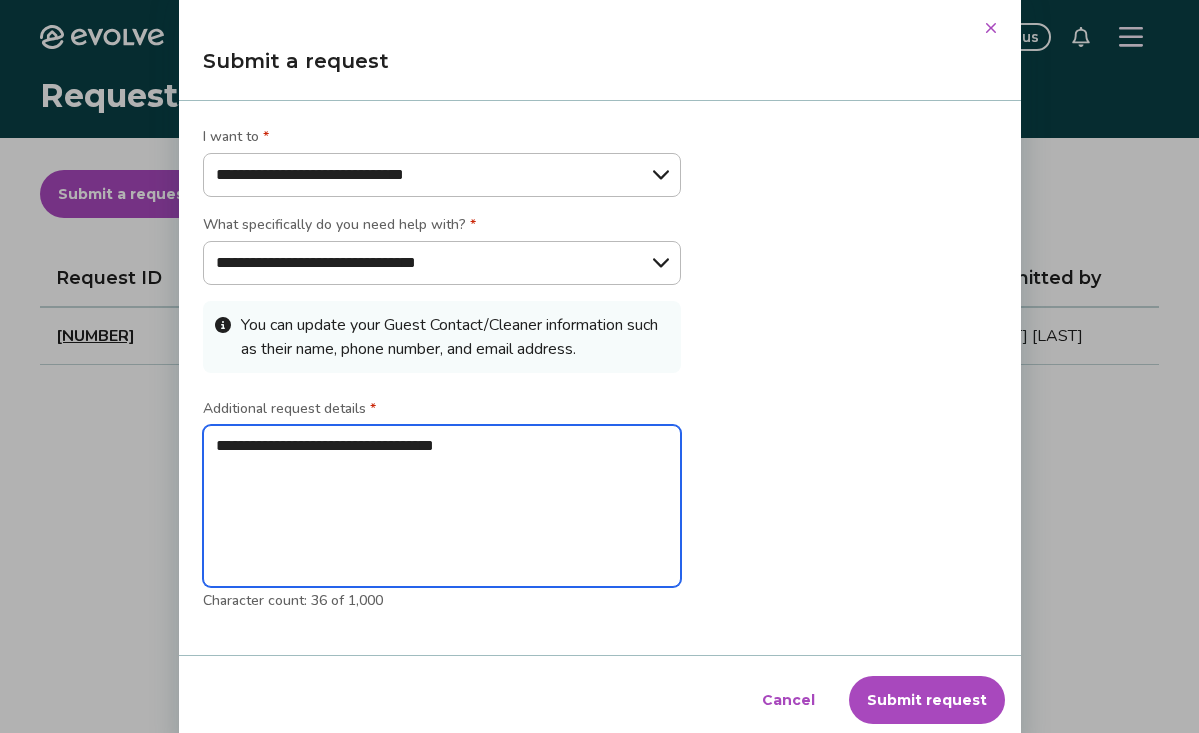 type on "**********" 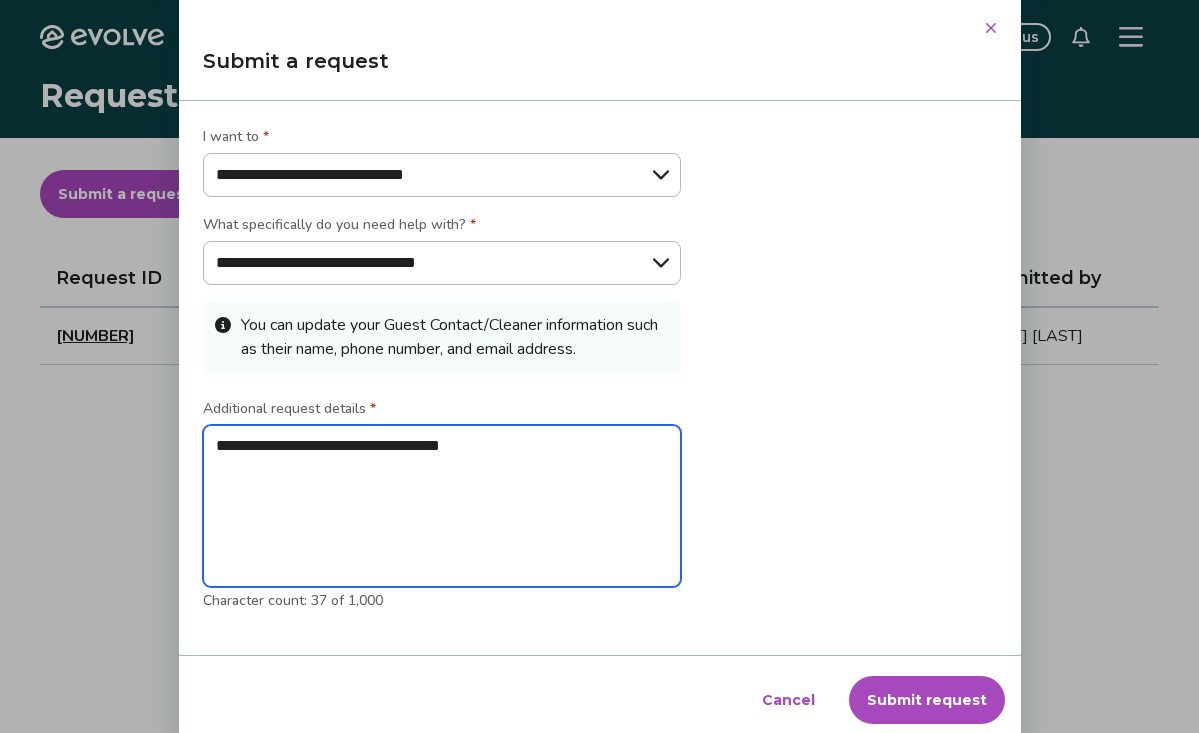 type on "**********" 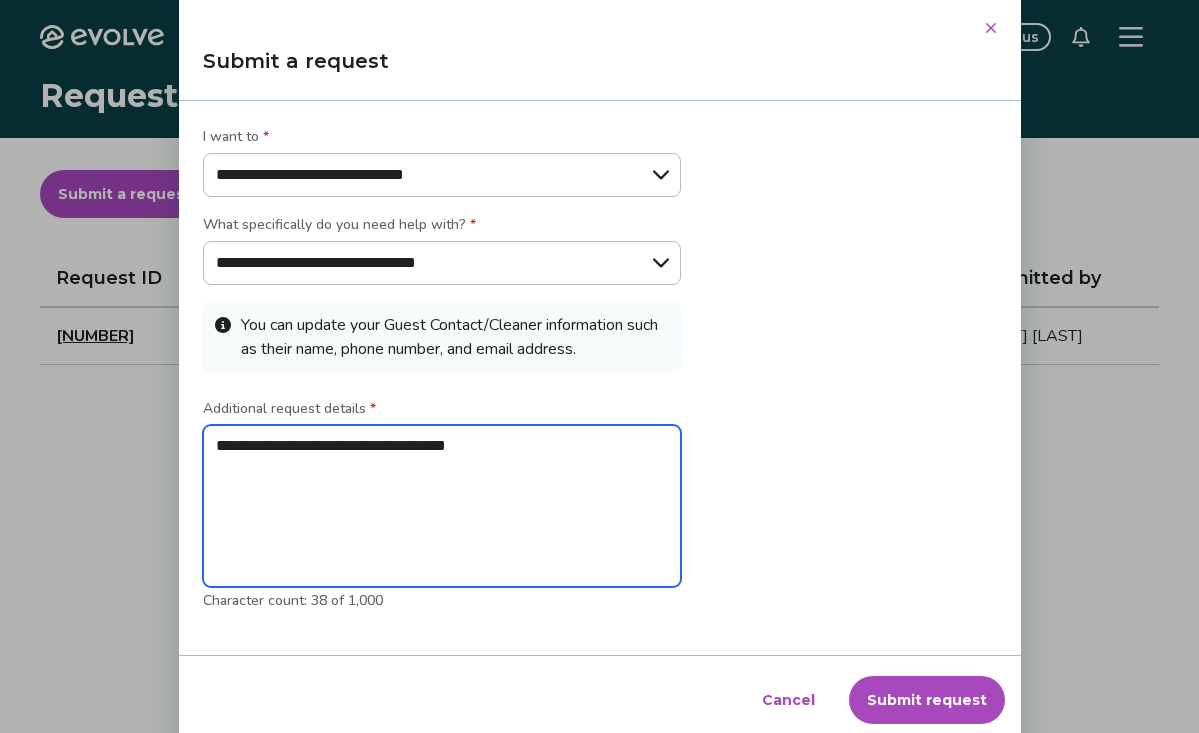 type on "**********" 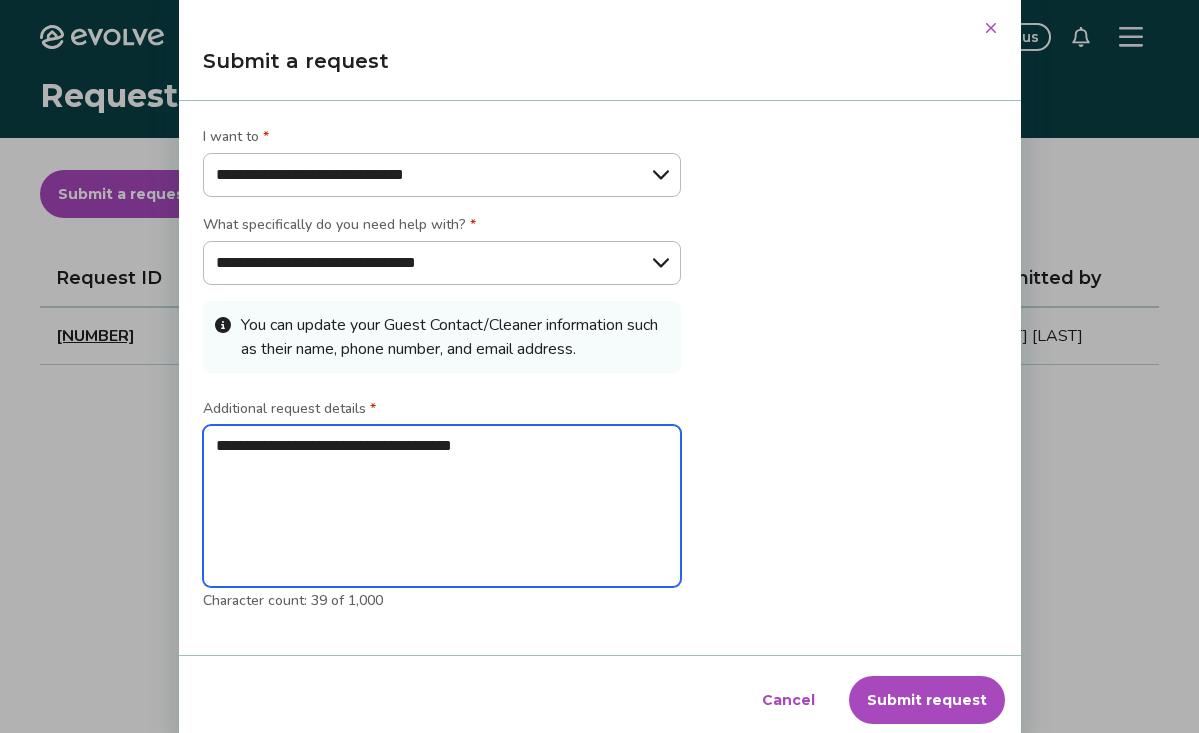 type on "**********" 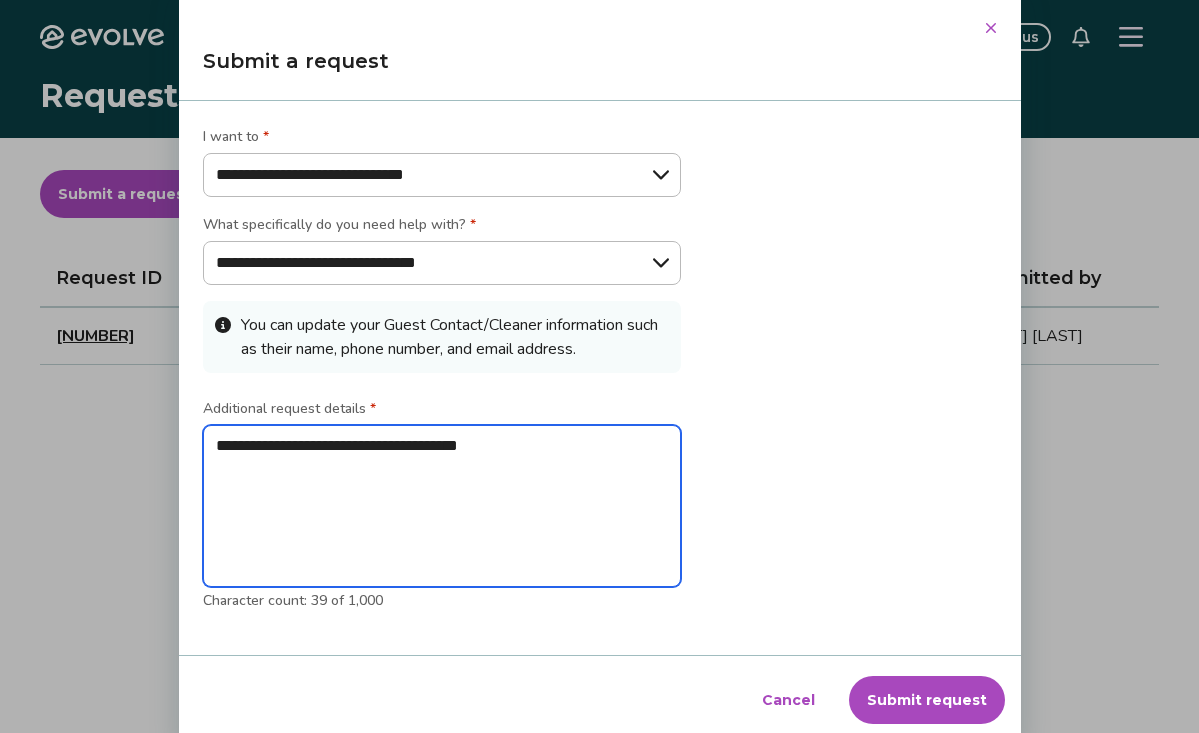 type on "**********" 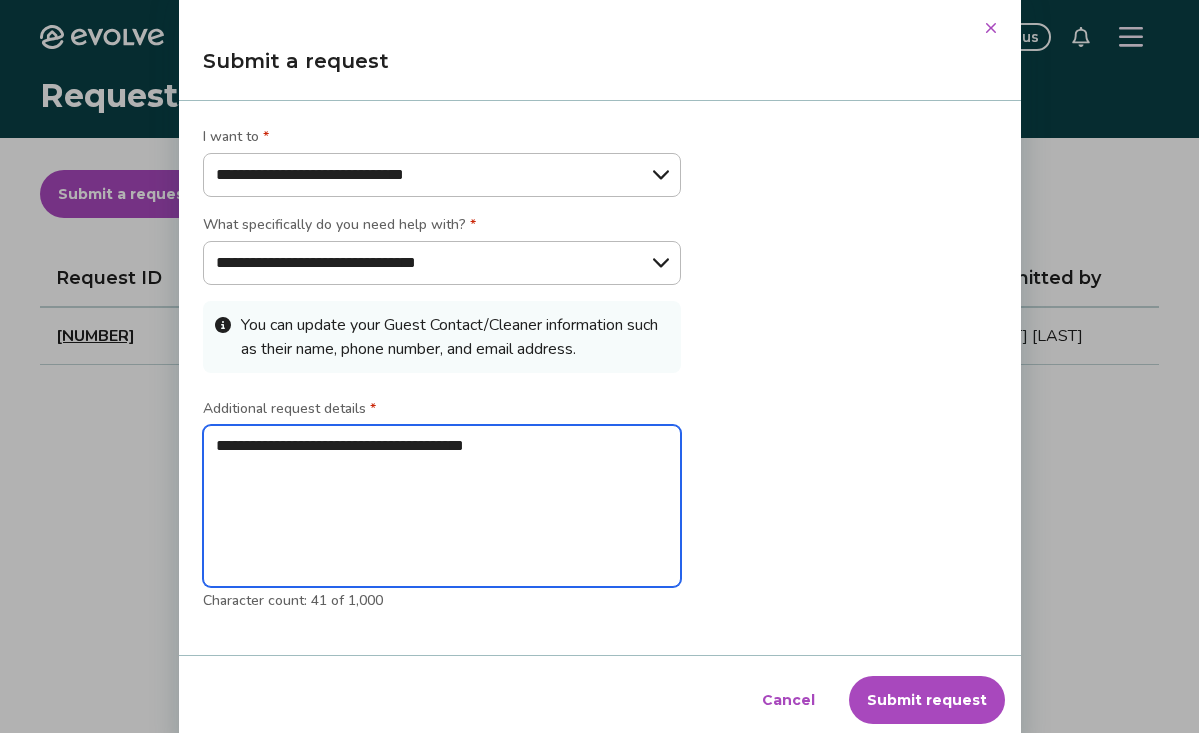 type on "**********" 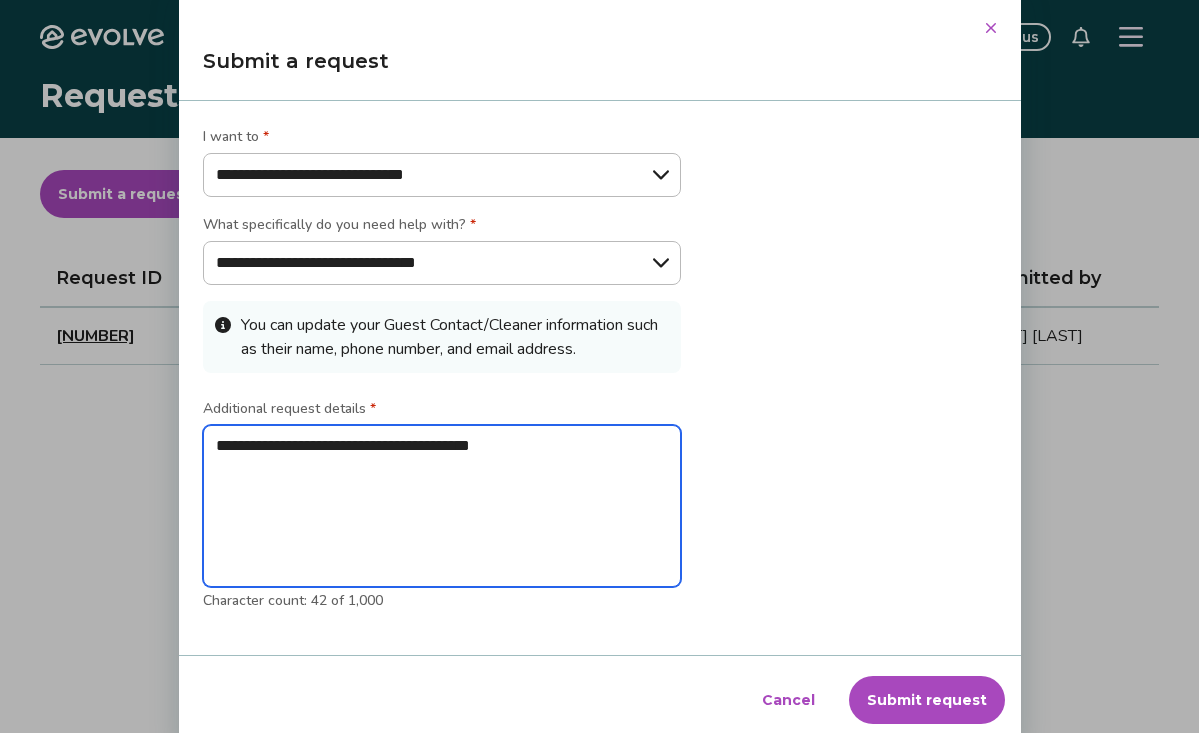 type on "**********" 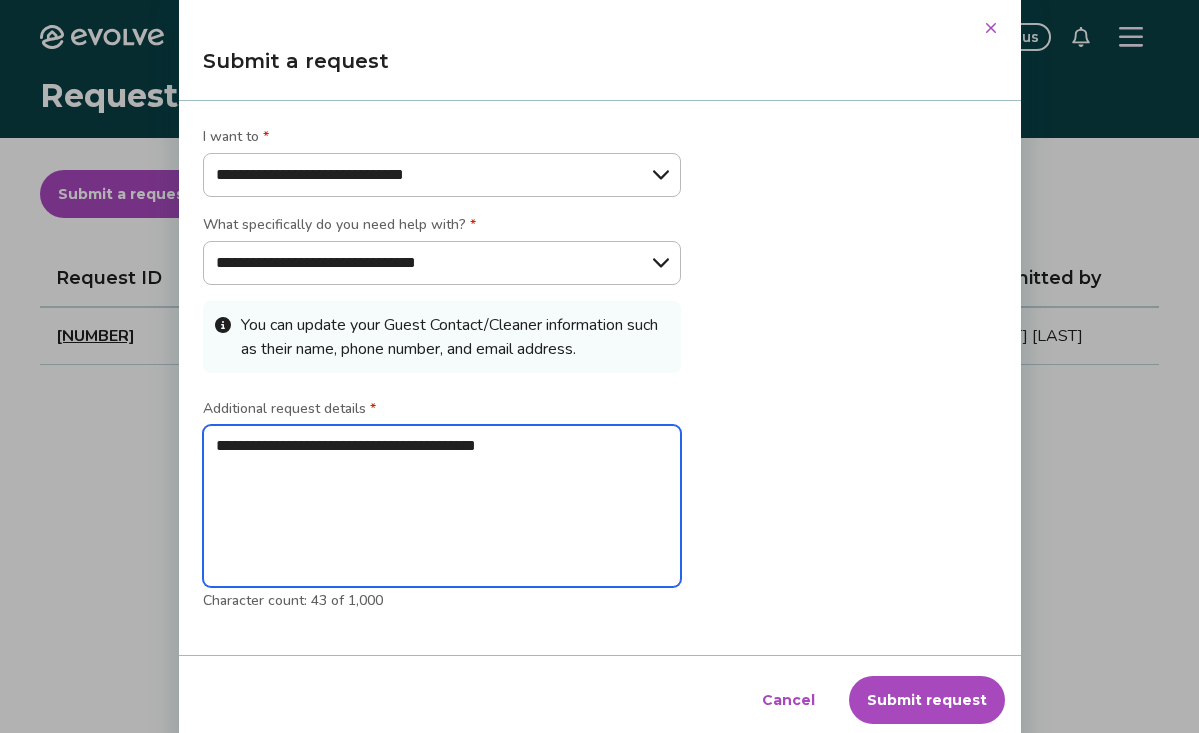 type on "**********" 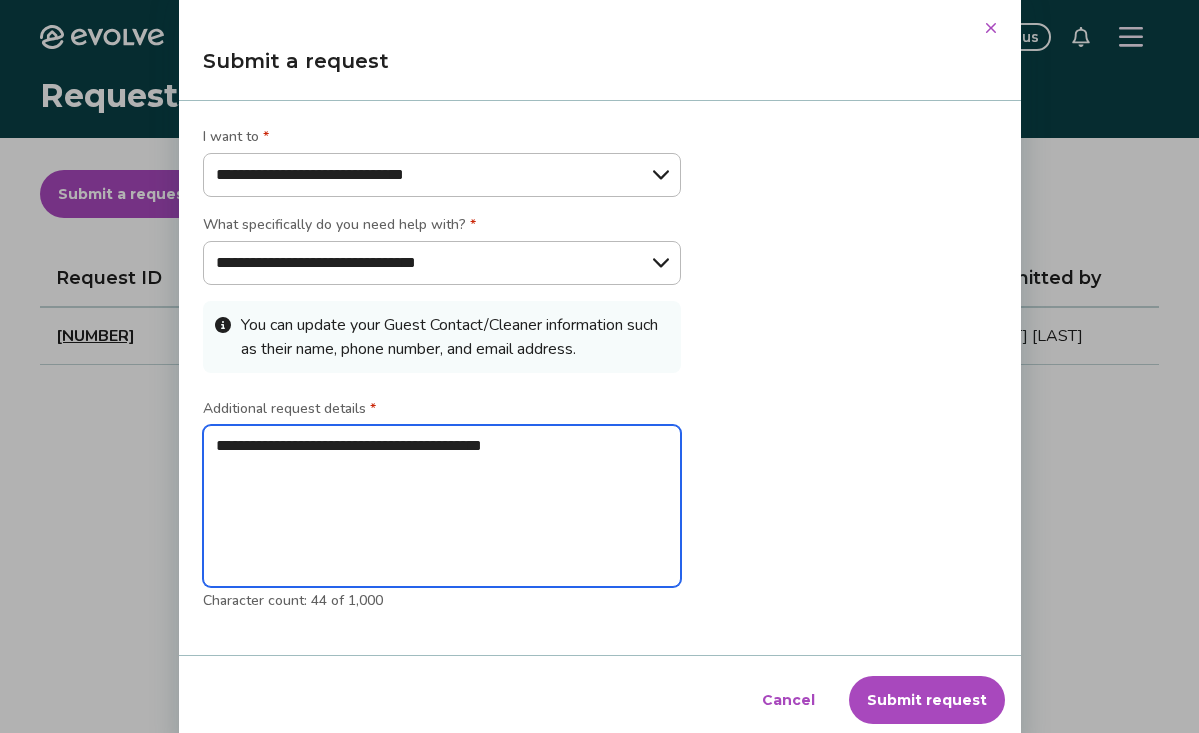 type on "**********" 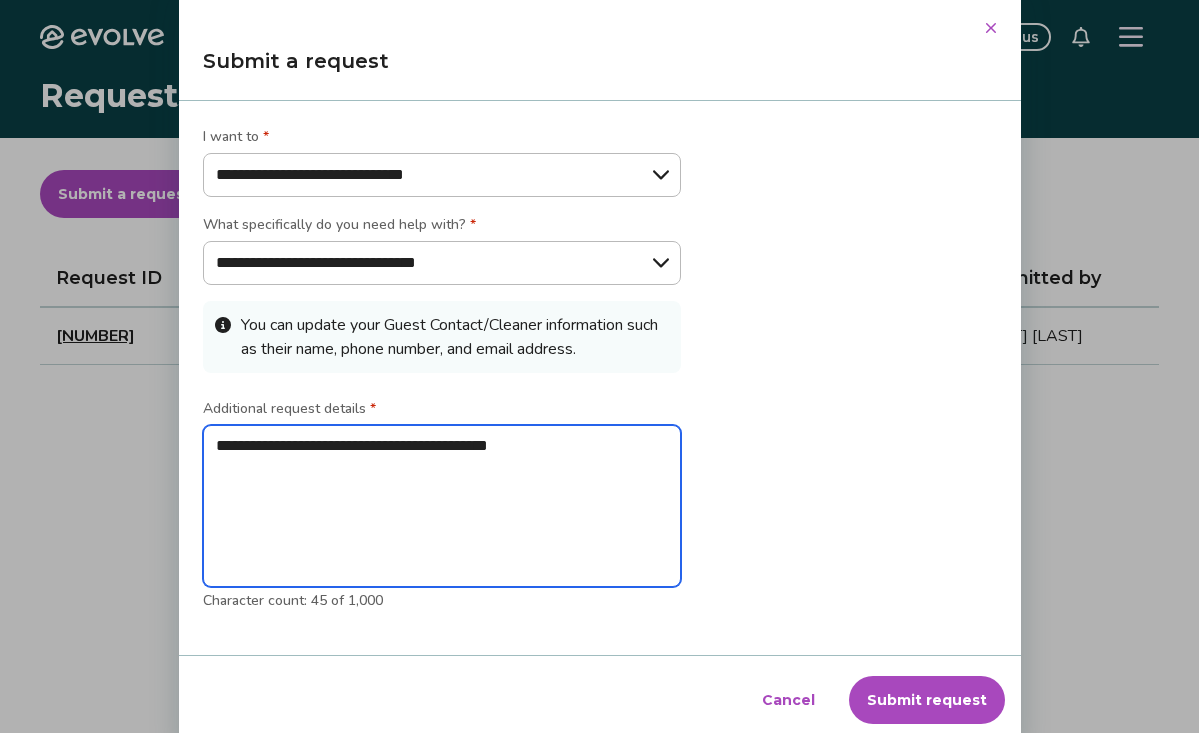 type on "**********" 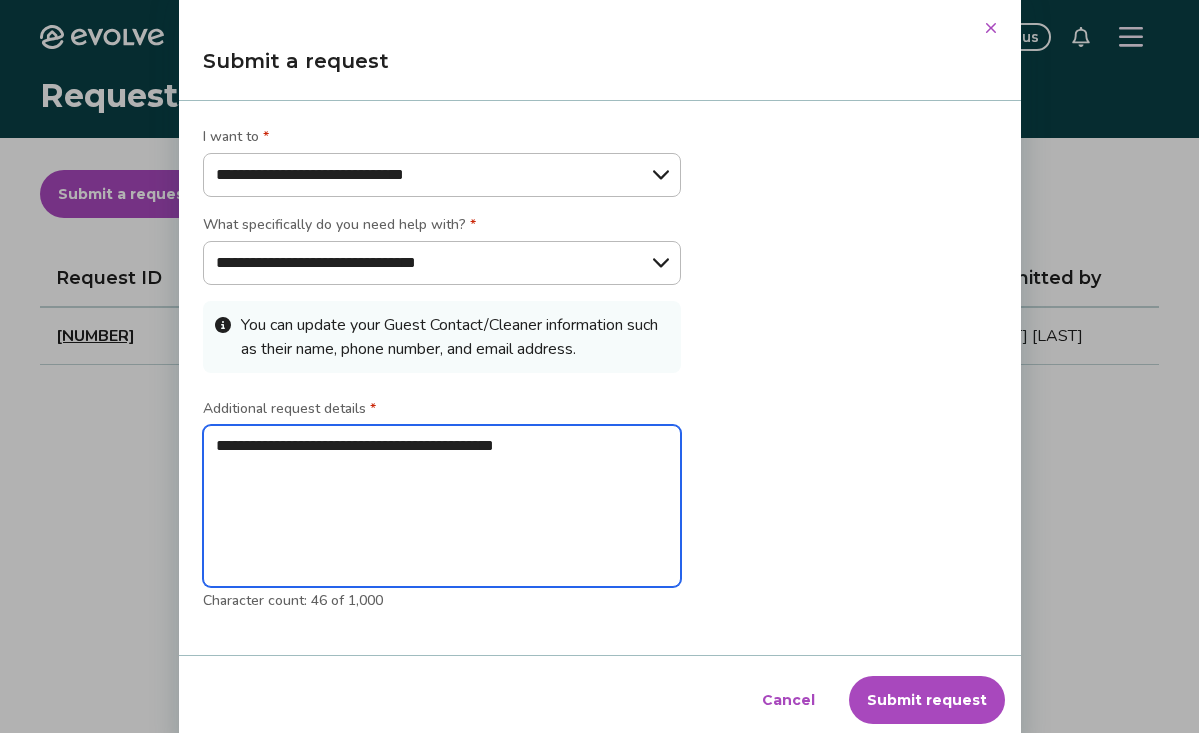 type on "**********" 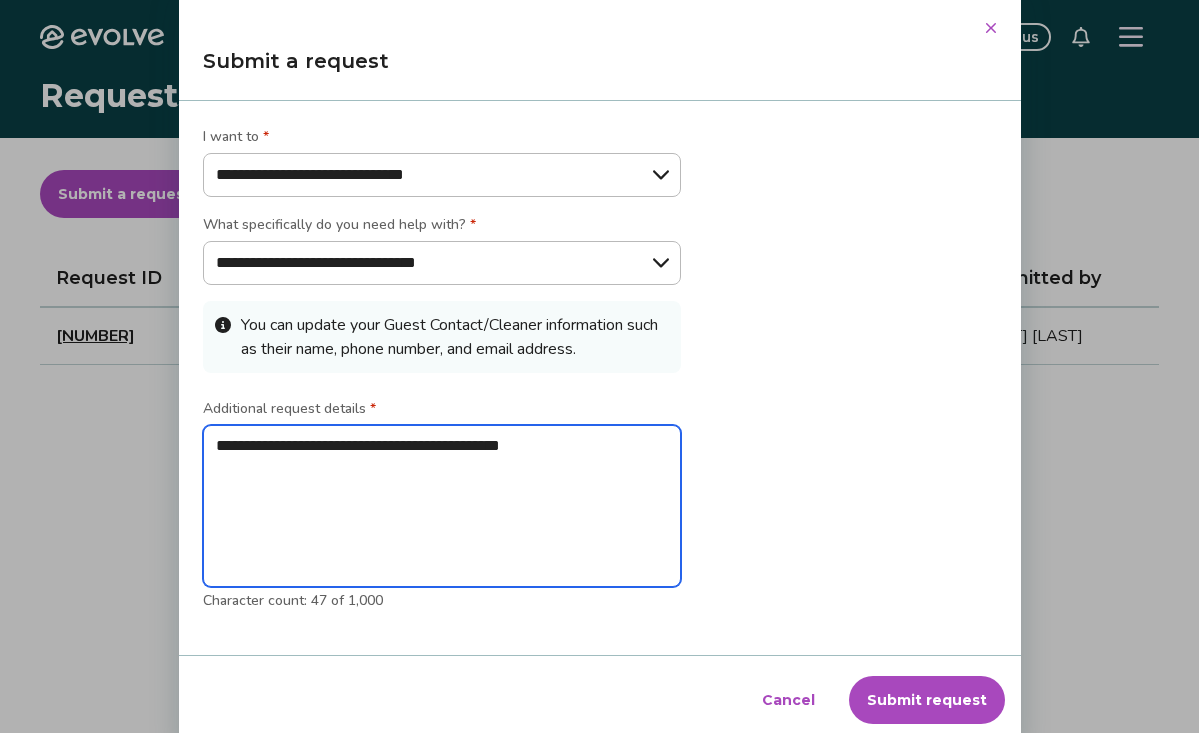 type on "**********" 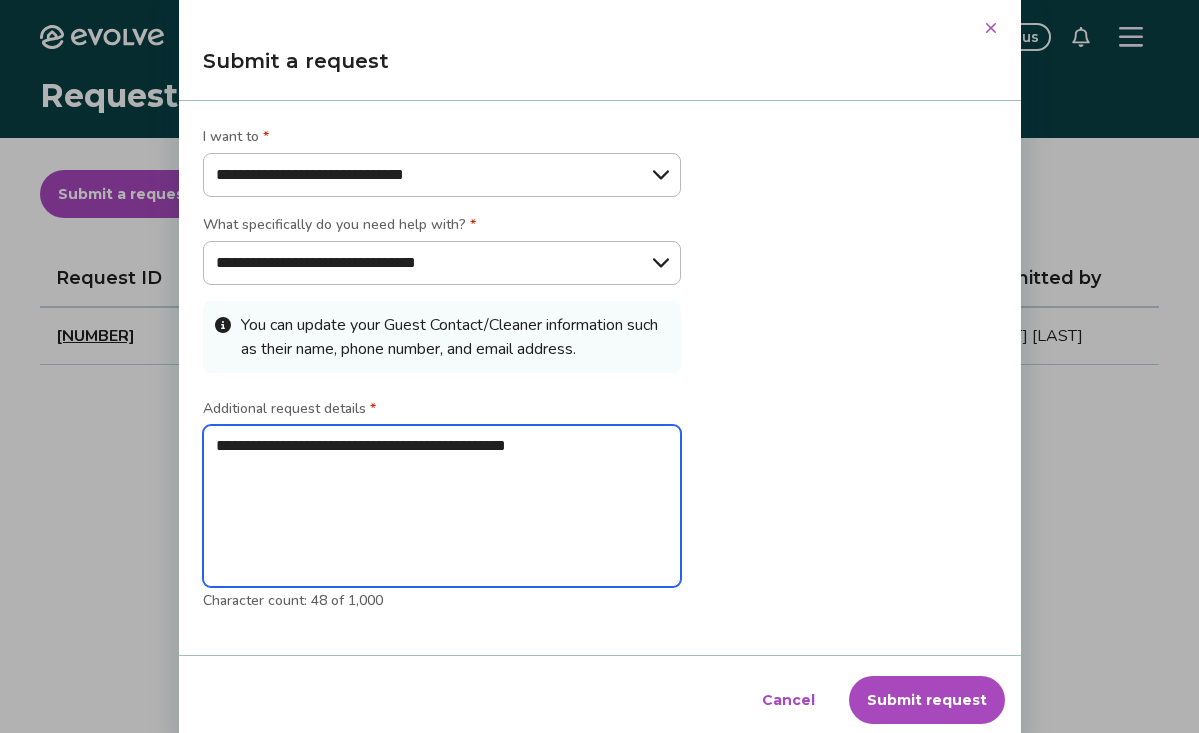 type on "**********" 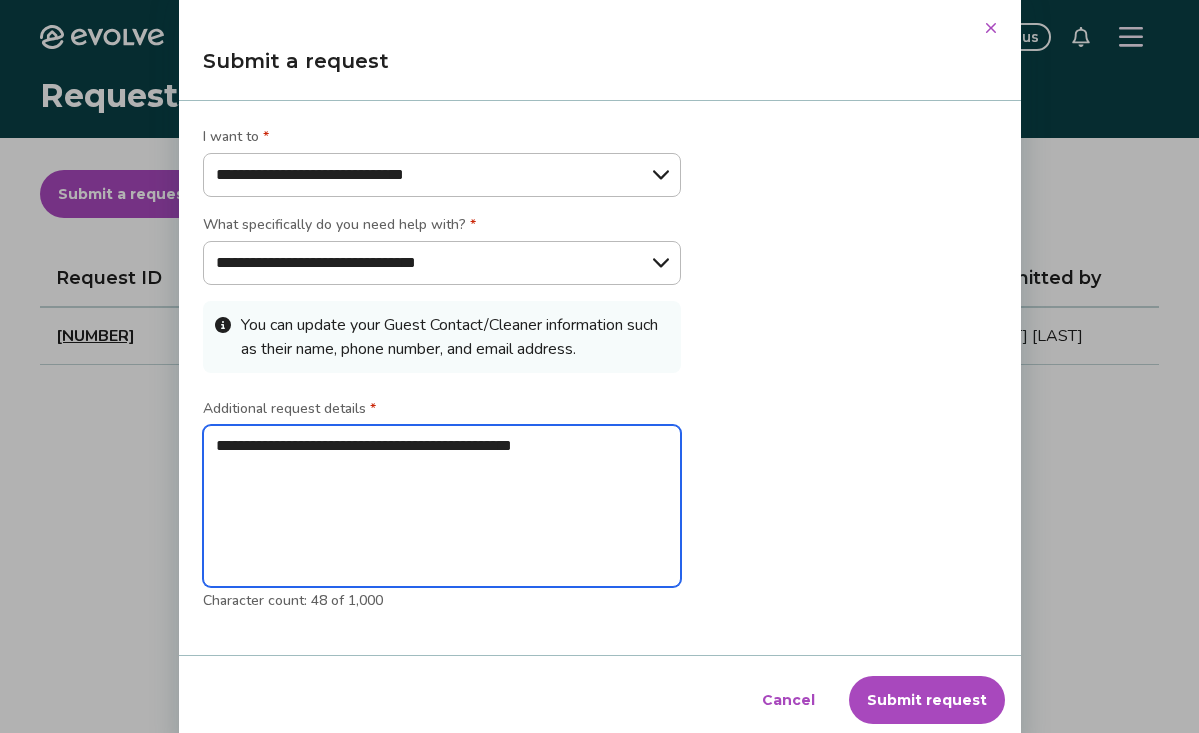 type on "**********" 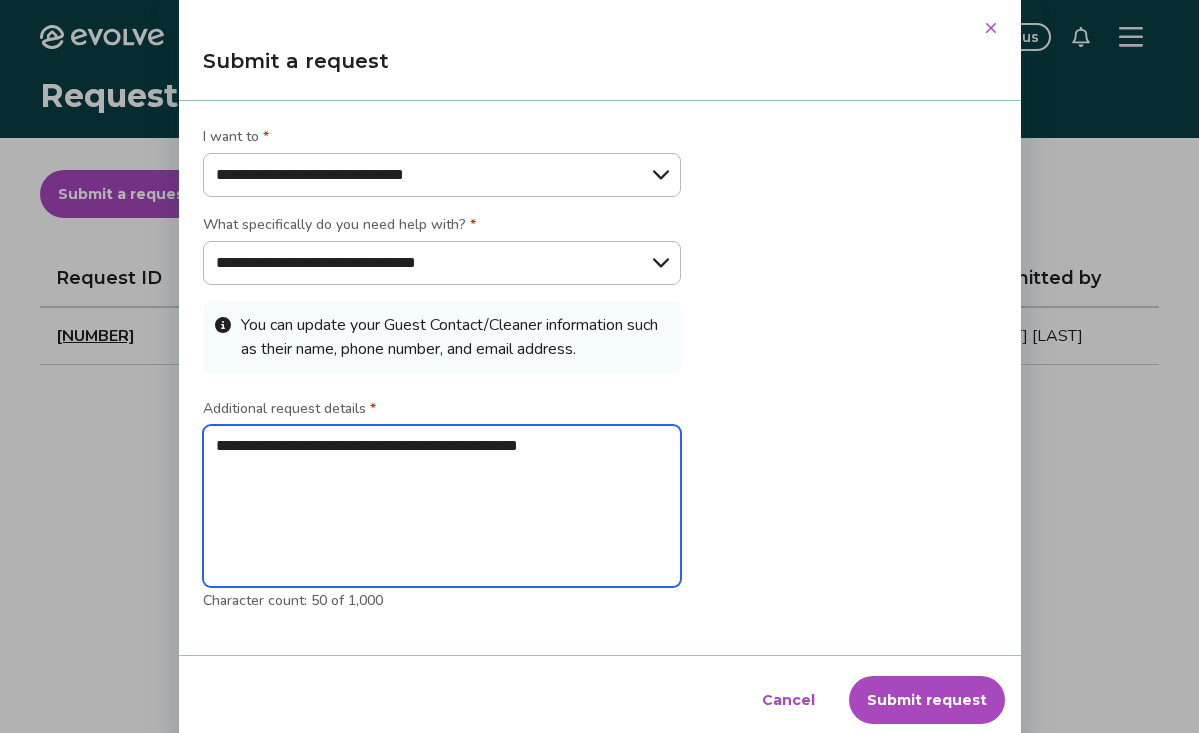 type on "**********" 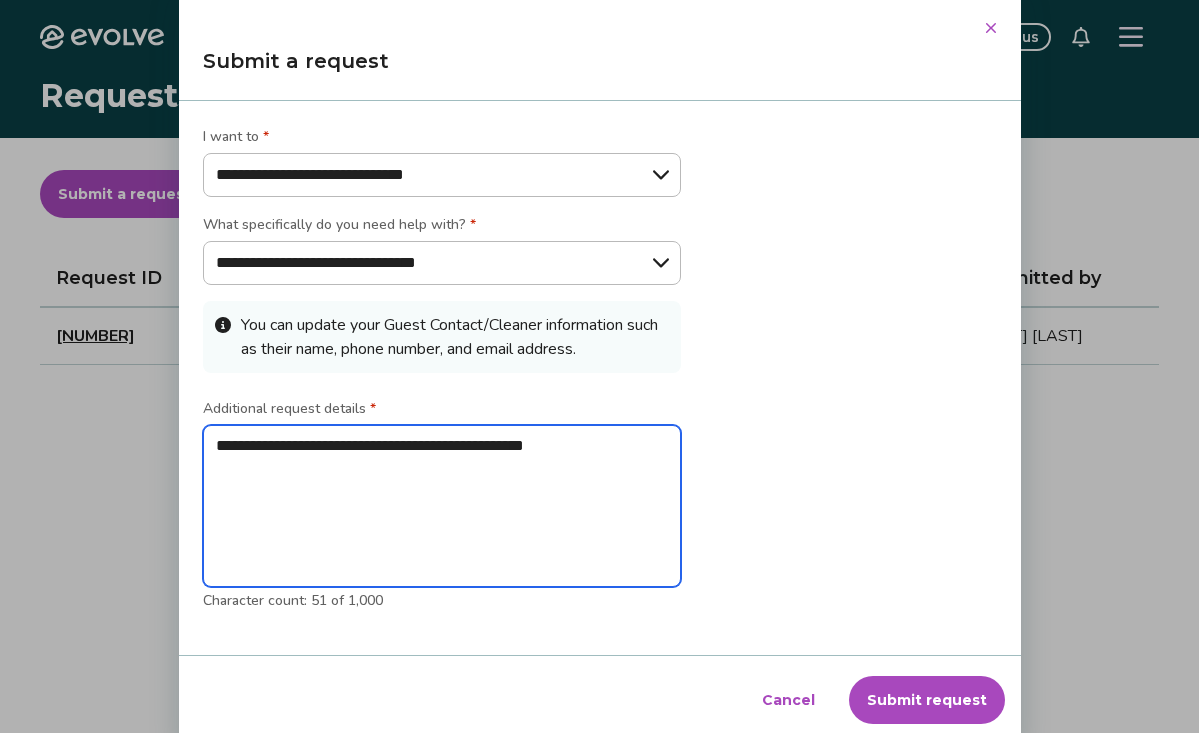 type on "**********" 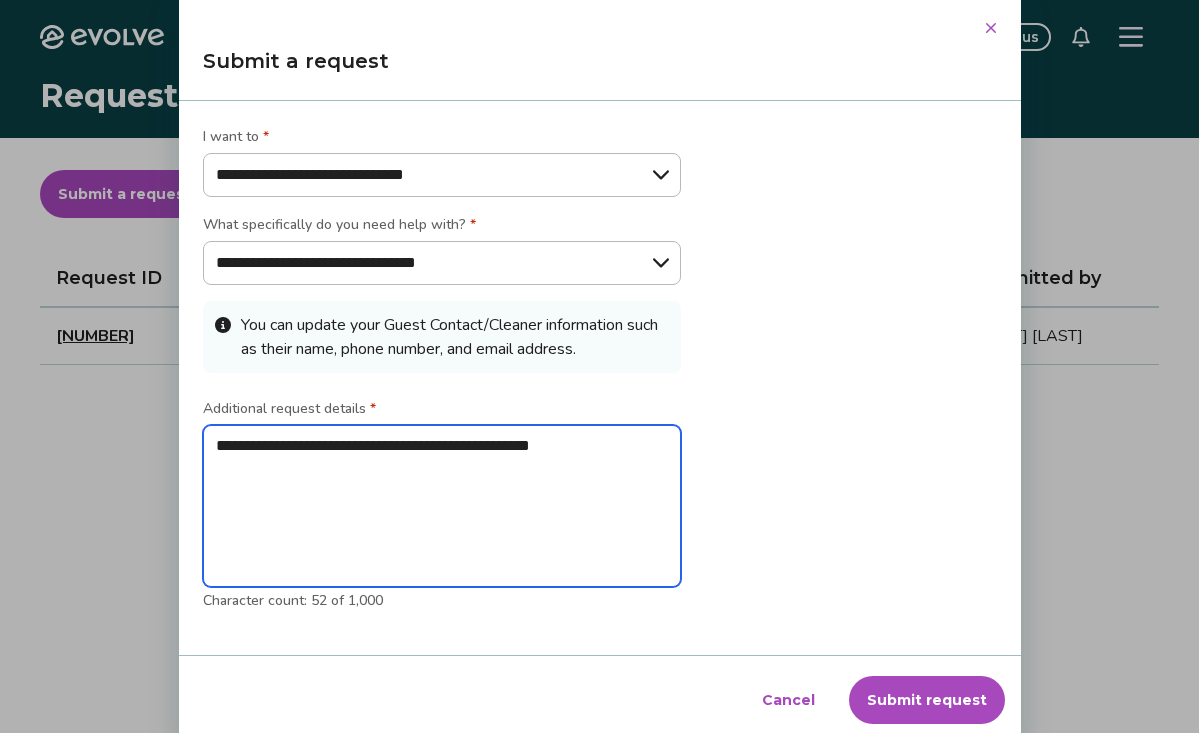 type on "**********" 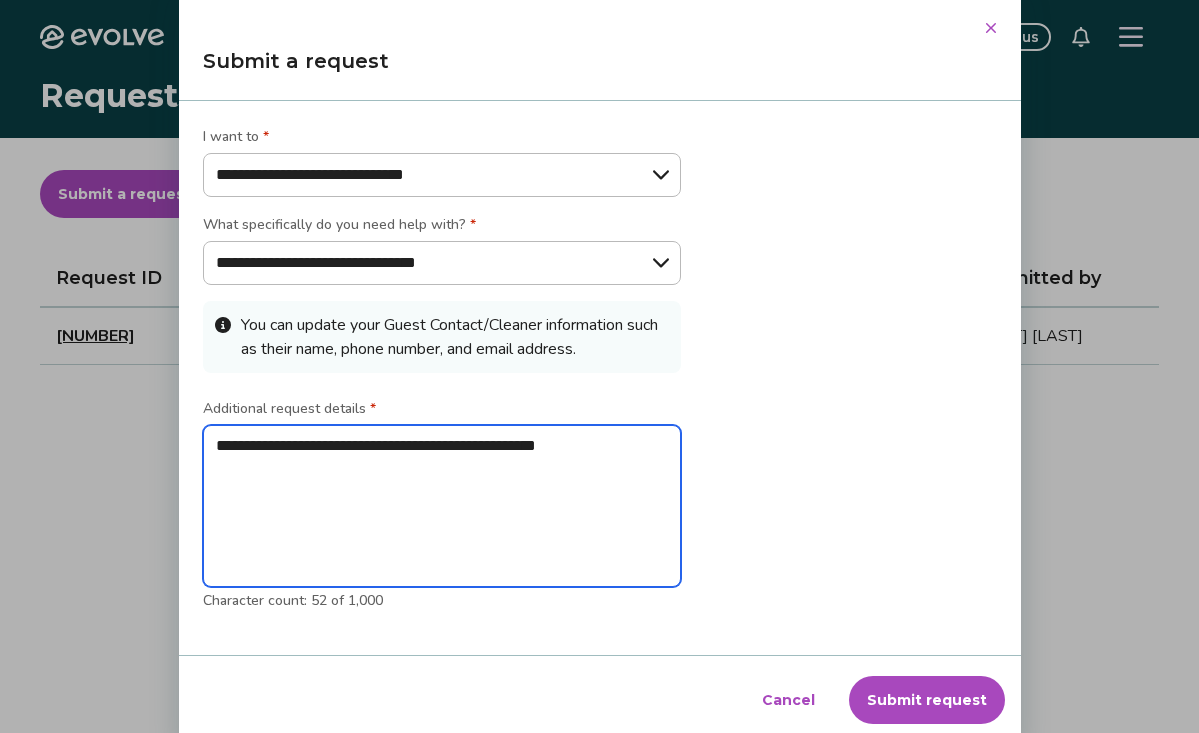 type on "**********" 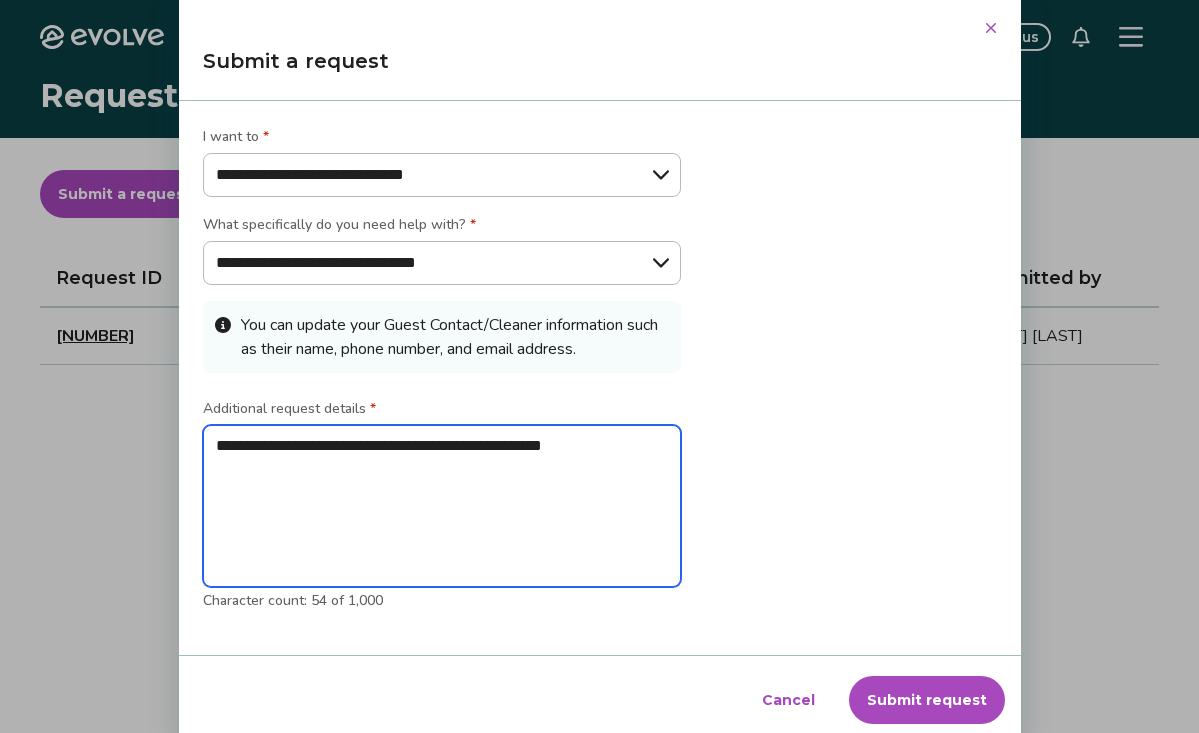 type on "**********" 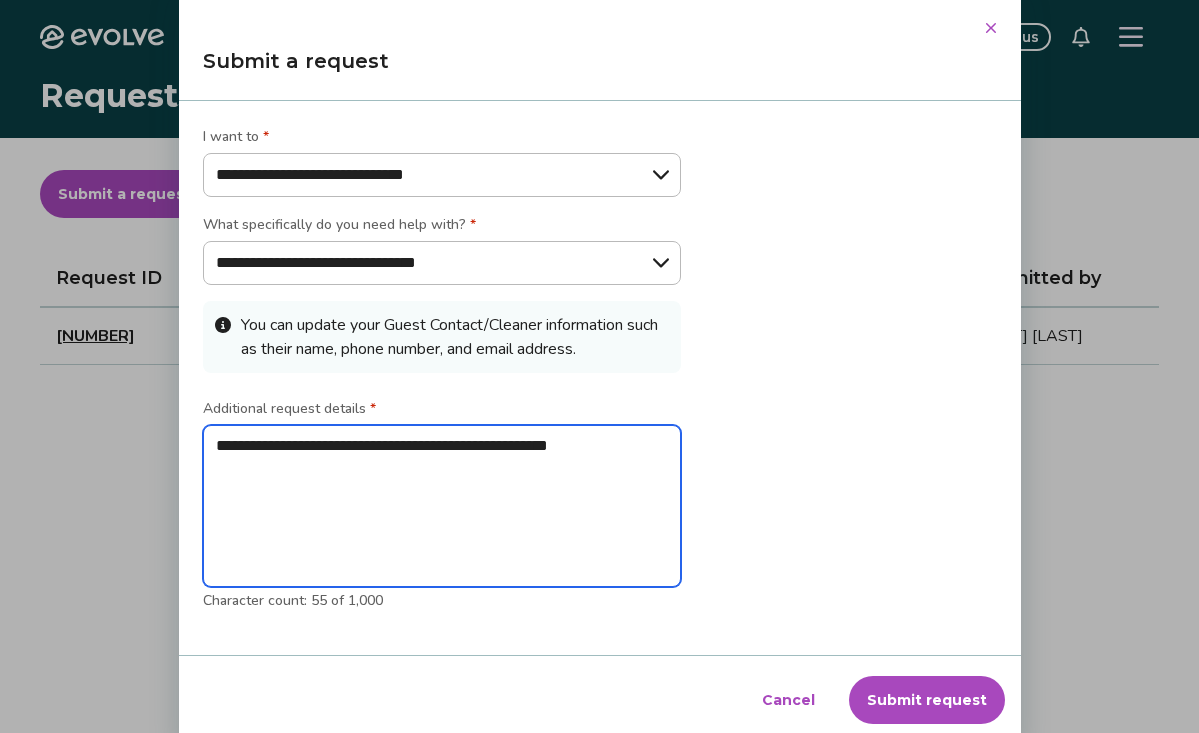 type on "**********" 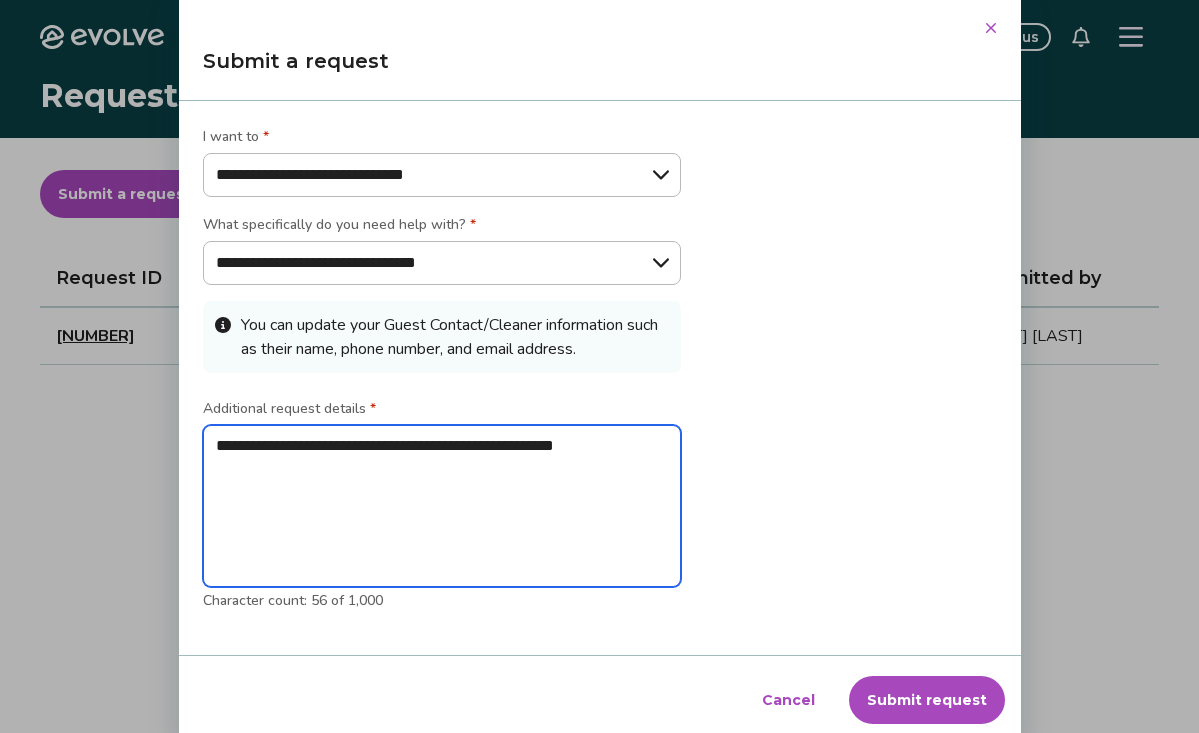 type on "**********" 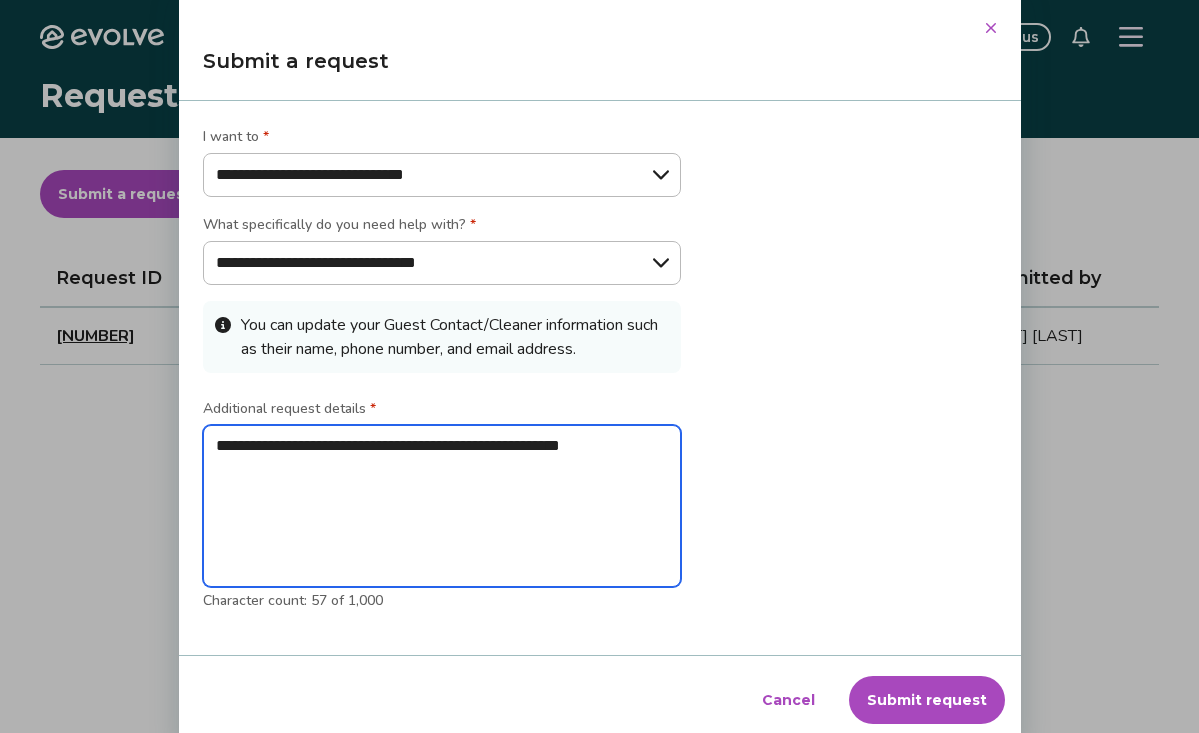 click on "**********" at bounding box center (442, 506) 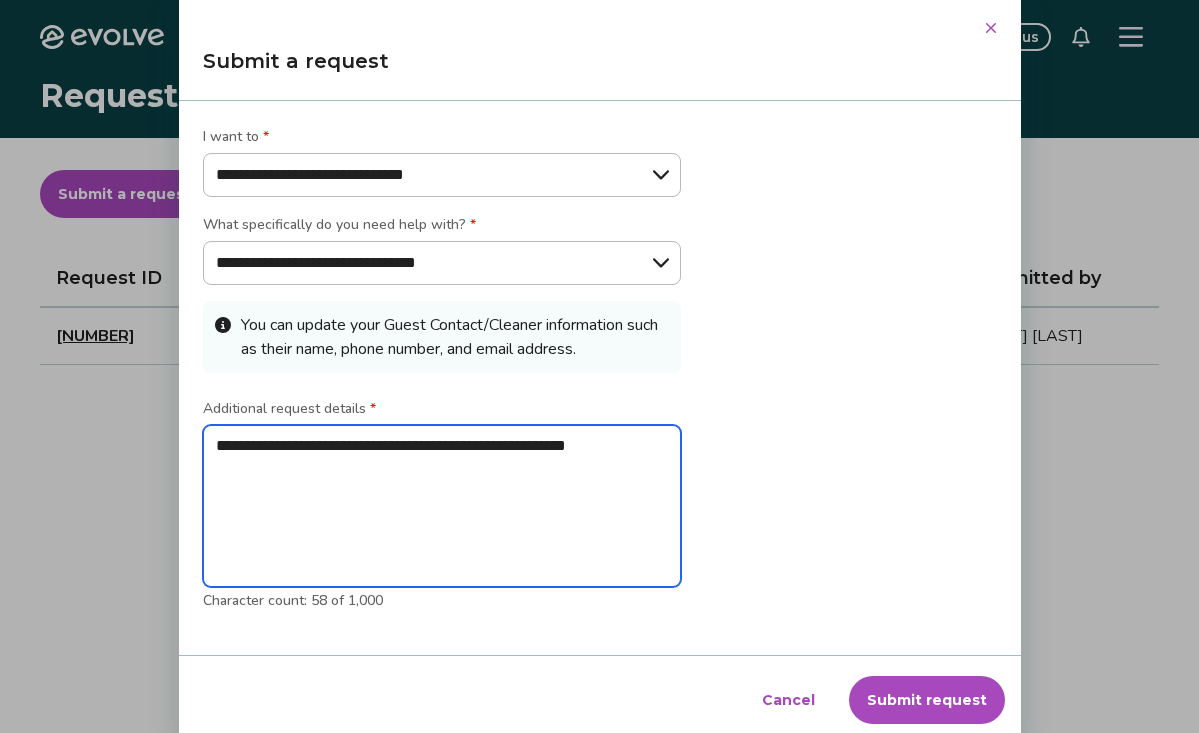 type on "**********" 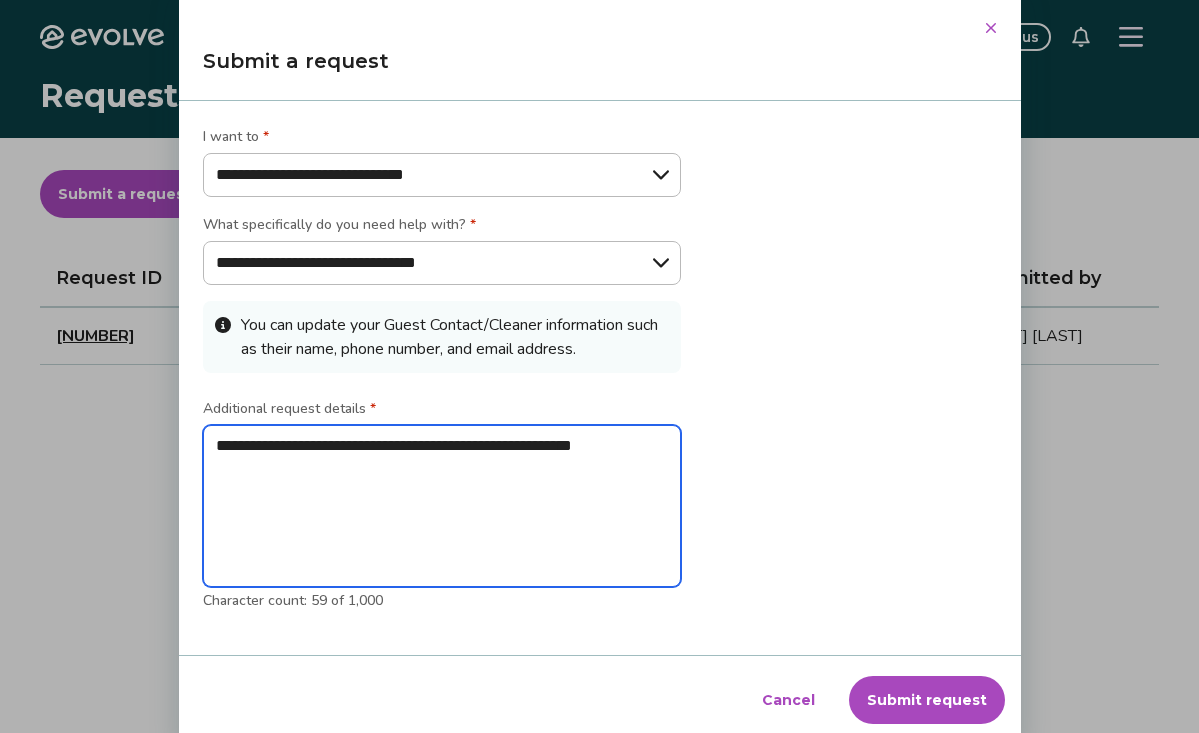 type on "**********" 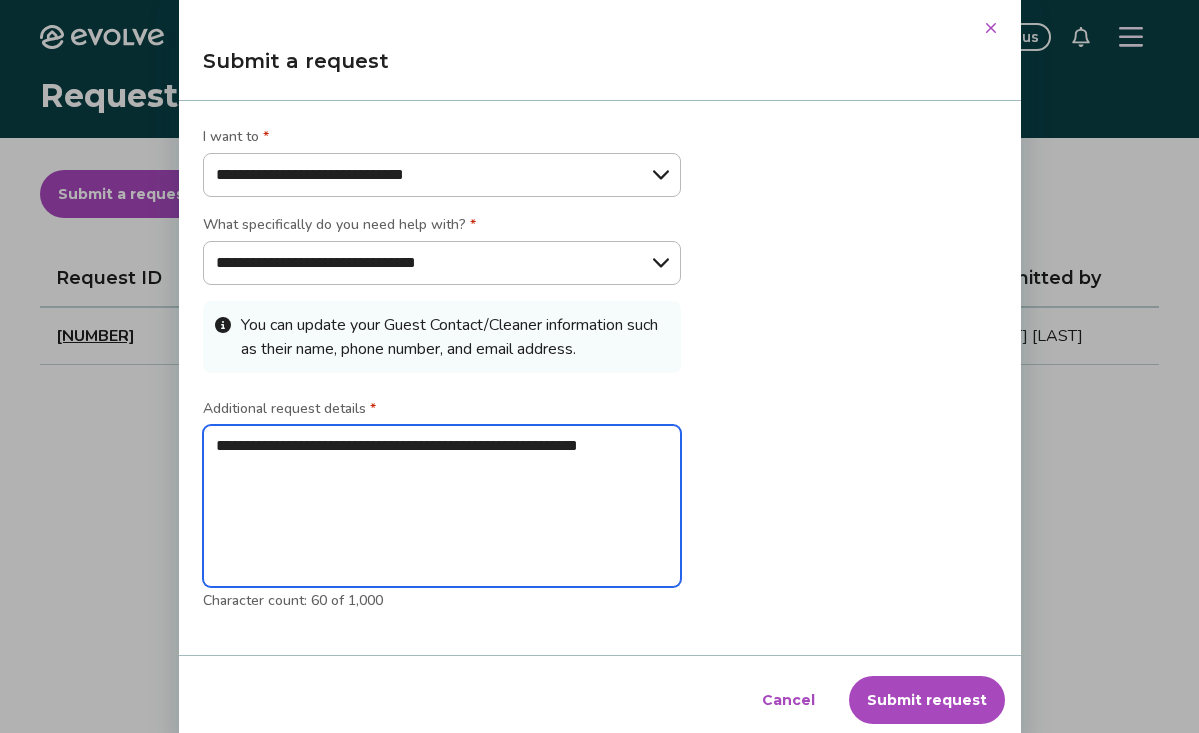type on "**********" 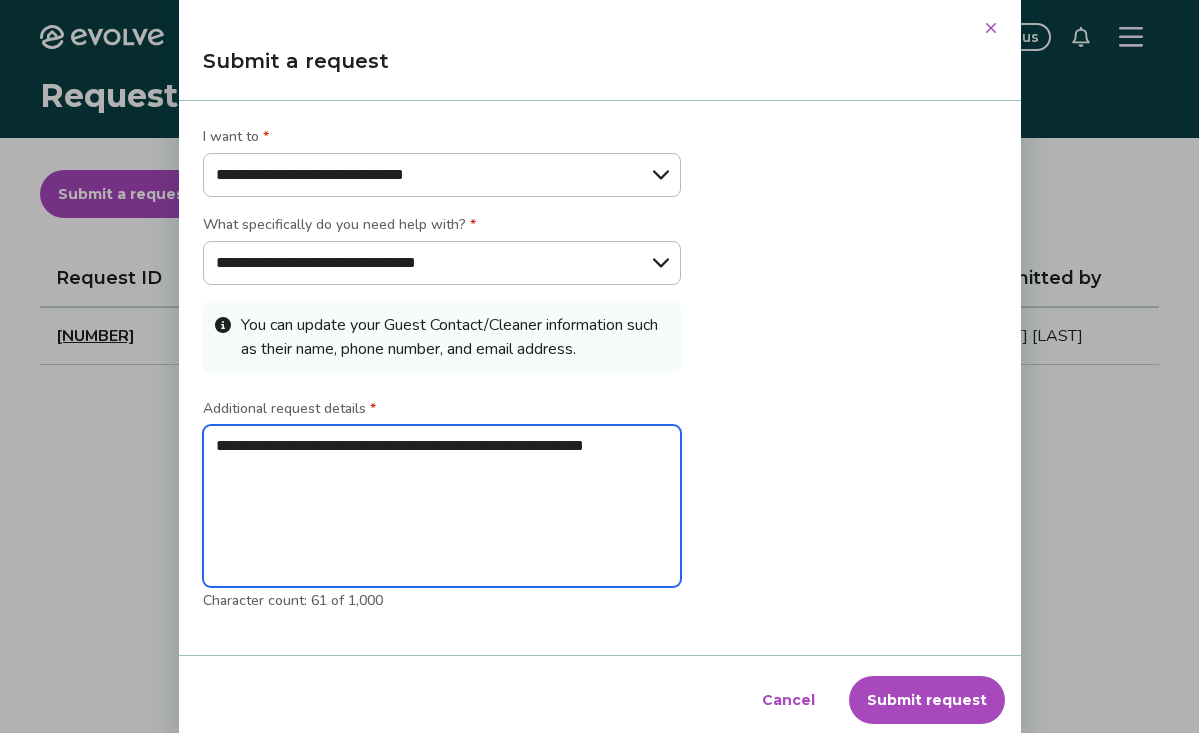 click on "**********" at bounding box center (442, 506) 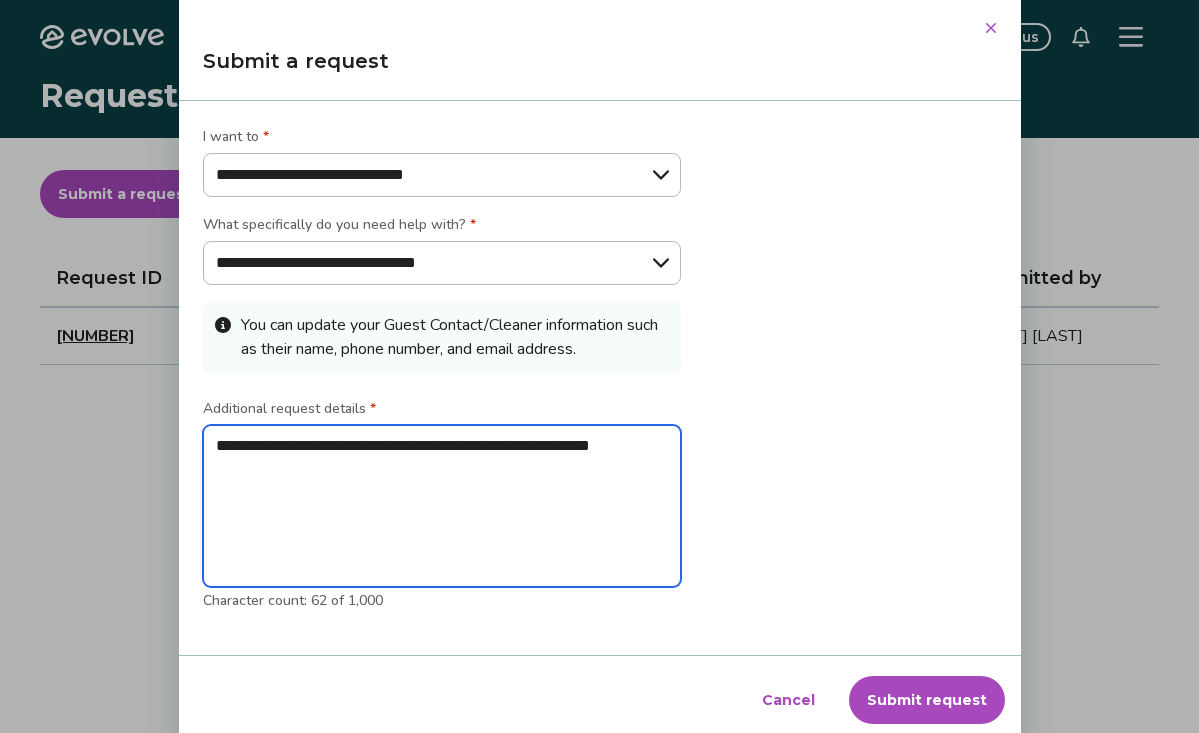 type on "**********" 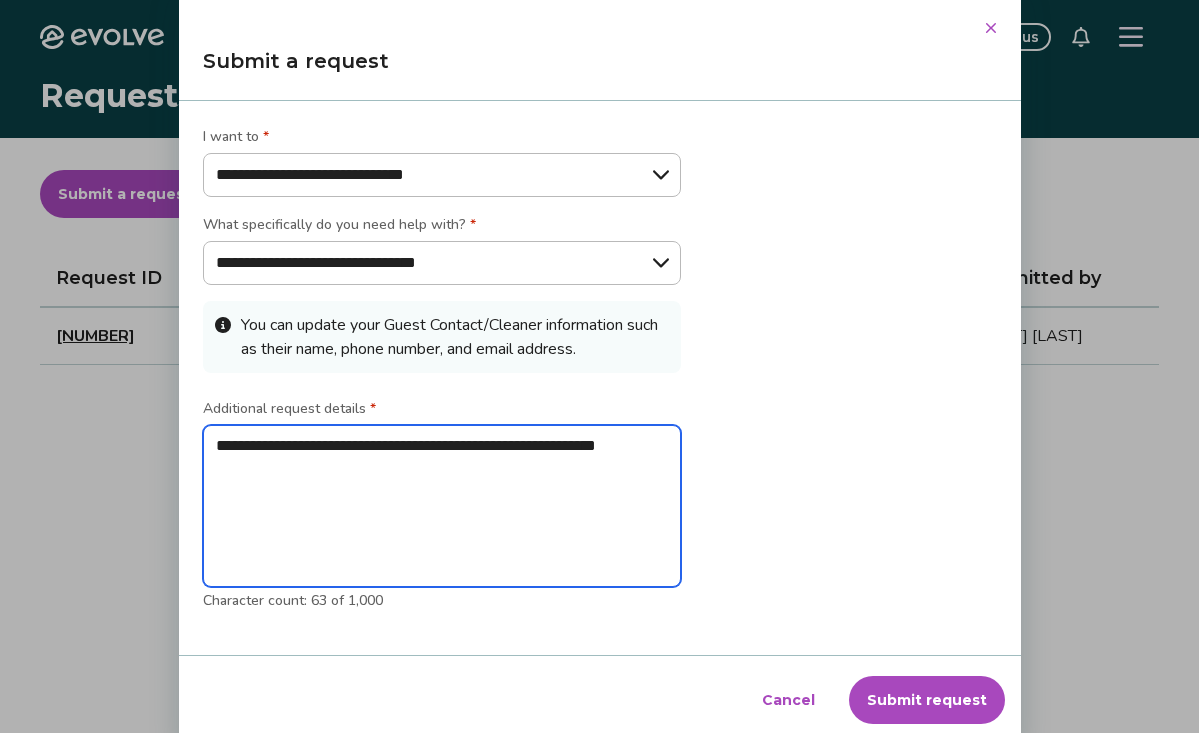 type on "[TEXT]
[TEXT]" 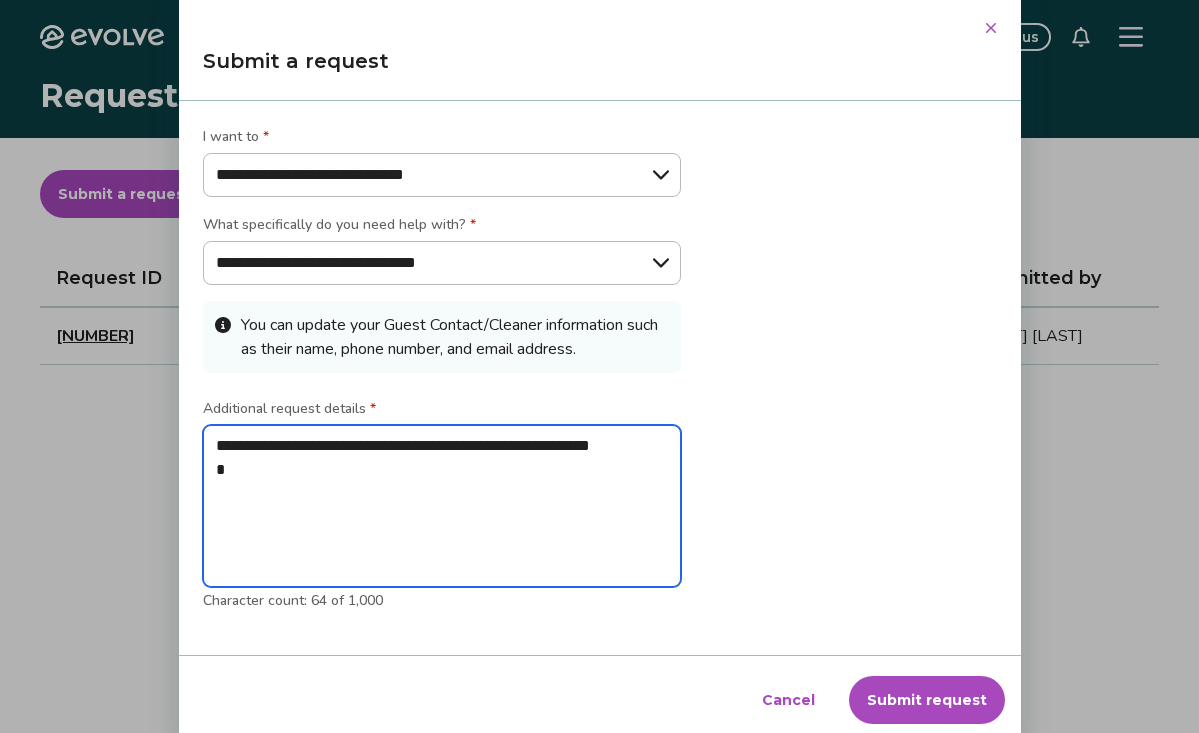 type on "**********" 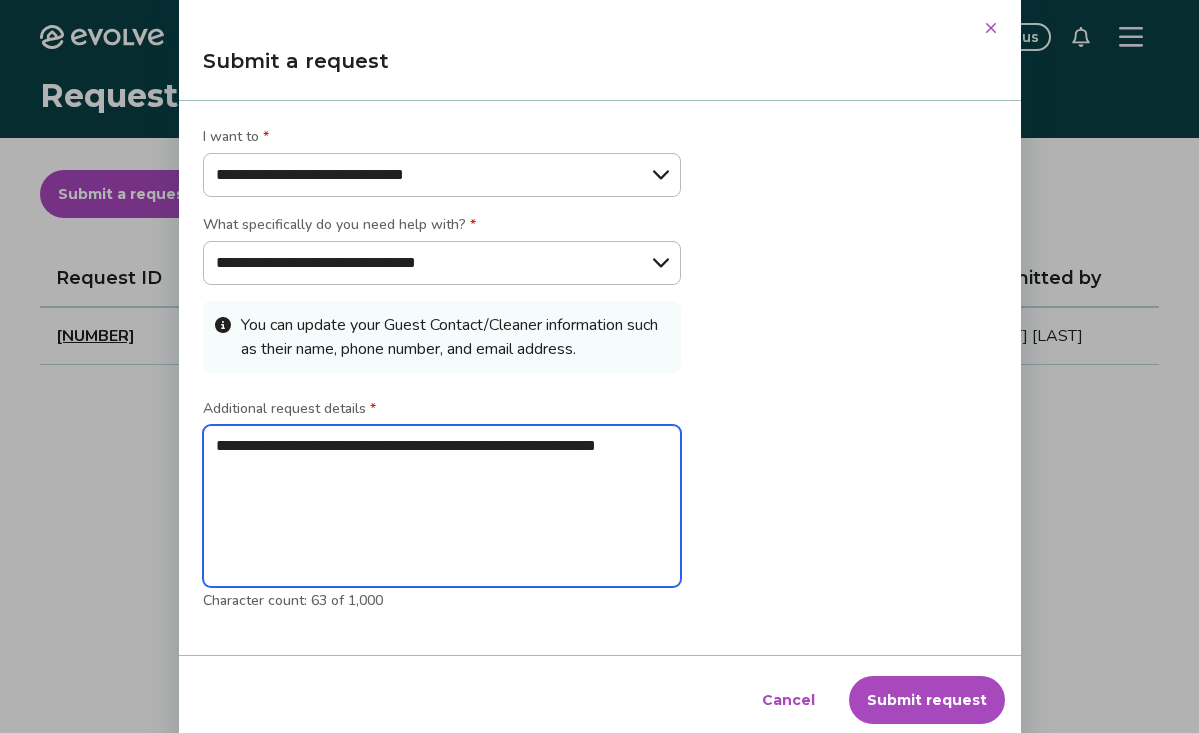 type on "[TEXT]
[TEXT]" 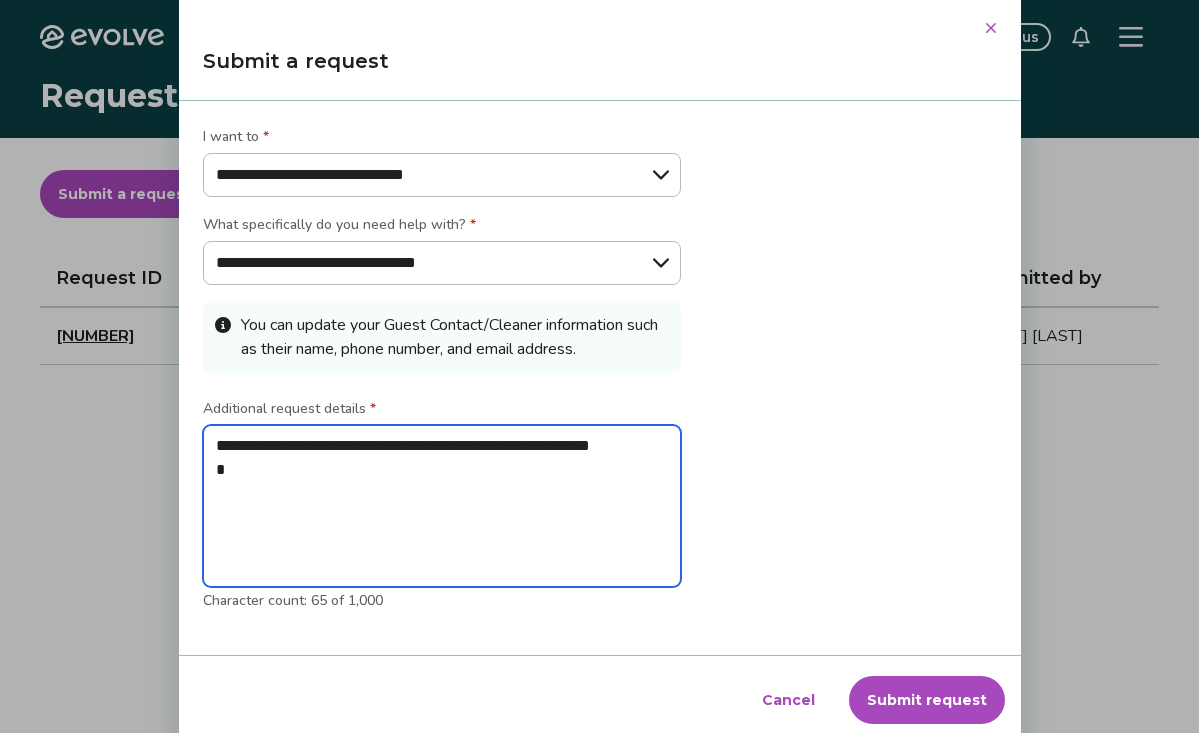 type on "[TEXT]
[TEXT]" 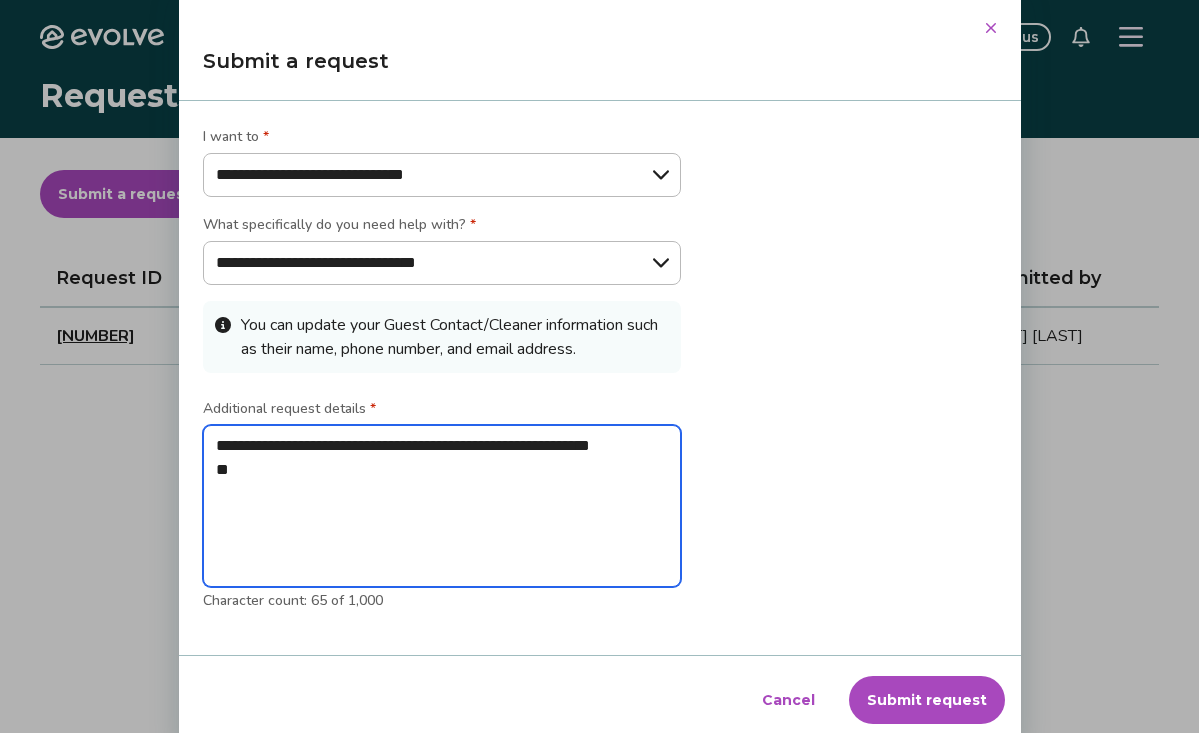 type on "[TEXT]
[TEXT]" 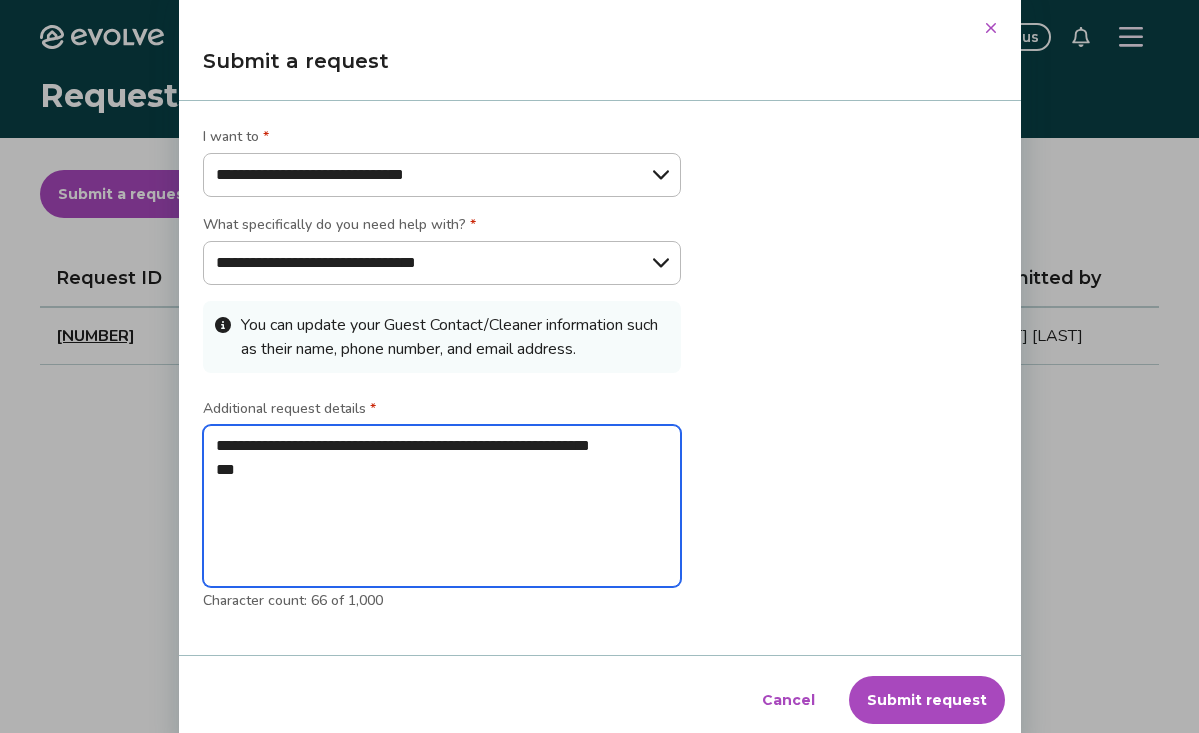 type on "[TEXT]
[TEXT]" 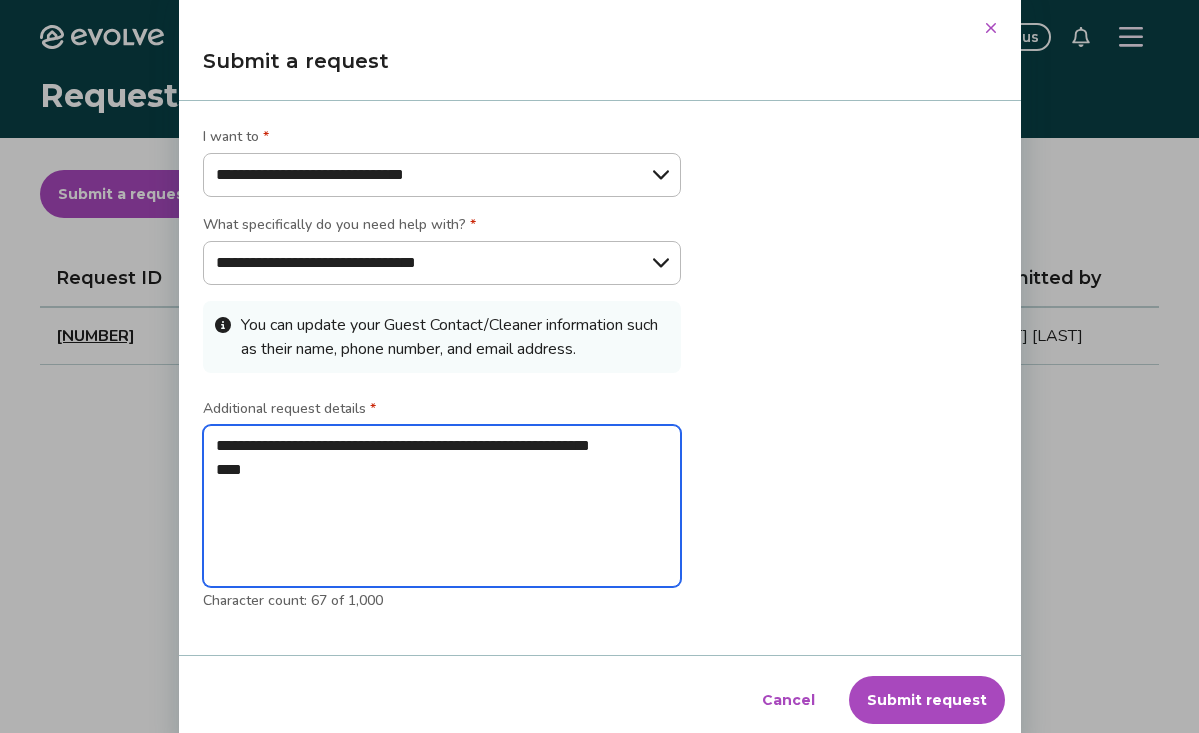 type on "[TEXT]
[TEXT]" 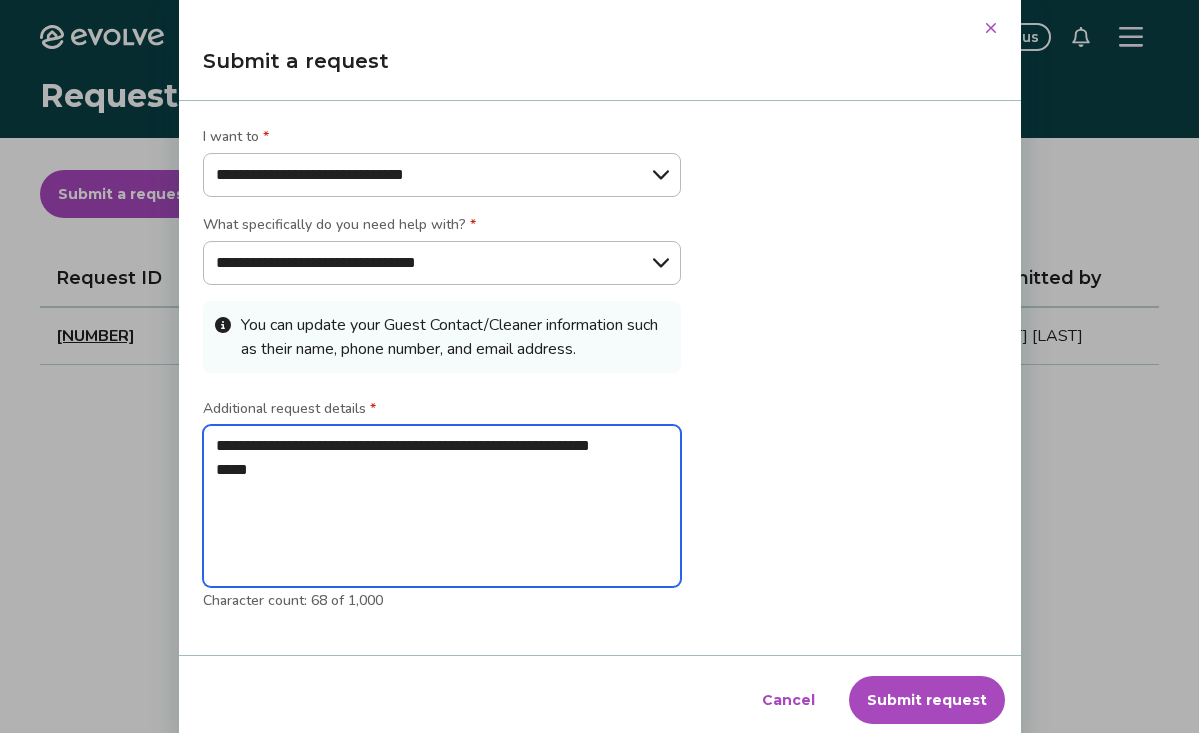 type on "[TEXT]
[TEXT]" 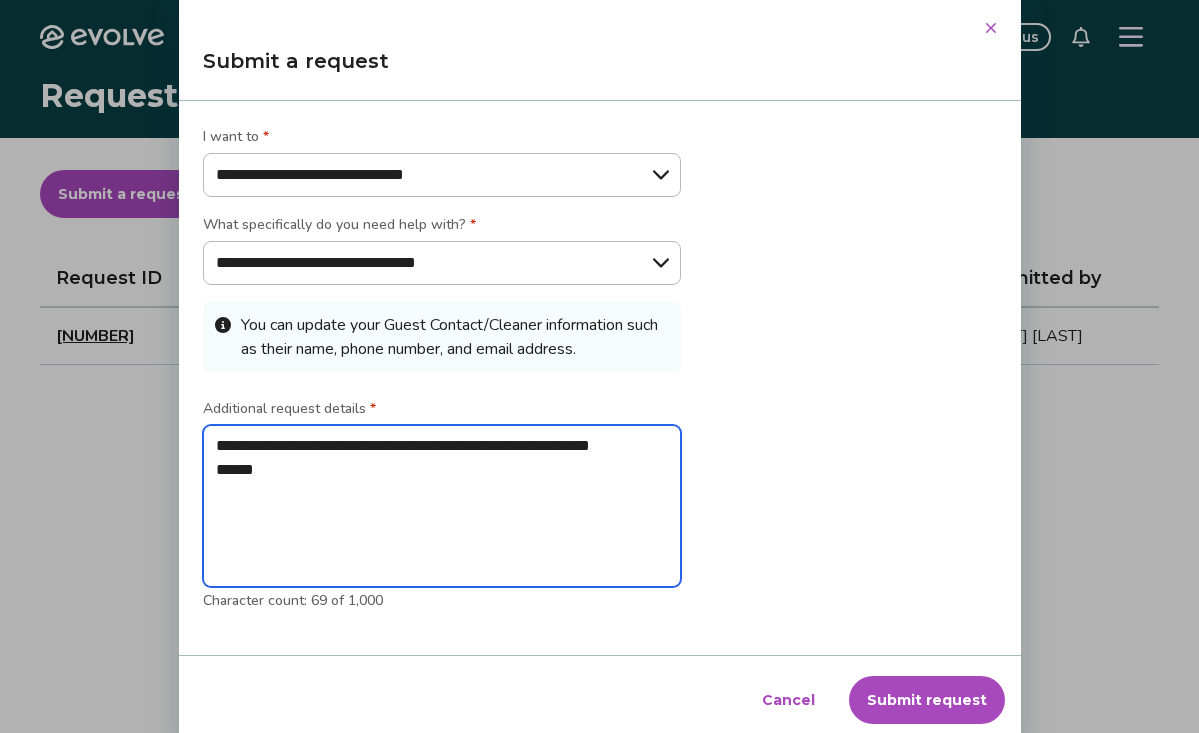 type on "[TEXT]
[TEXT]" 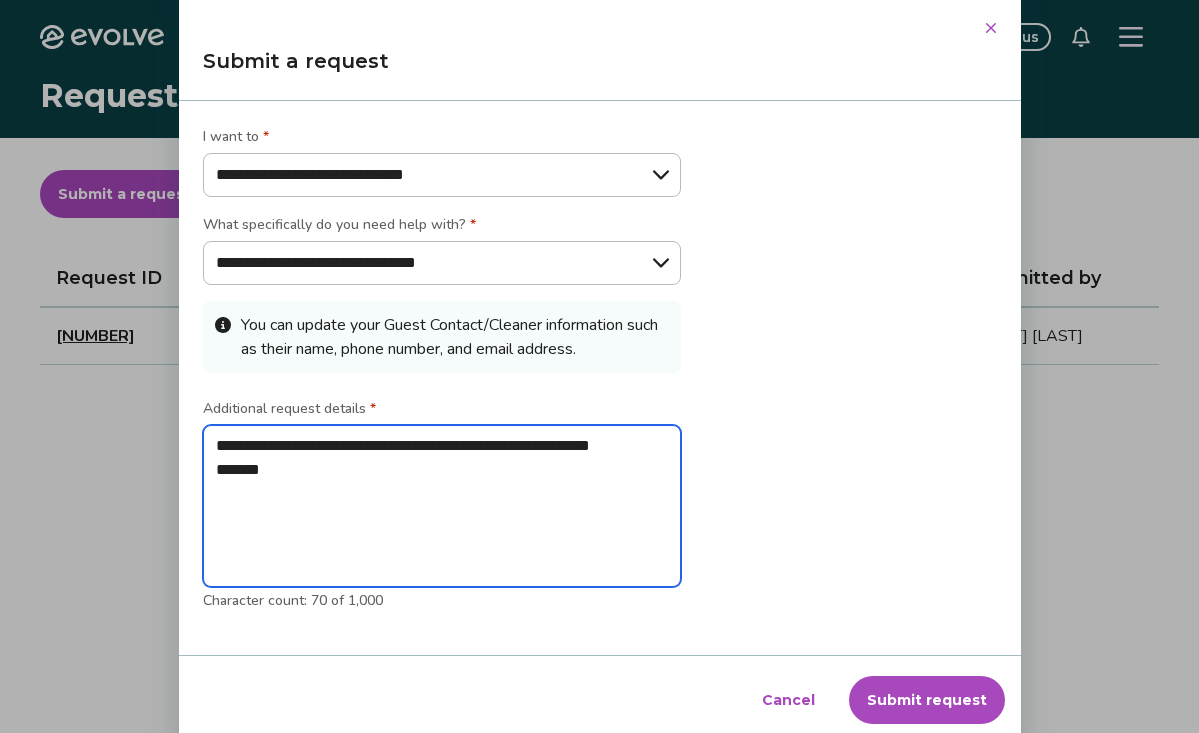 type on "[TEXT]
[TEXT]" 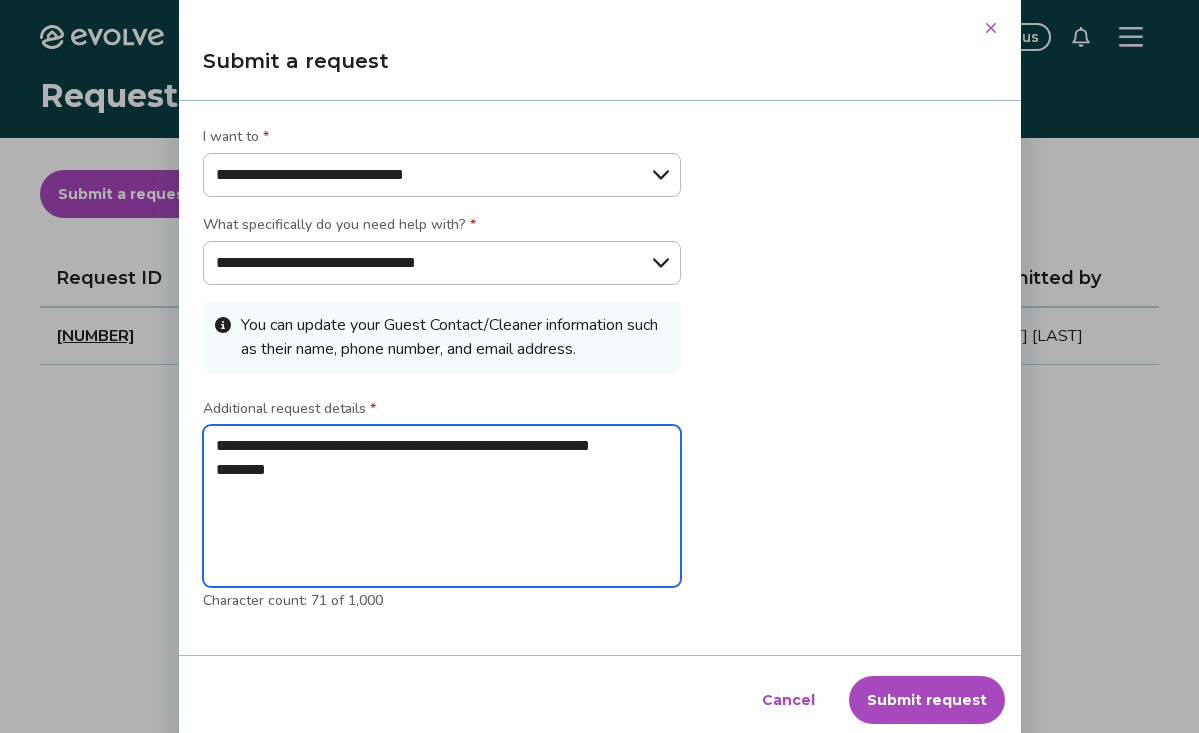 type on "[TEXT]
[TEXT]" 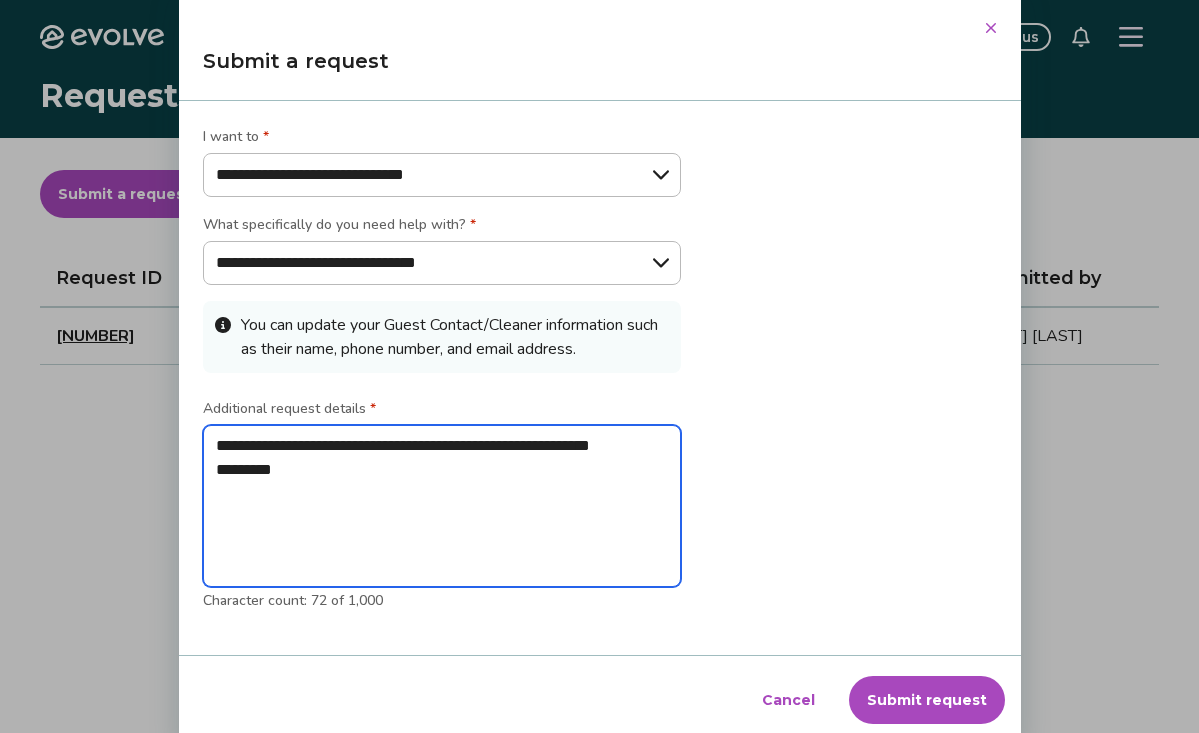 type on "[TEXT]
[TEXT]" 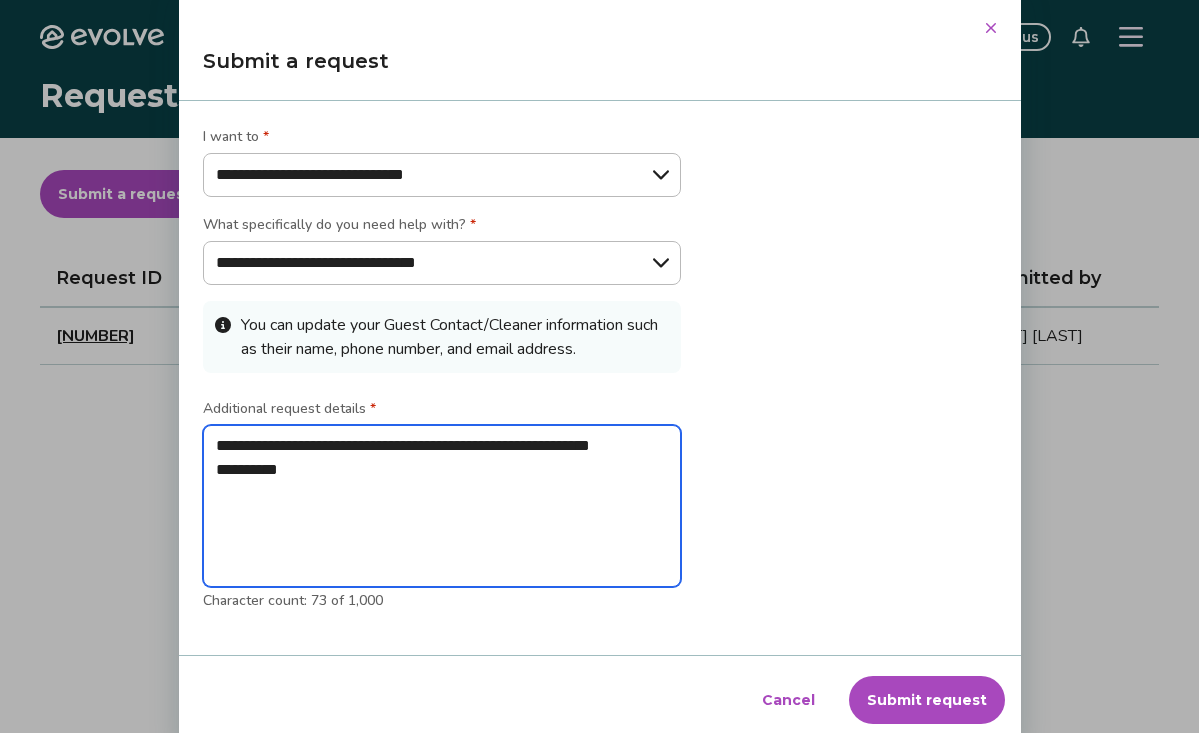 type on "[TEXT]
[TEXT]" 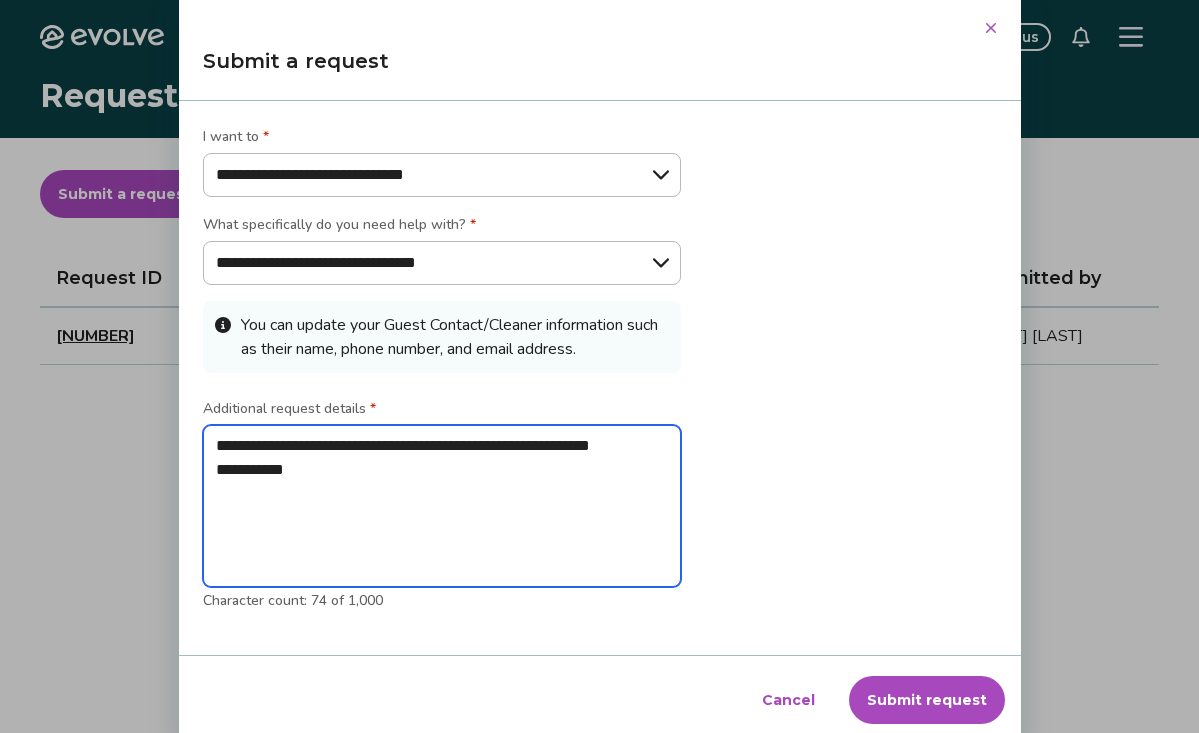 type on "[TEXT]
[TEXT]" 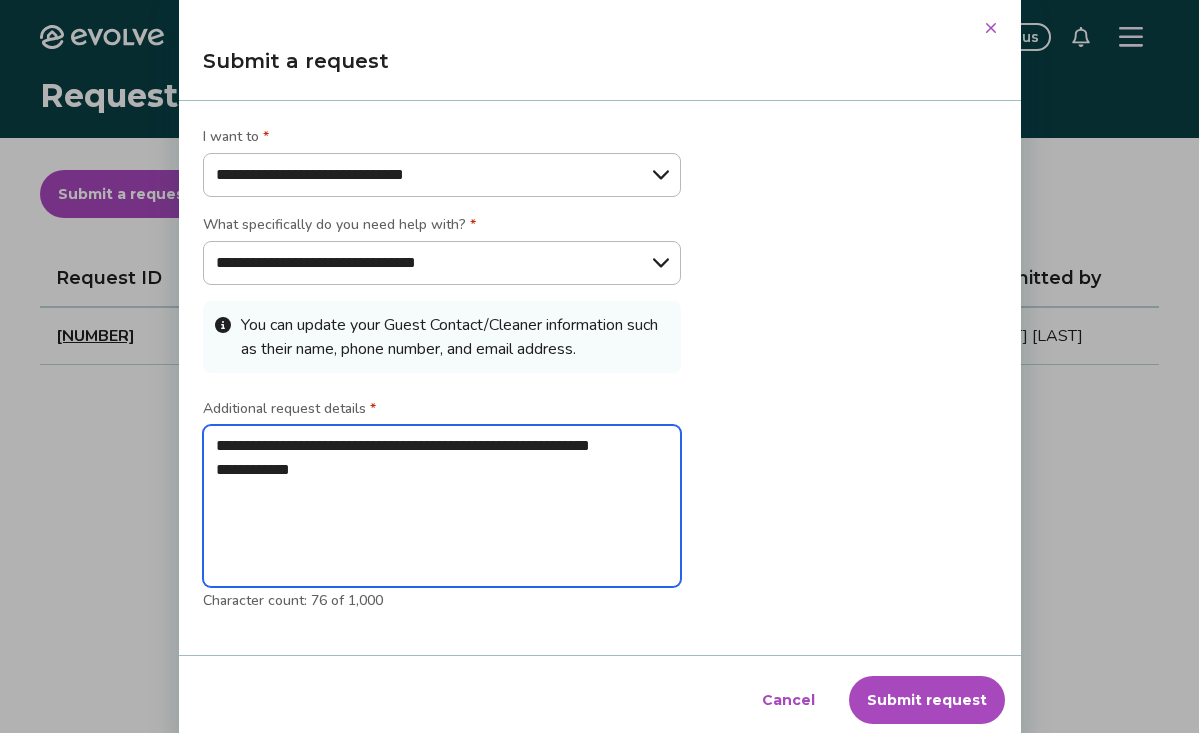 type on "[TEXT]
[TEXT]" 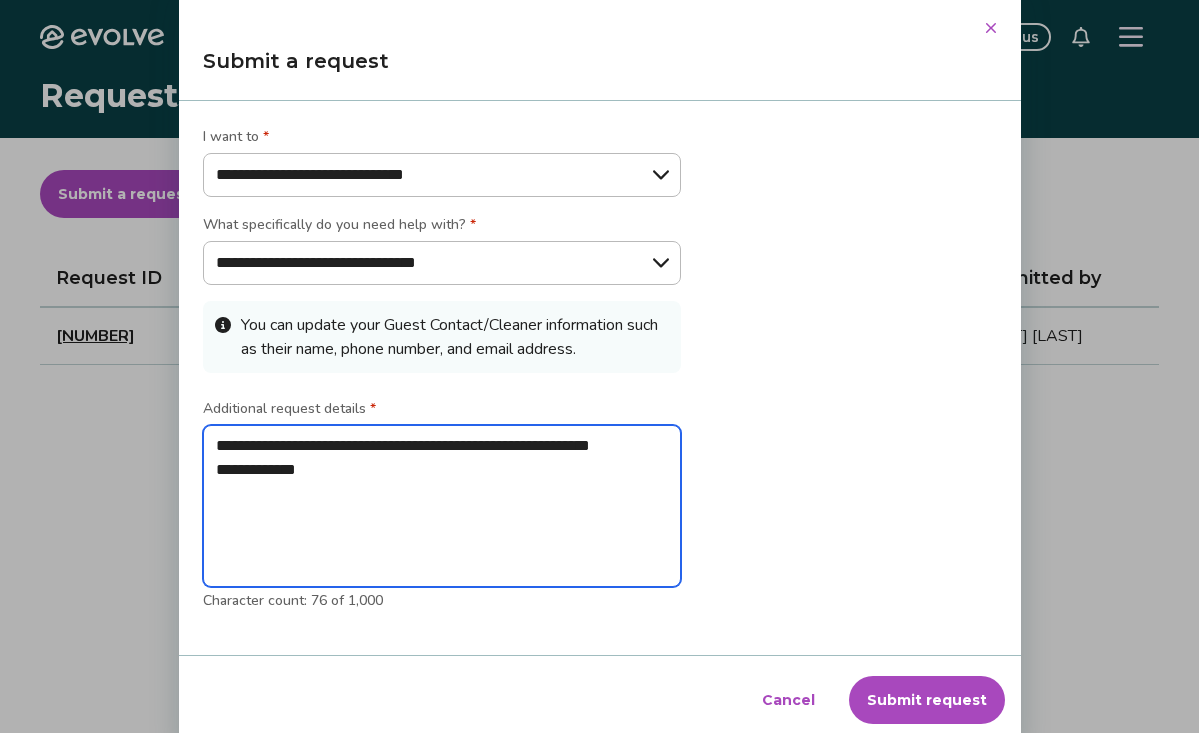type on "[TEXT]
[TEXT]" 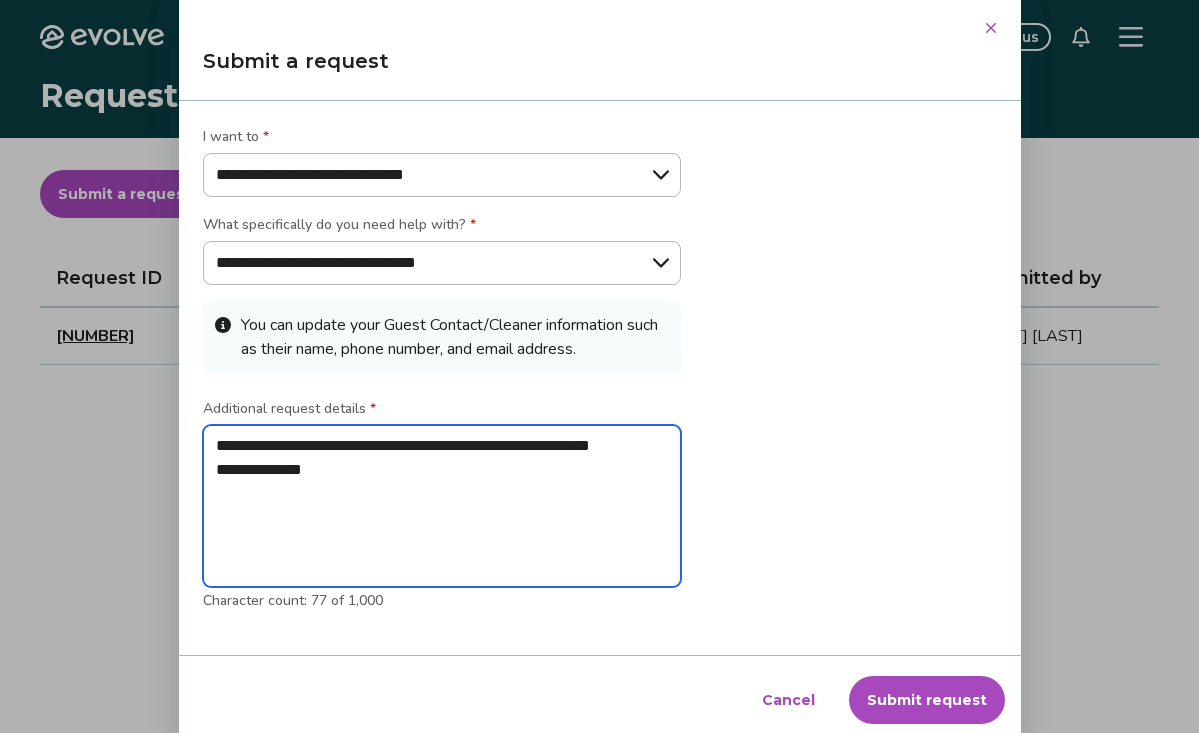 type on "[TEXT]
[TEXT]" 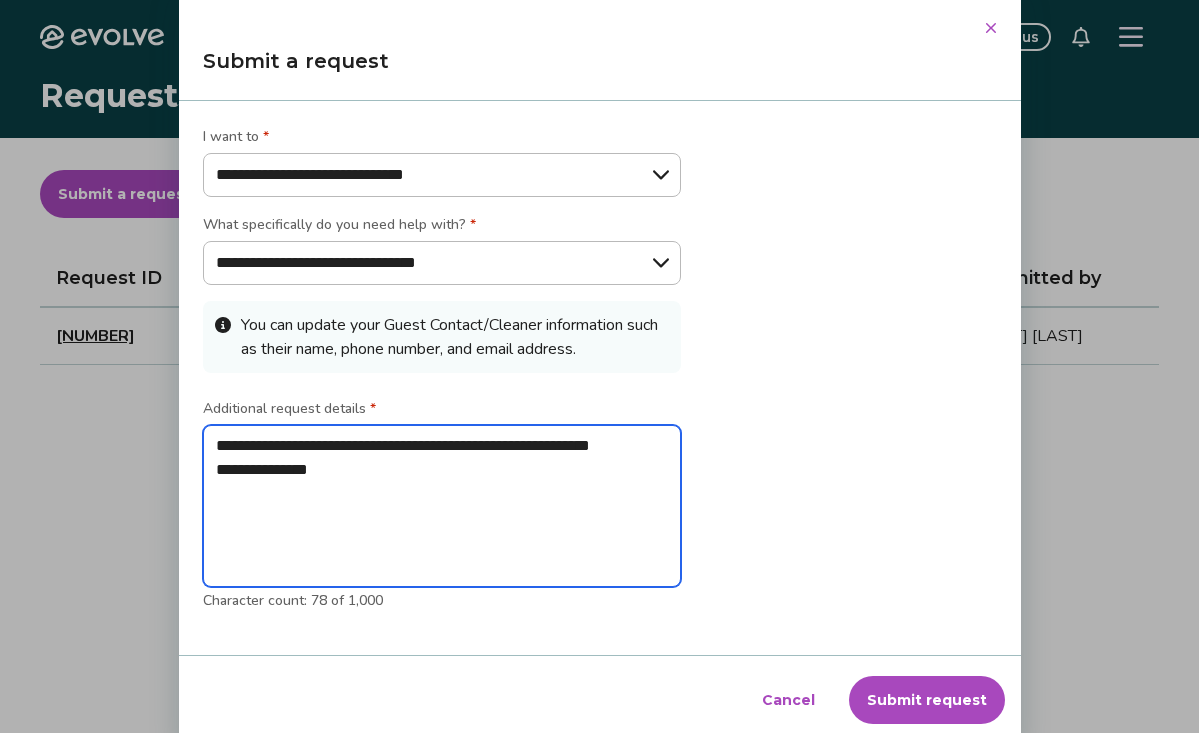 type on "[TEXT]
[TEXT]" 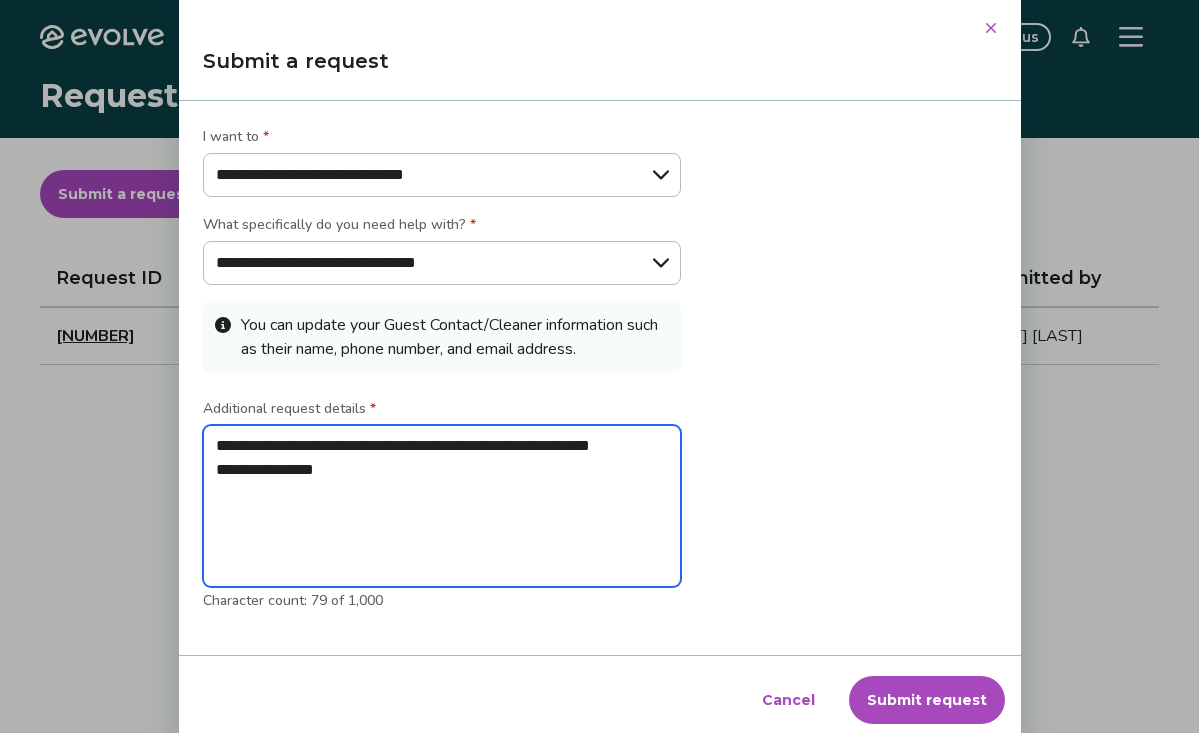 type on "[TEXT]
[TEXT]" 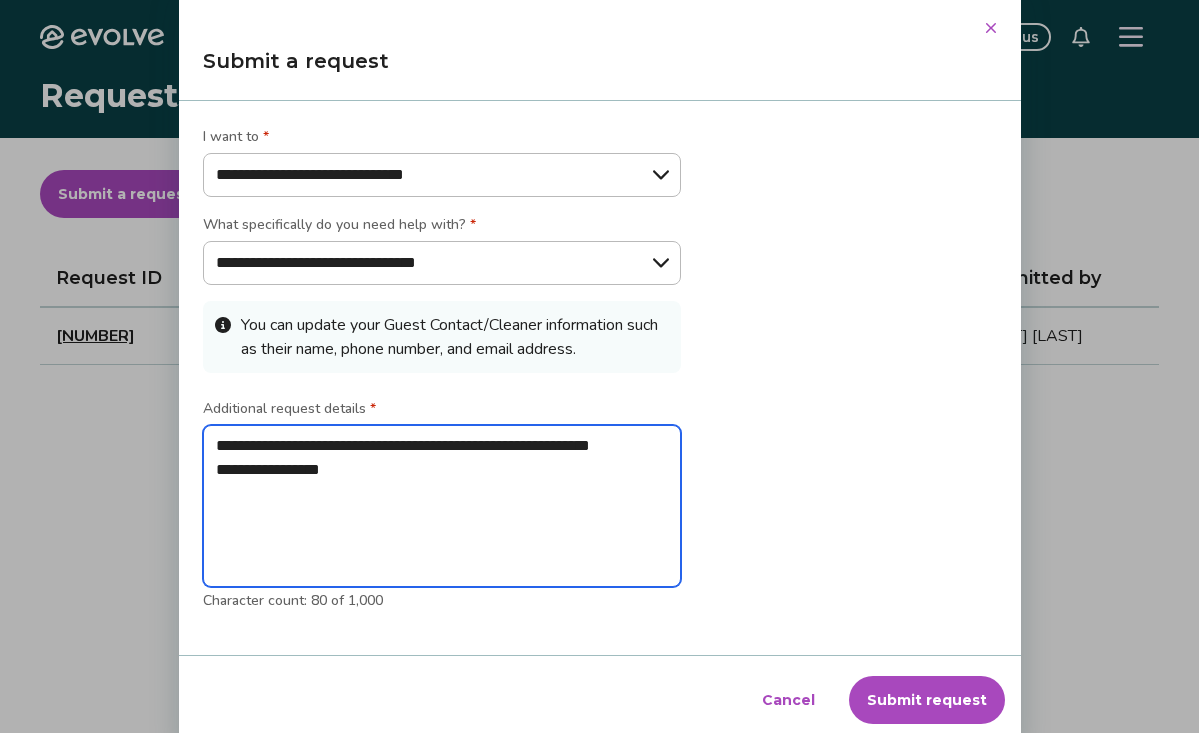 click on "[TEXT]
[TEXT]" at bounding box center [442, 506] 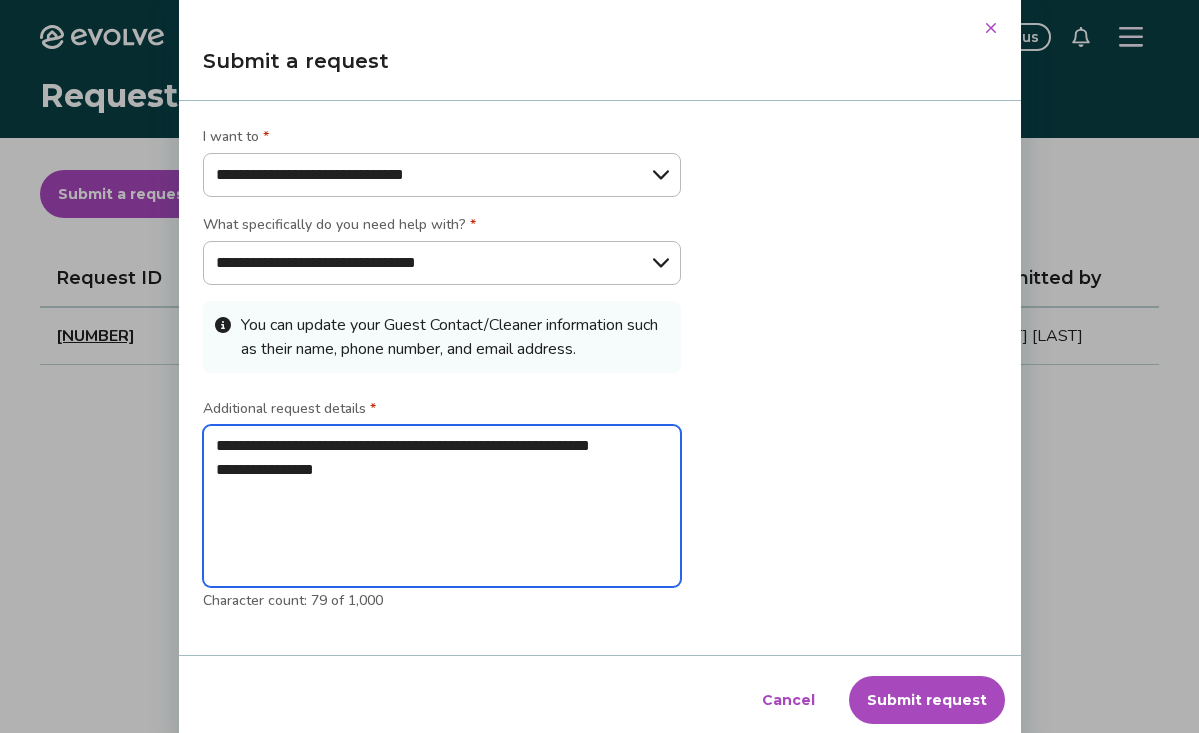 type on "[TEXT]
[TEXT]" 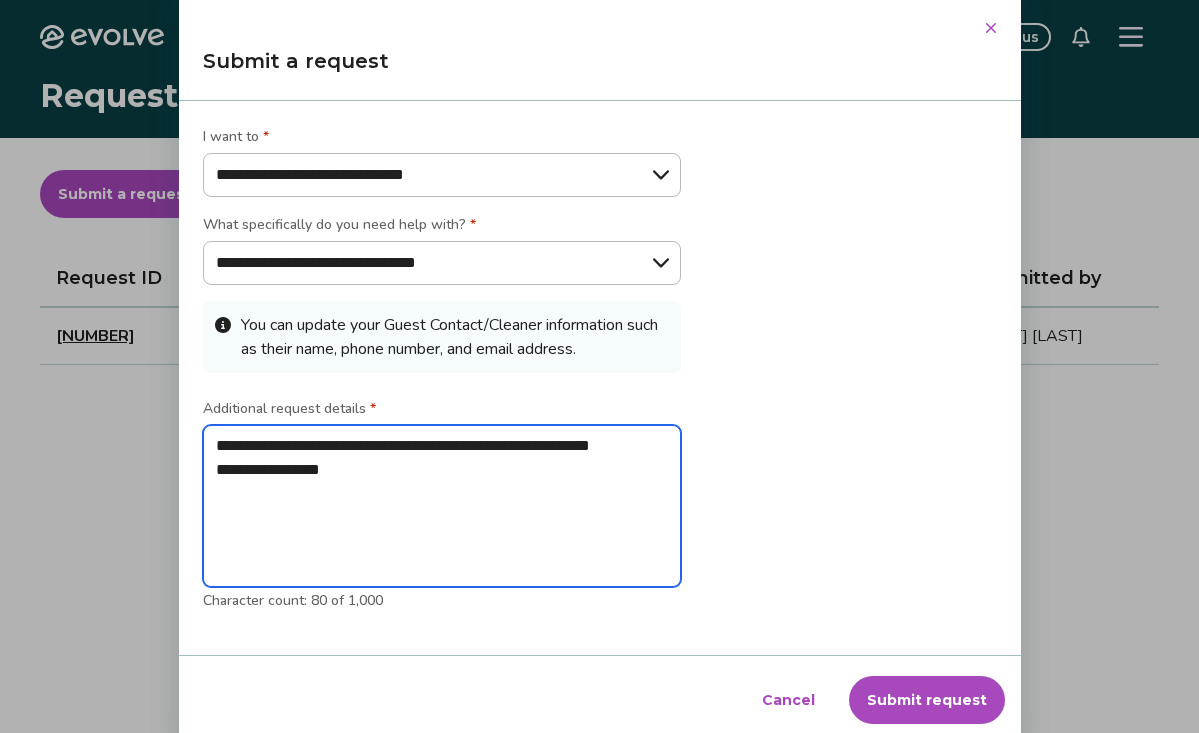 click on "[TEXT]
[TEXT]" at bounding box center [442, 506] 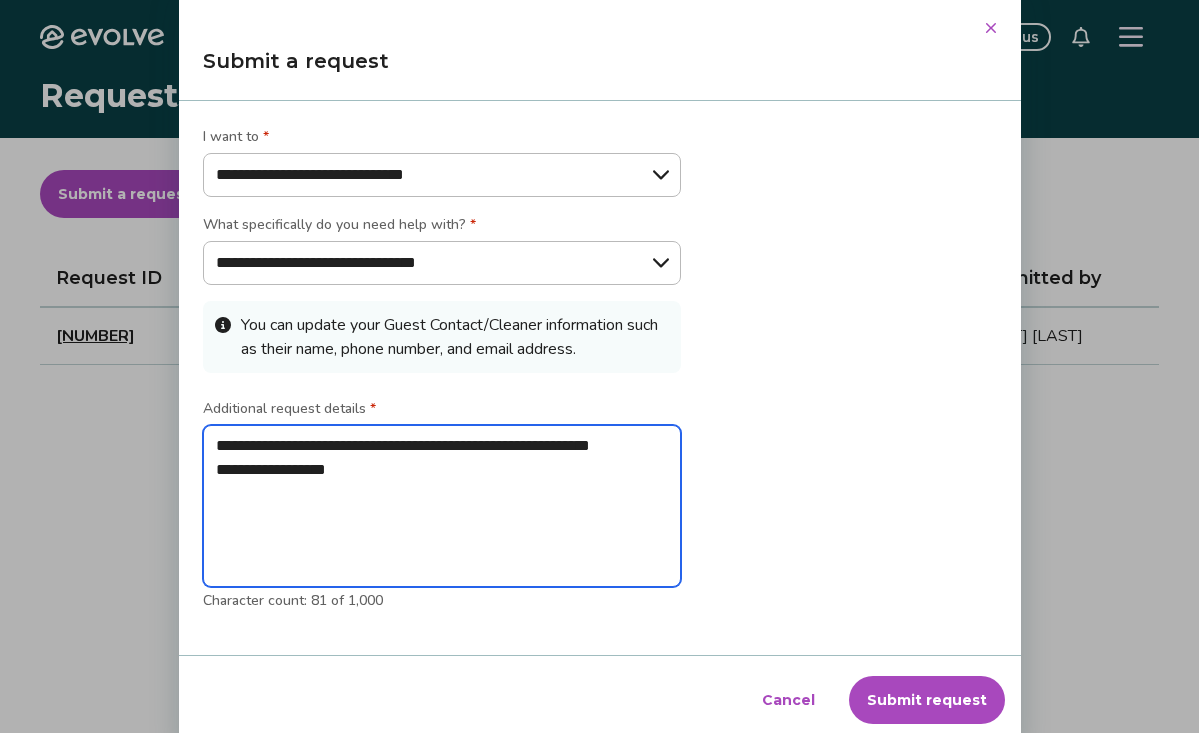 type on "[TEXT]
[TEXT]" 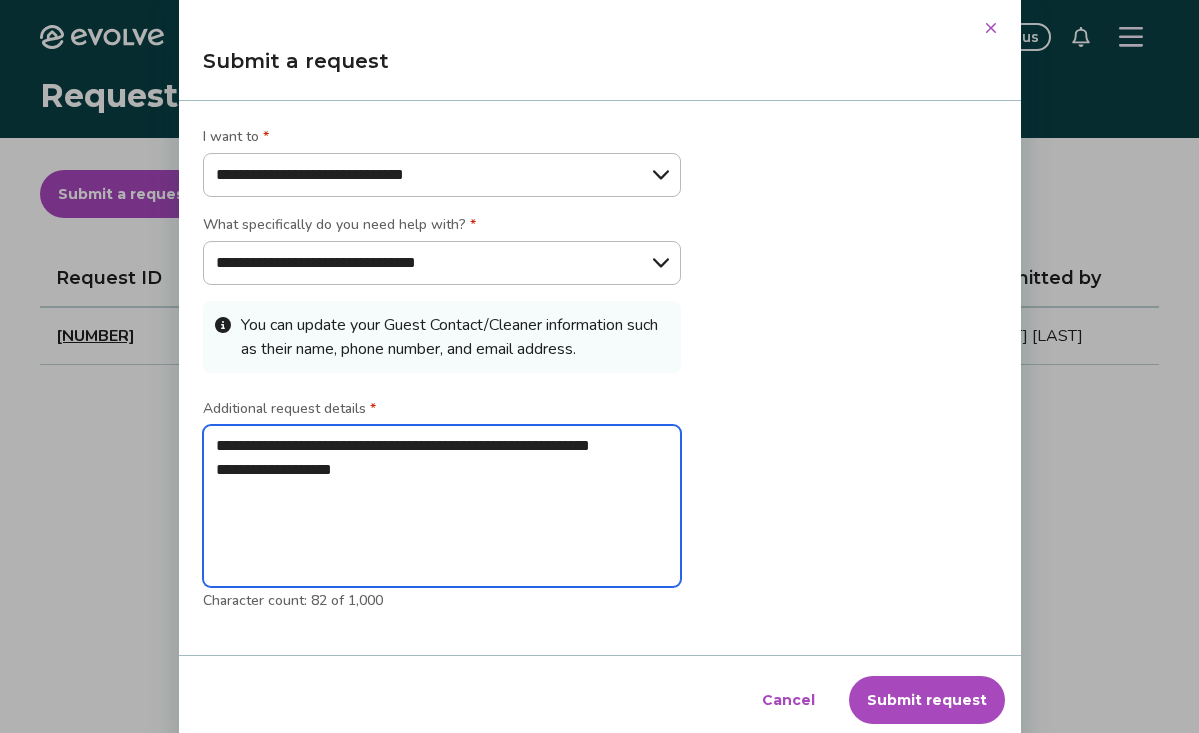 type on "[TEXT]
[TEXT]" 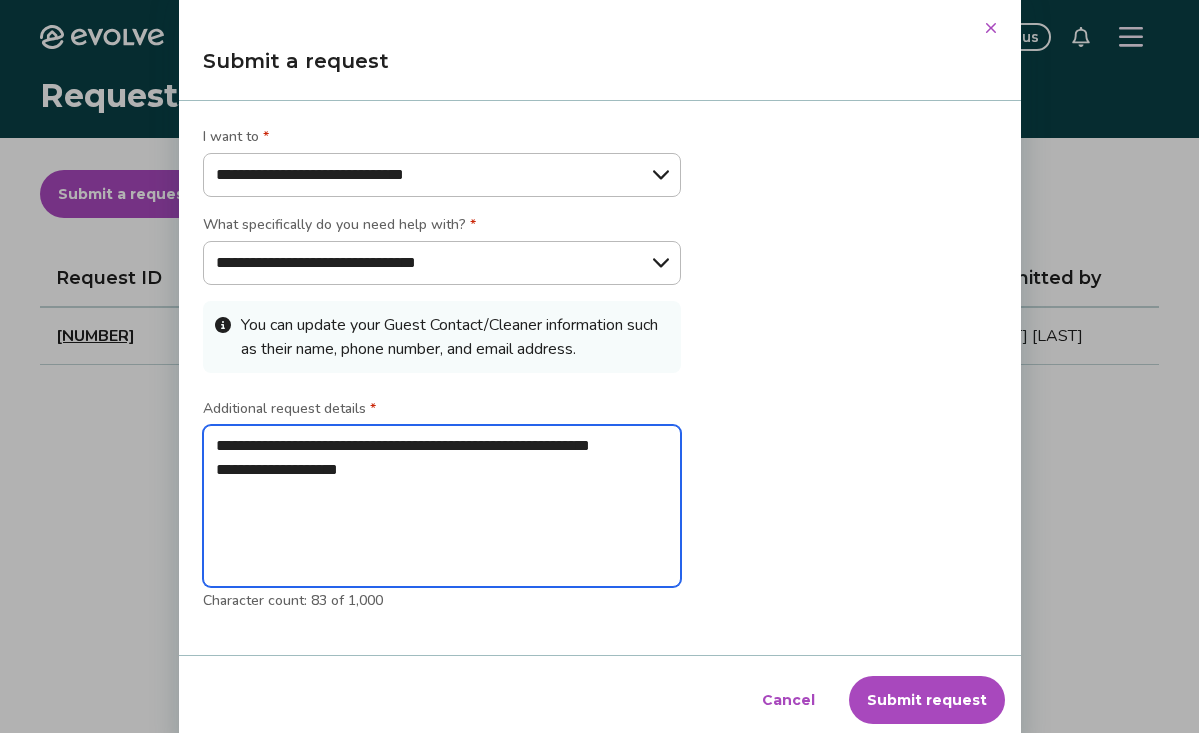 type on "[TEXT]
[TEXT]" 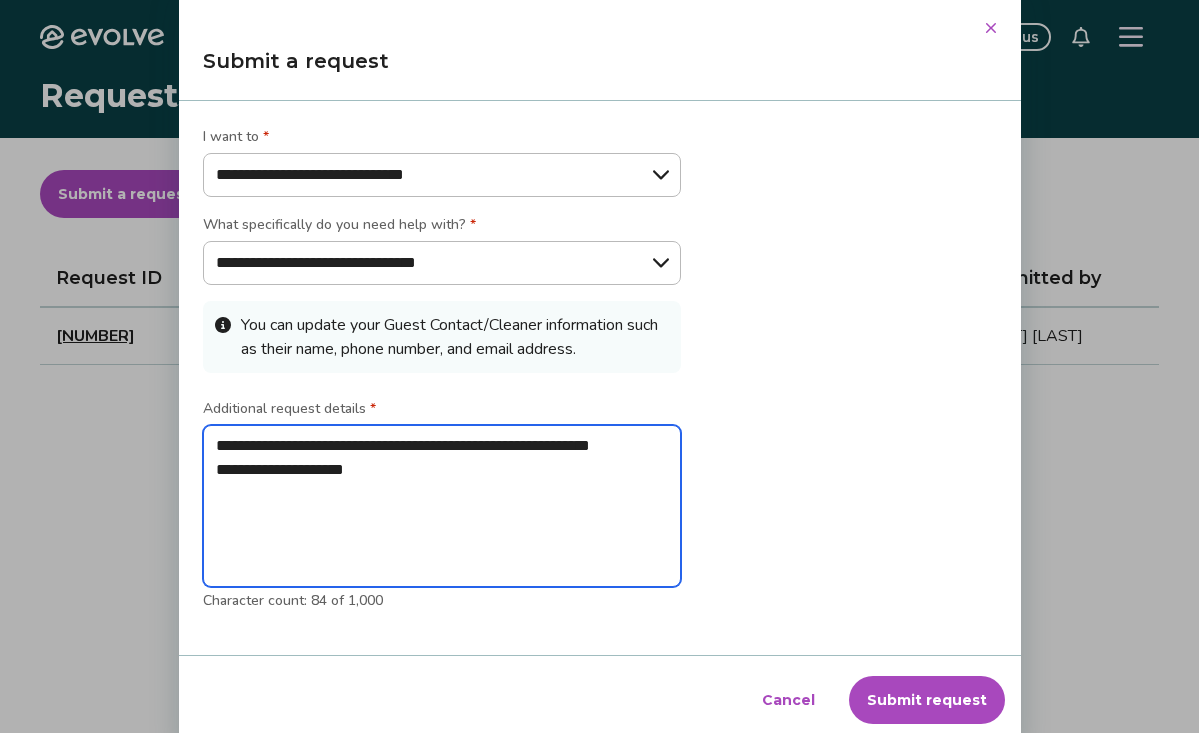 type on "[TEXT]
[TEXT]" 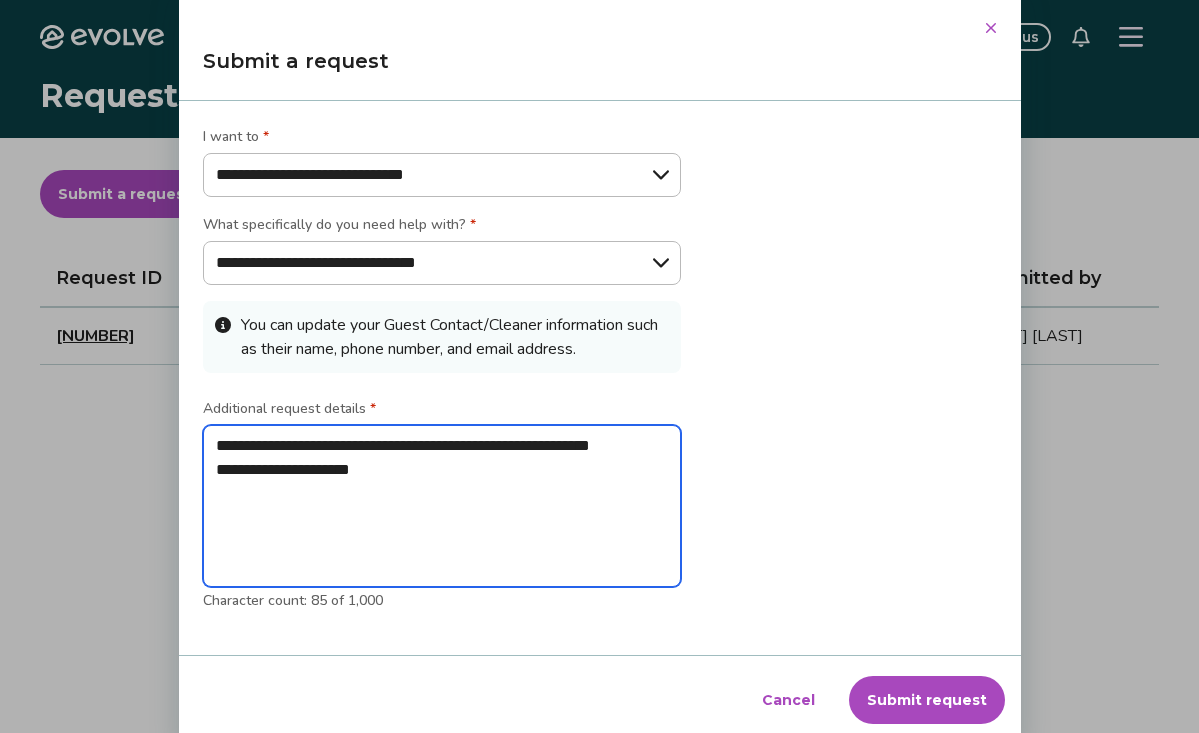 type on "[TEXT]
[TEXT]" 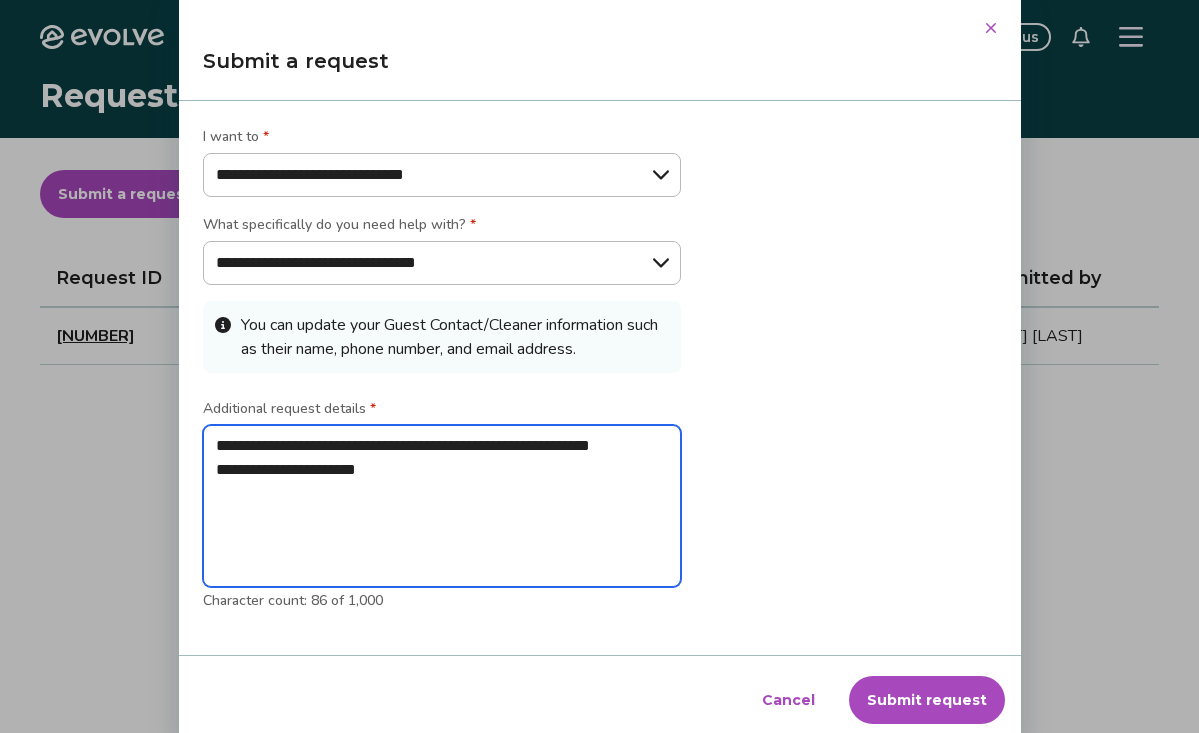 type on "[TEXT]
[TEXT]" 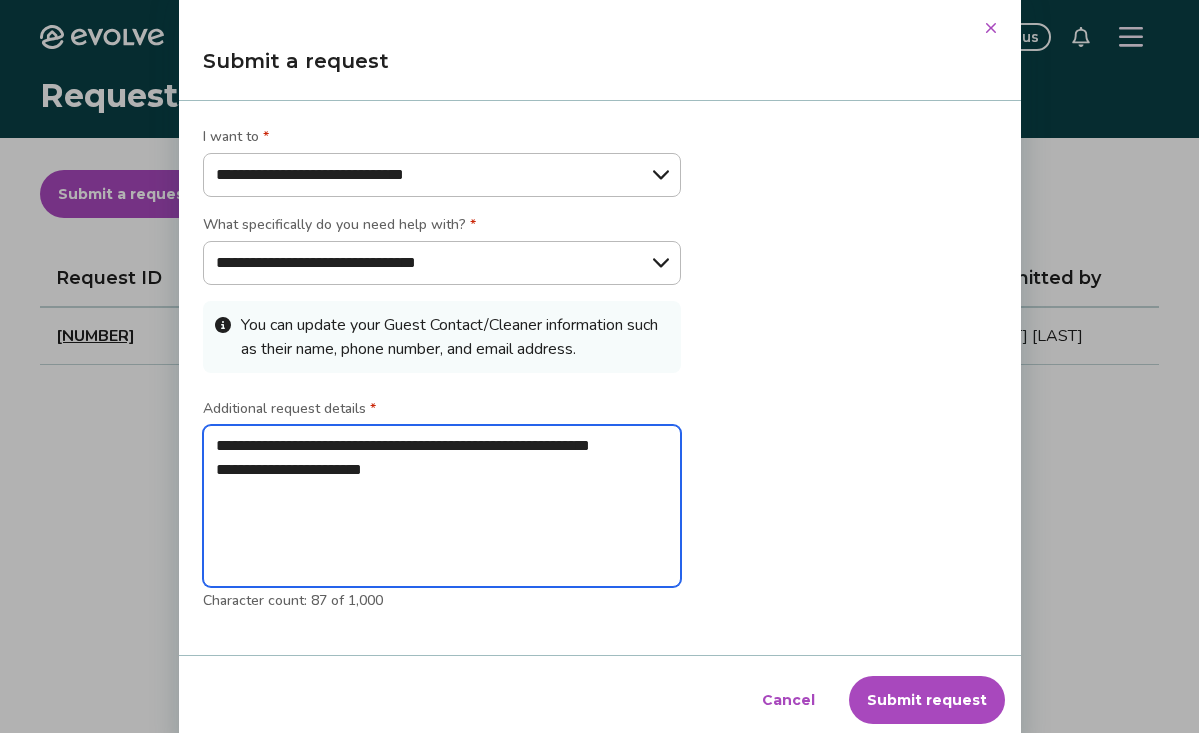 type on "[TEXT]
[TEXT]" 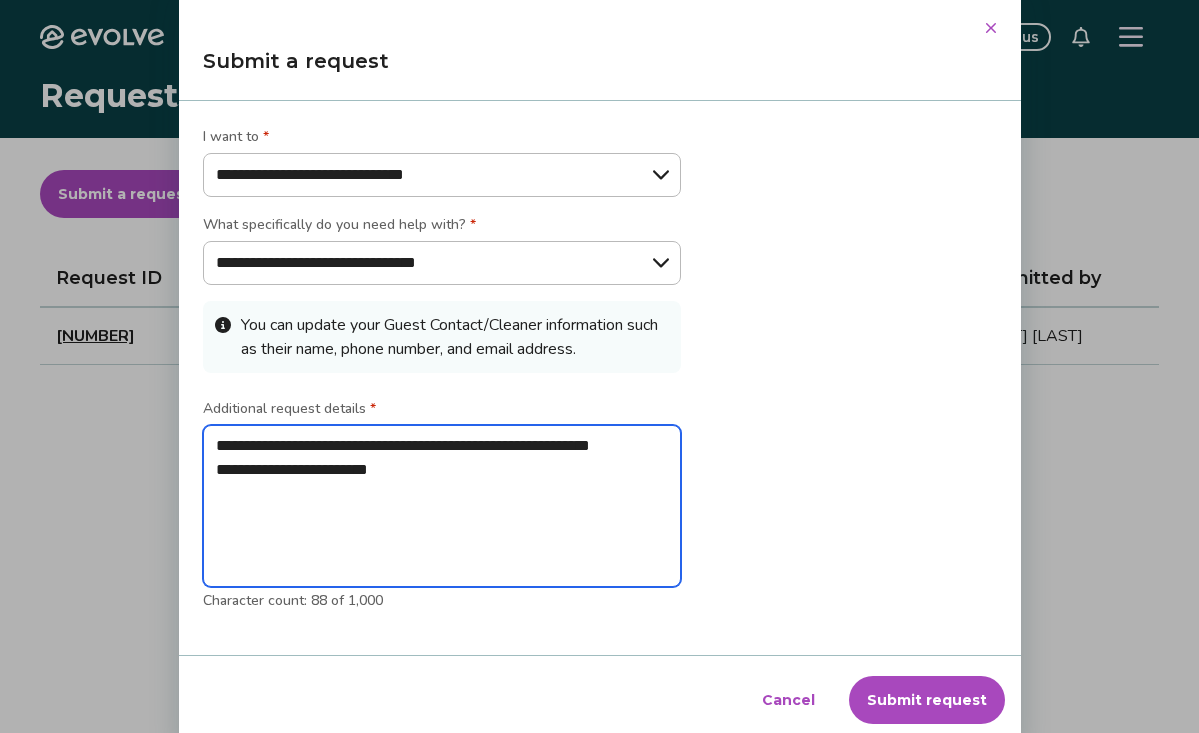 type on "[TEXT]
[TEXT]" 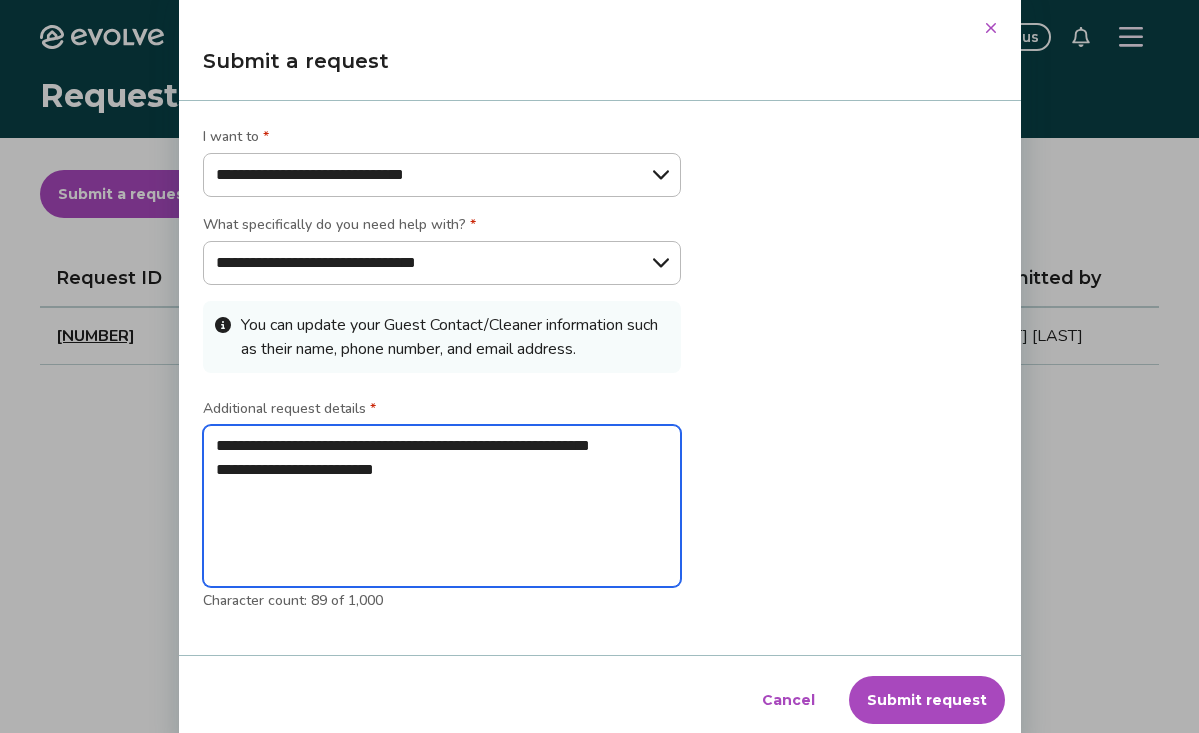 type on "[TEXT]
[TEXT]" 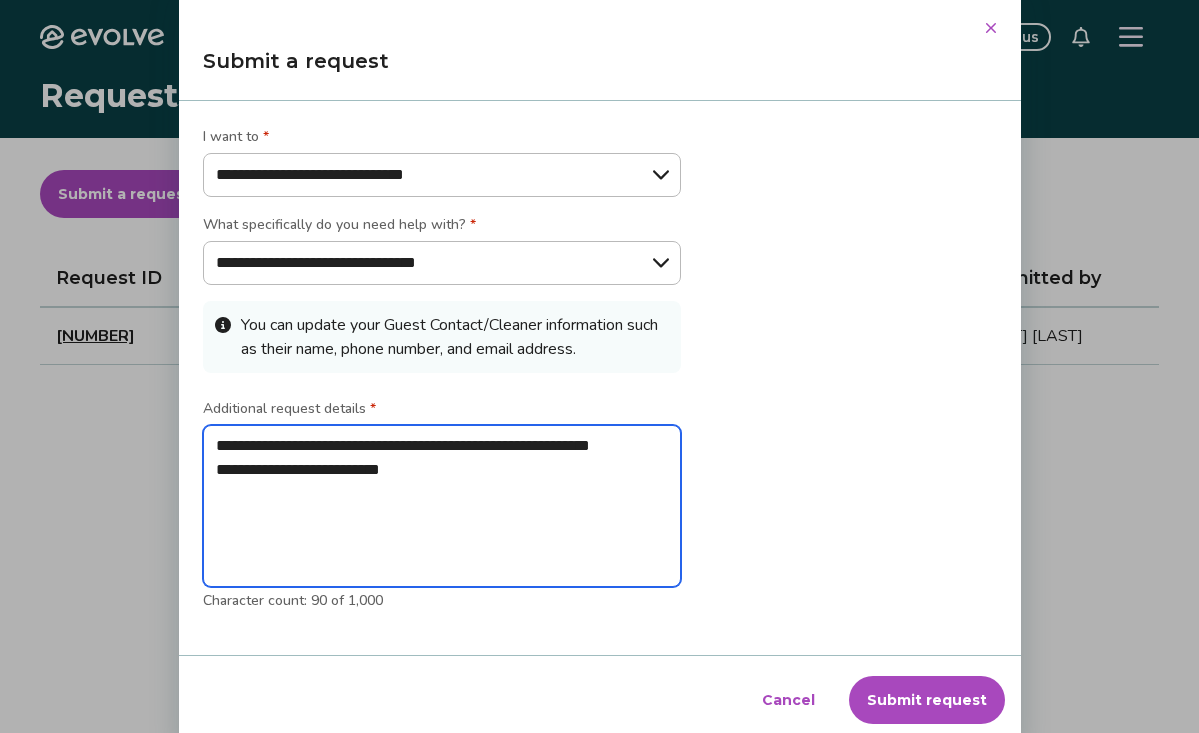 type on "[TEXT]
[TEXT]" 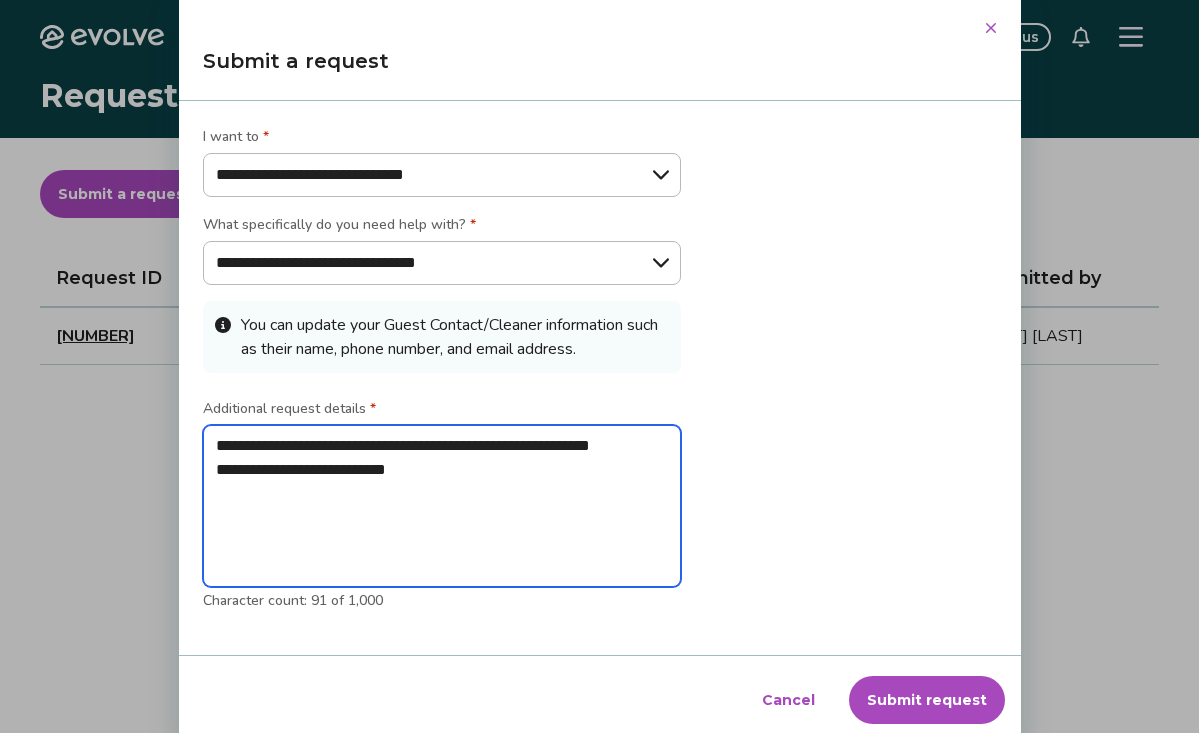type on "[TEXT]
[TEXT]" 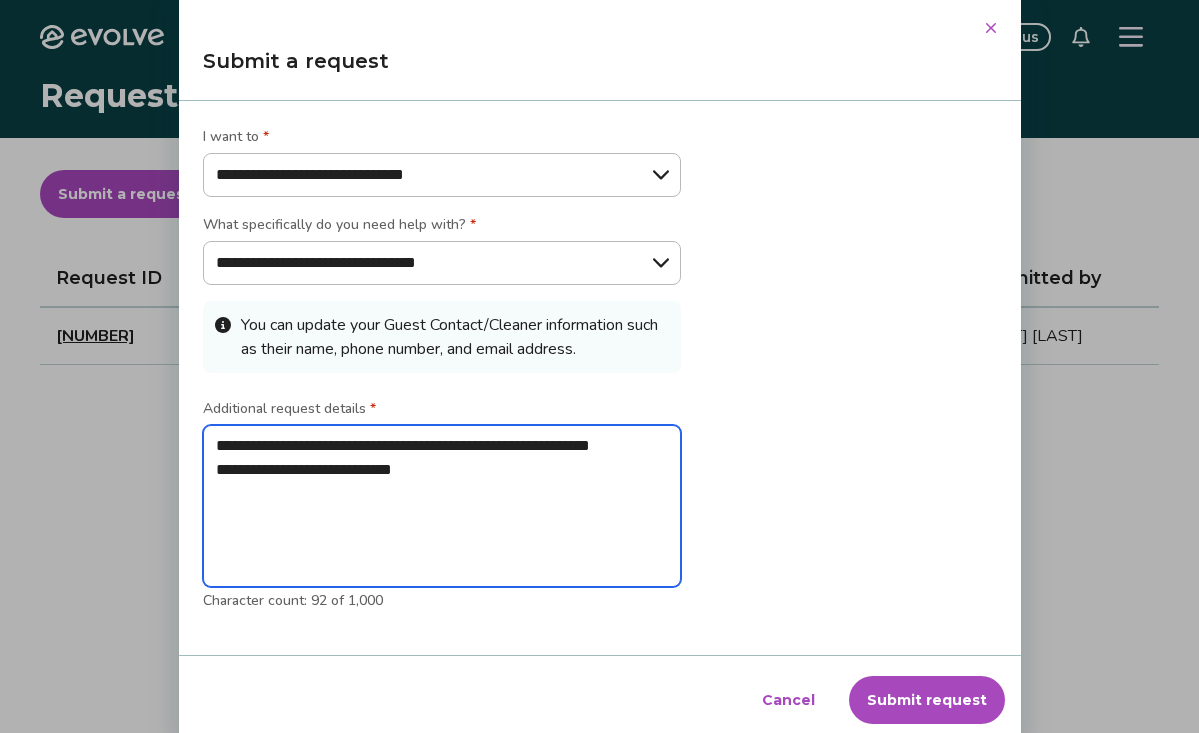 type on "[TEXT]
[TEXT]" 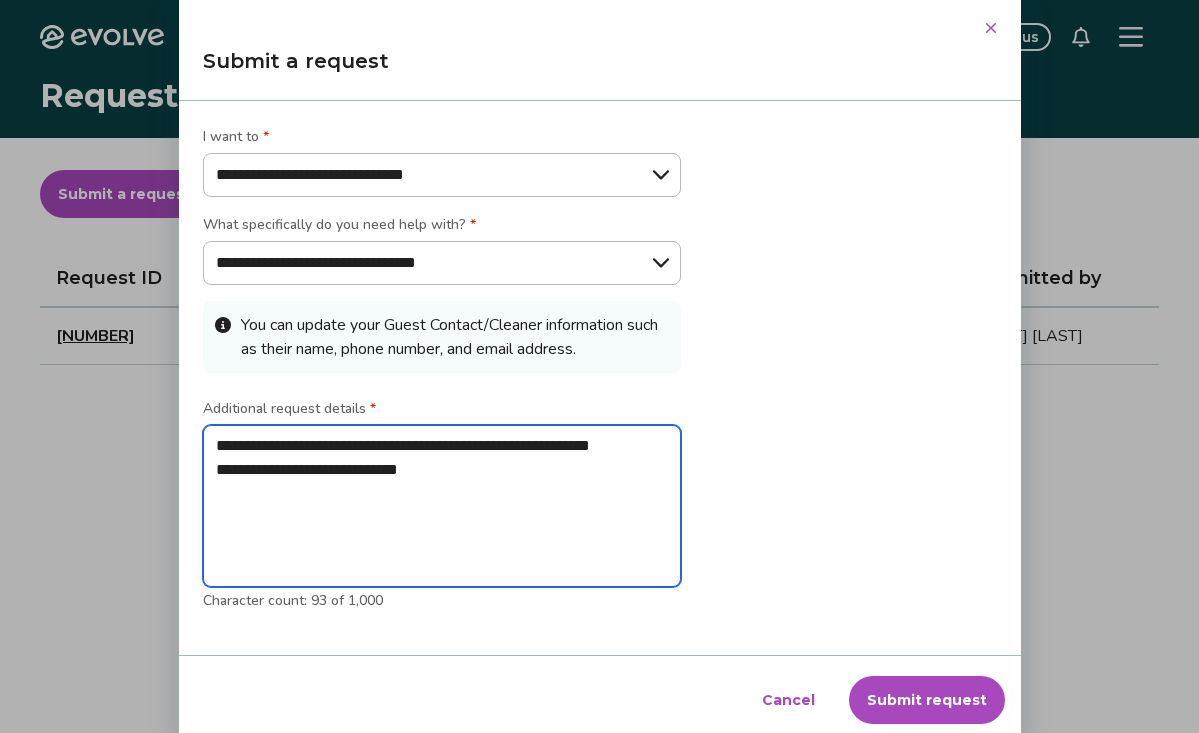 click on "[TEXT]
[TEXT]" at bounding box center [442, 506] 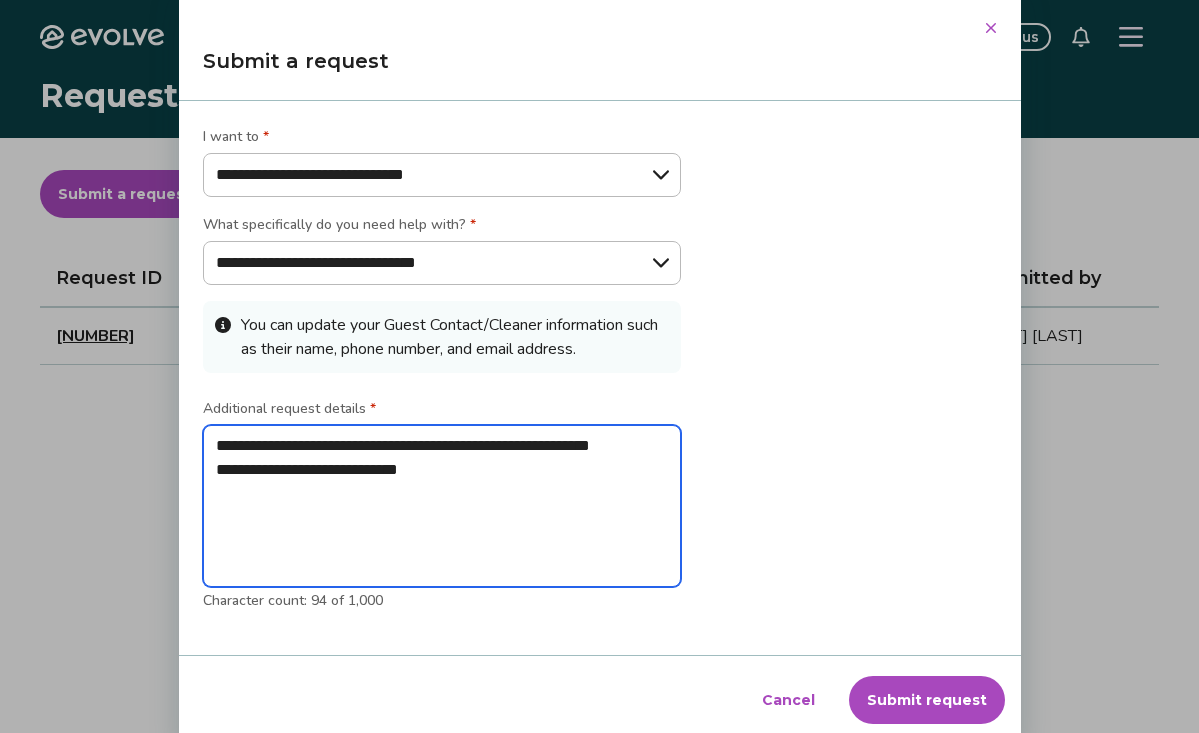 type on "[TEXT]
[TEXT]" 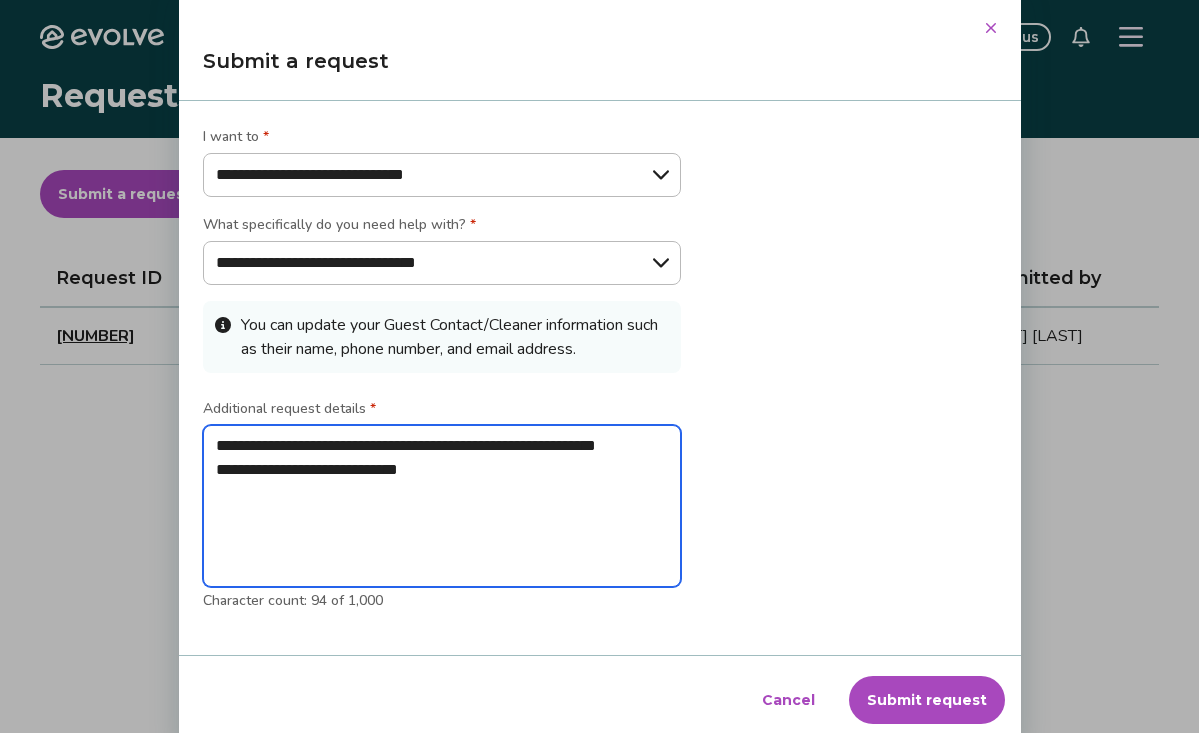 type on "[TEXT]
[TEXT]
[TEXT]" 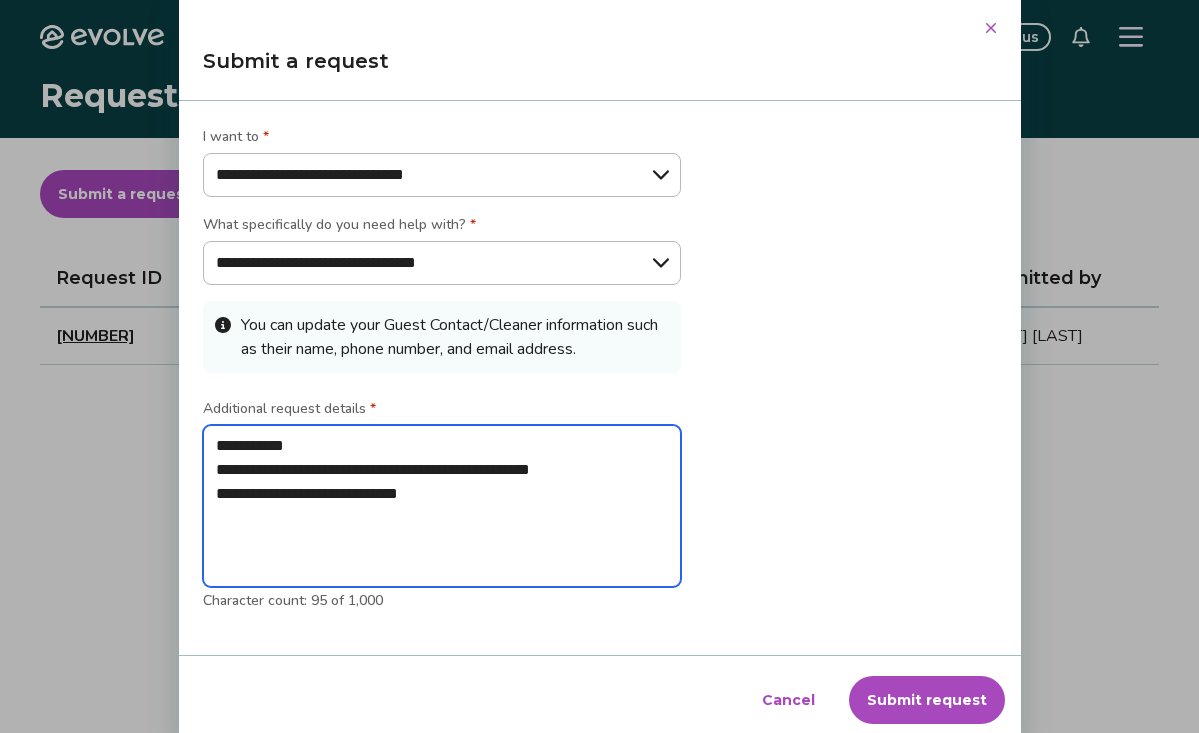 click on "[TEXT]
[TEXT]
[TEXT]" at bounding box center (442, 506) 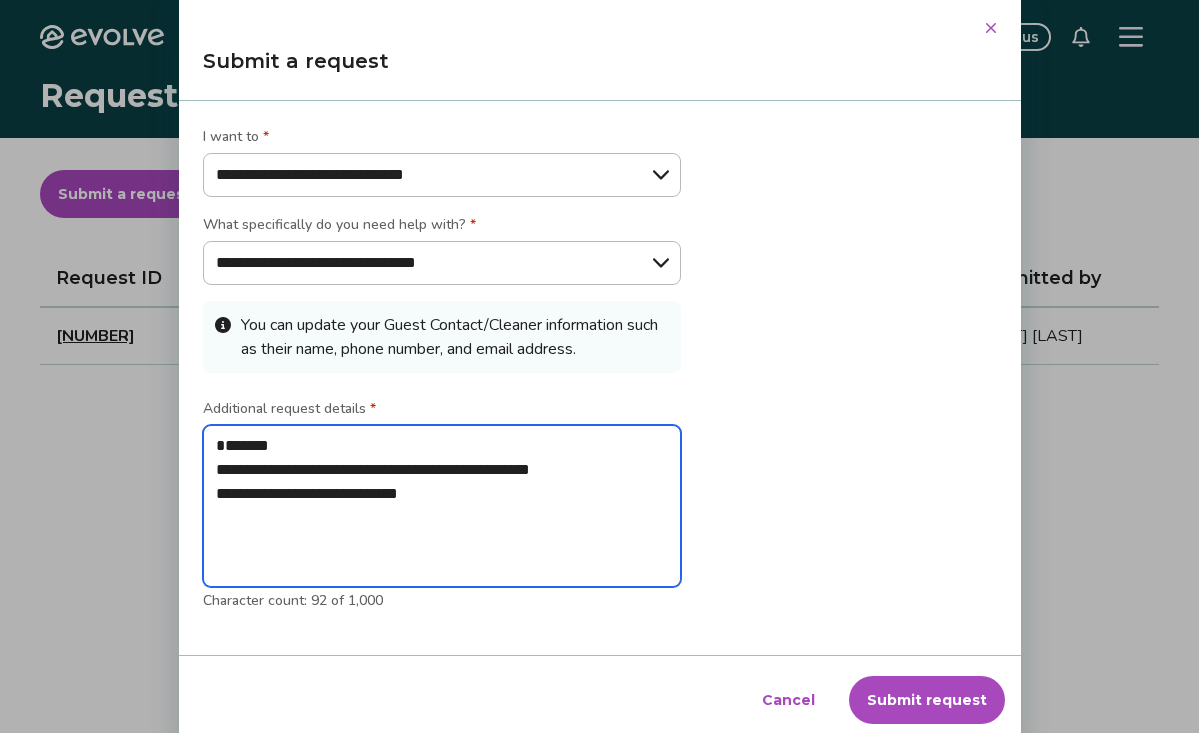 click on "[TEXT]
[TEXT]
[TEXT]" at bounding box center (442, 506) 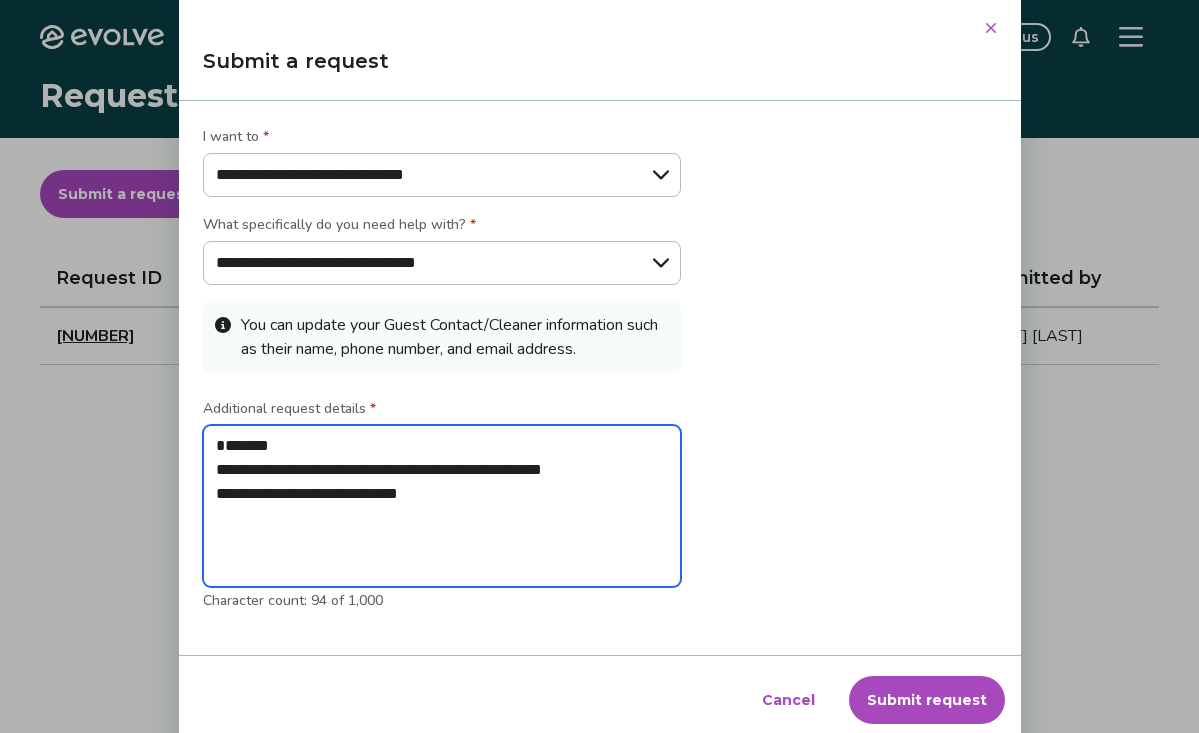 click on "[TEXT]
[TEXT]
[TEXT]" at bounding box center (442, 506) 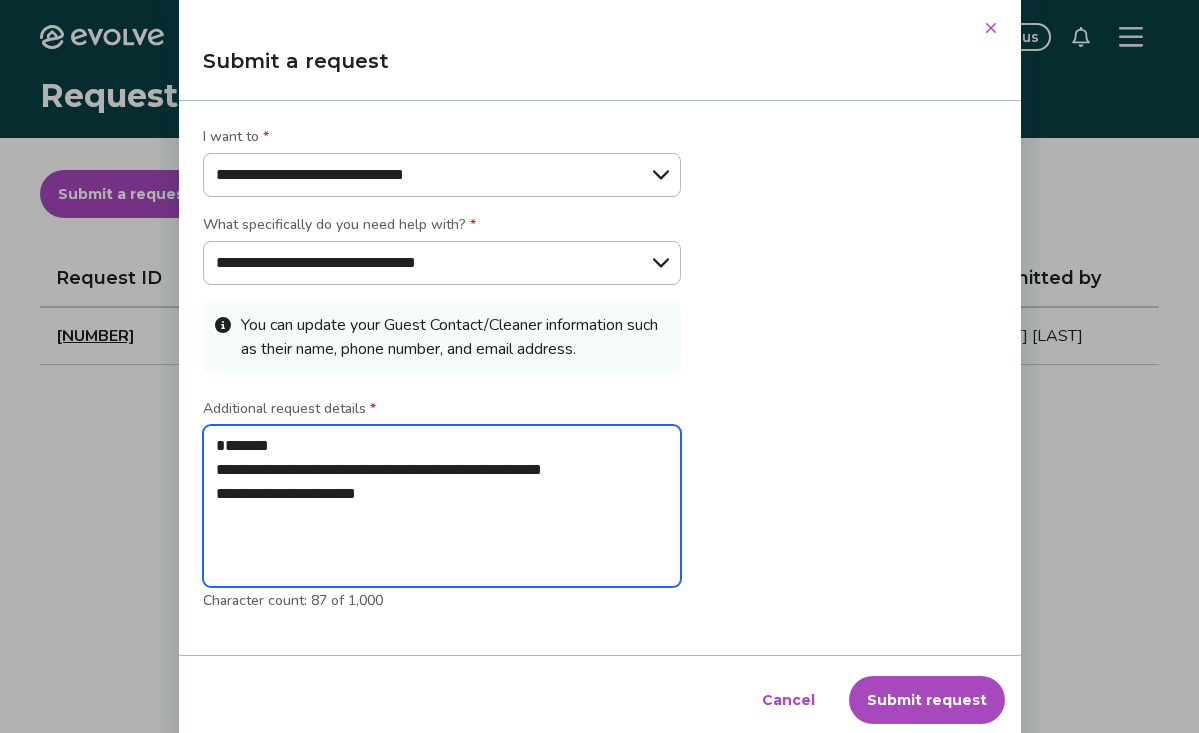 click on "[TEXT]
[TEXT]
[TEXT]" at bounding box center [442, 506] 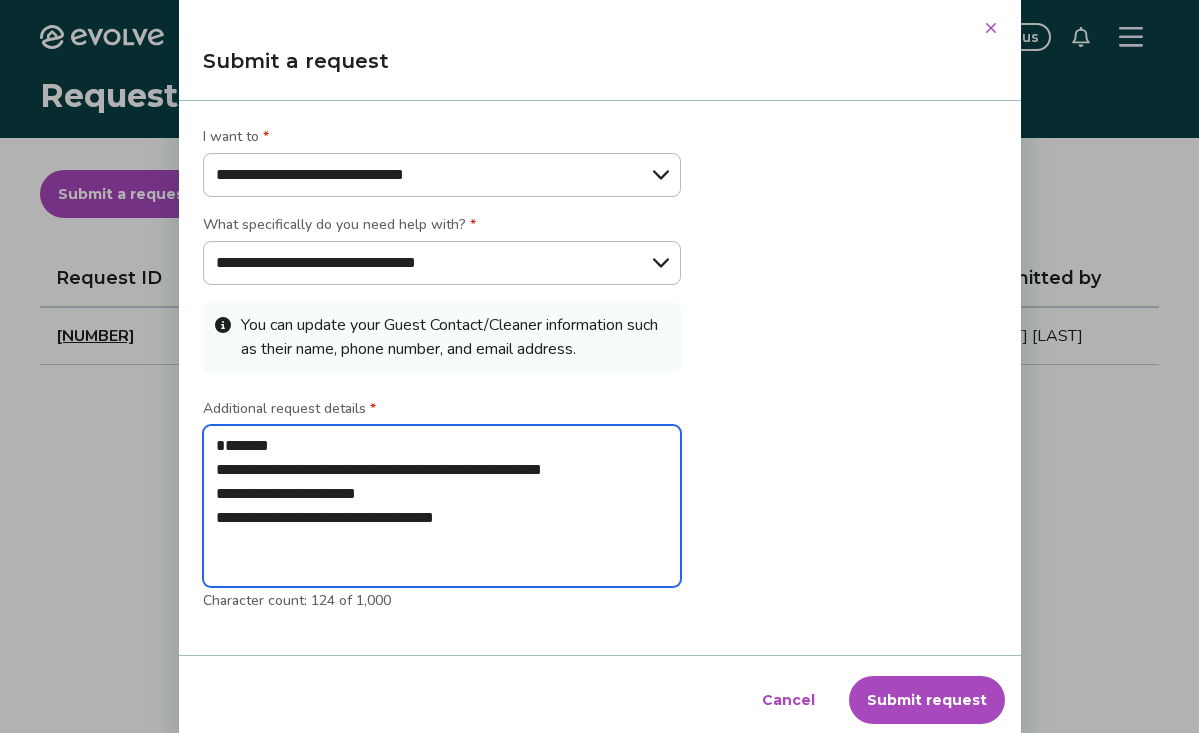 click on "[TEXT]
[TEXT]
[TEXT]
[TEXT]" at bounding box center (442, 506) 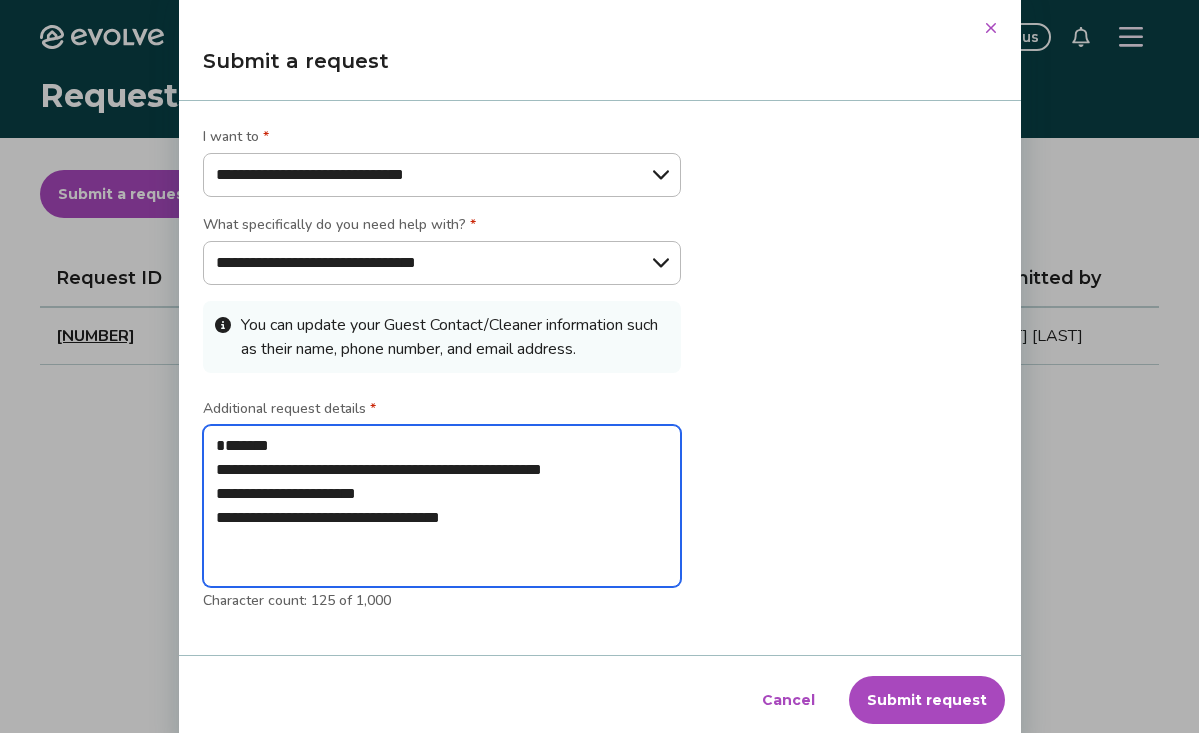 click on "[TEXT]
[TEXT]
[TEXT]
[TEXT]" at bounding box center (442, 506) 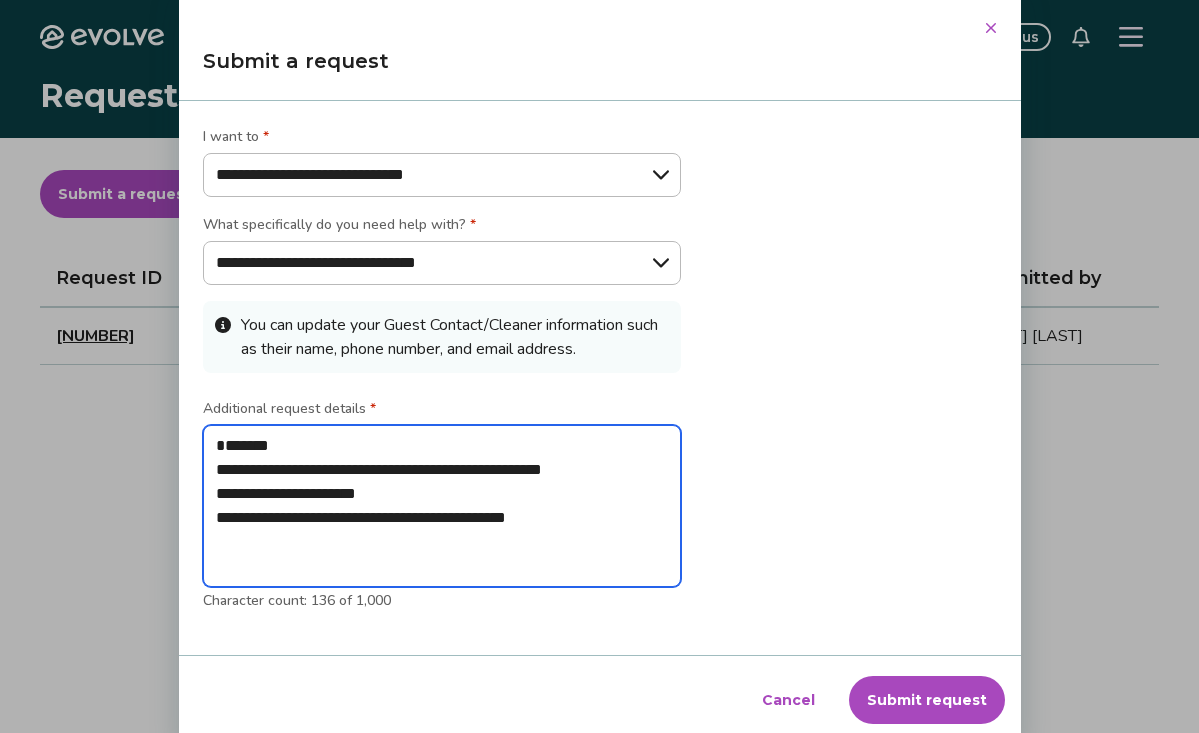 click on "[TEXT]
[TEXT]
[TEXT]
[TEXT]" at bounding box center (442, 506) 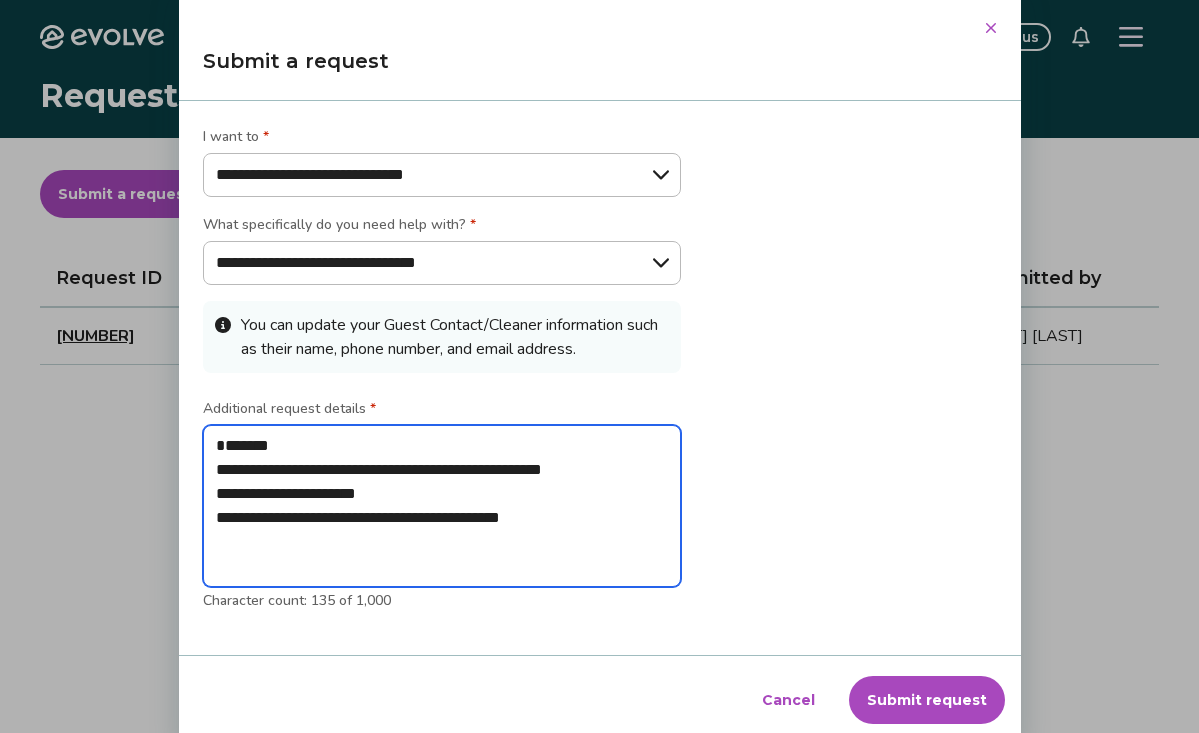 click on "[TEXT]
[TEXT]
[TEXT]
[TEXT]" at bounding box center (442, 506) 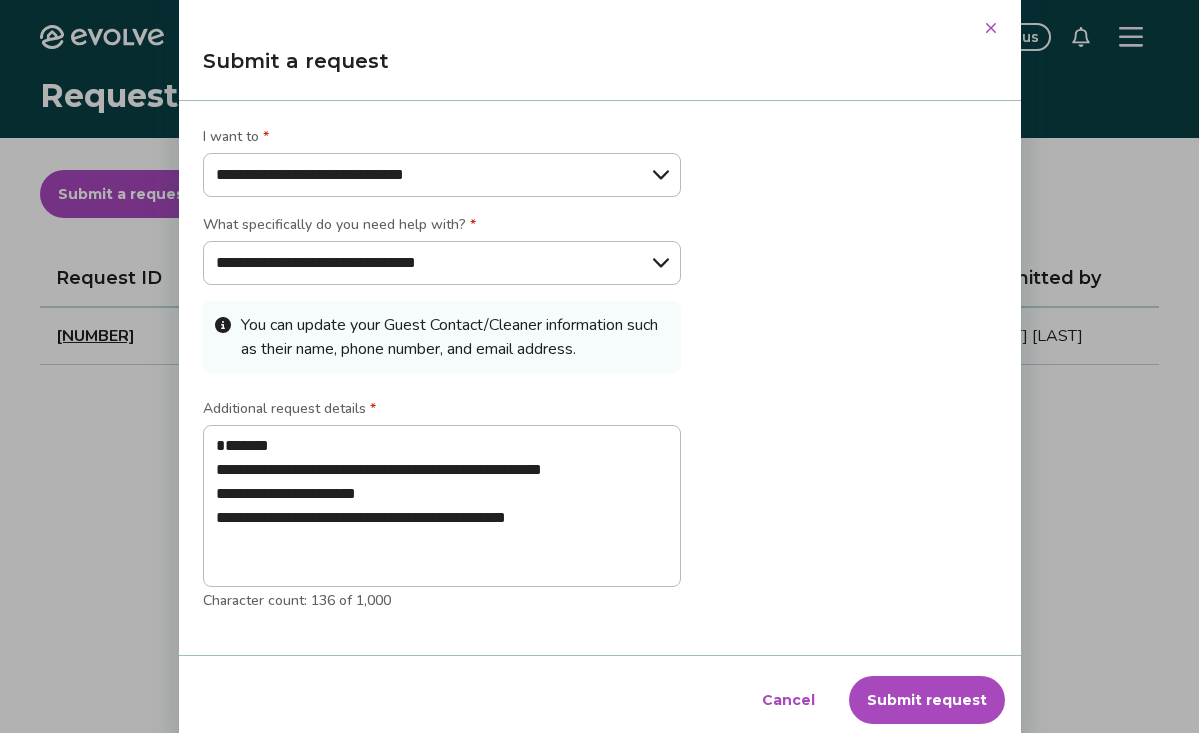 click on "Submit request" at bounding box center [927, 700] 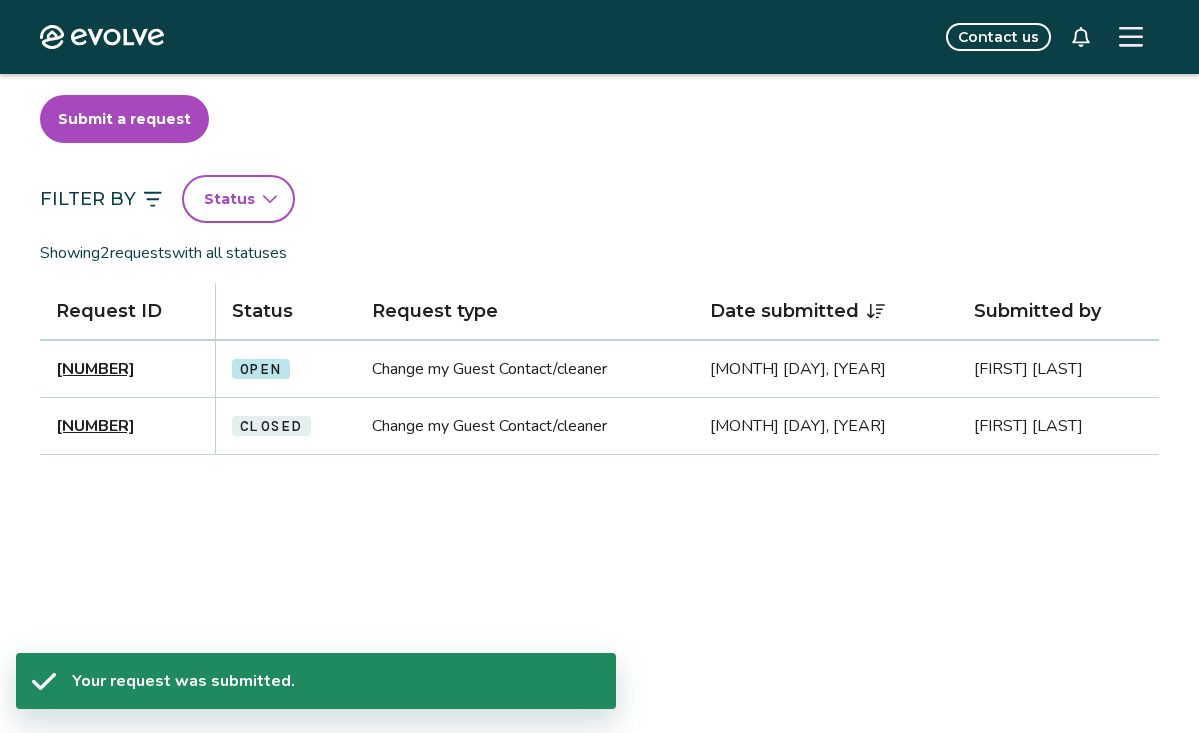 scroll, scrollTop: 79, scrollLeft: 0, axis: vertical 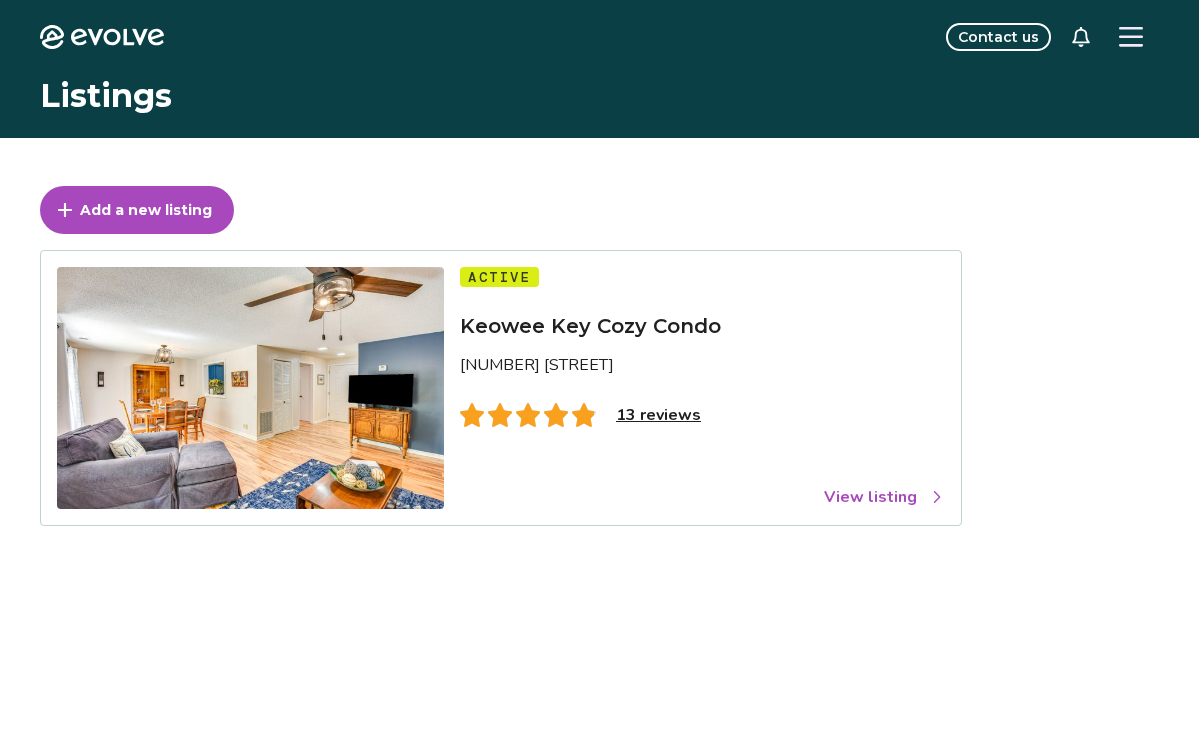 click on "View listing" at bounding box center [884, 497] 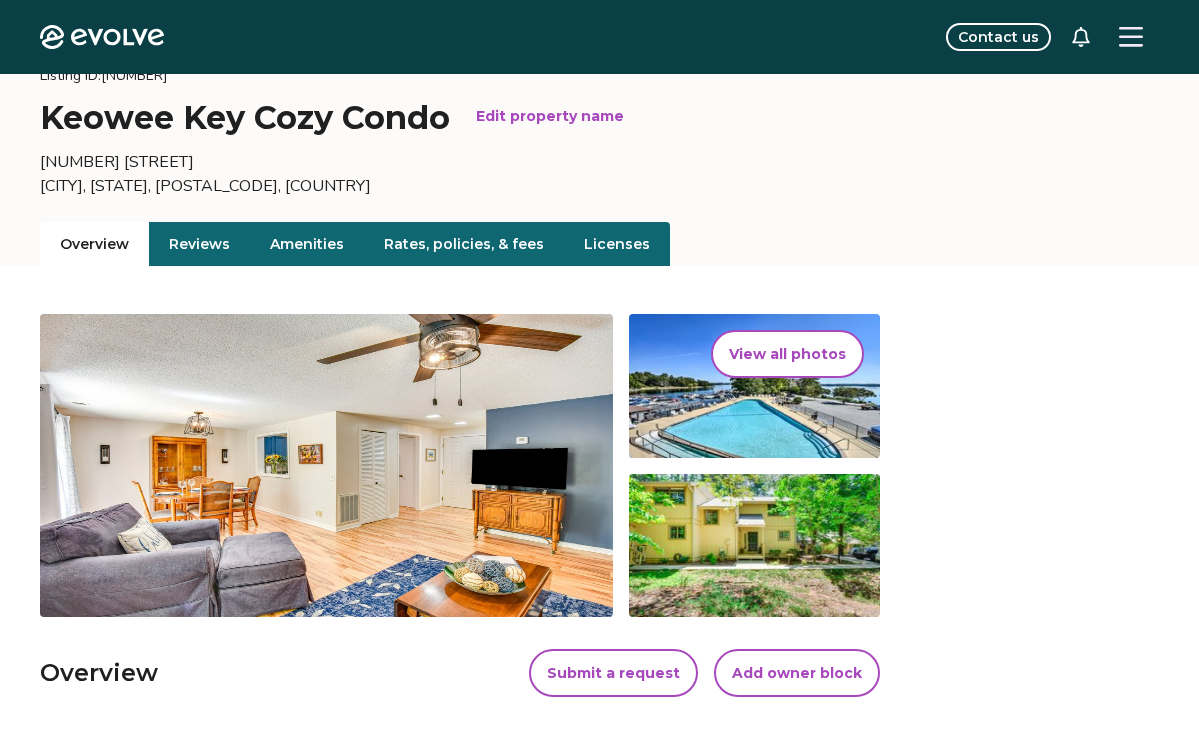scroll, scrollTop: 0, scrollLeft: 0, axis: both 